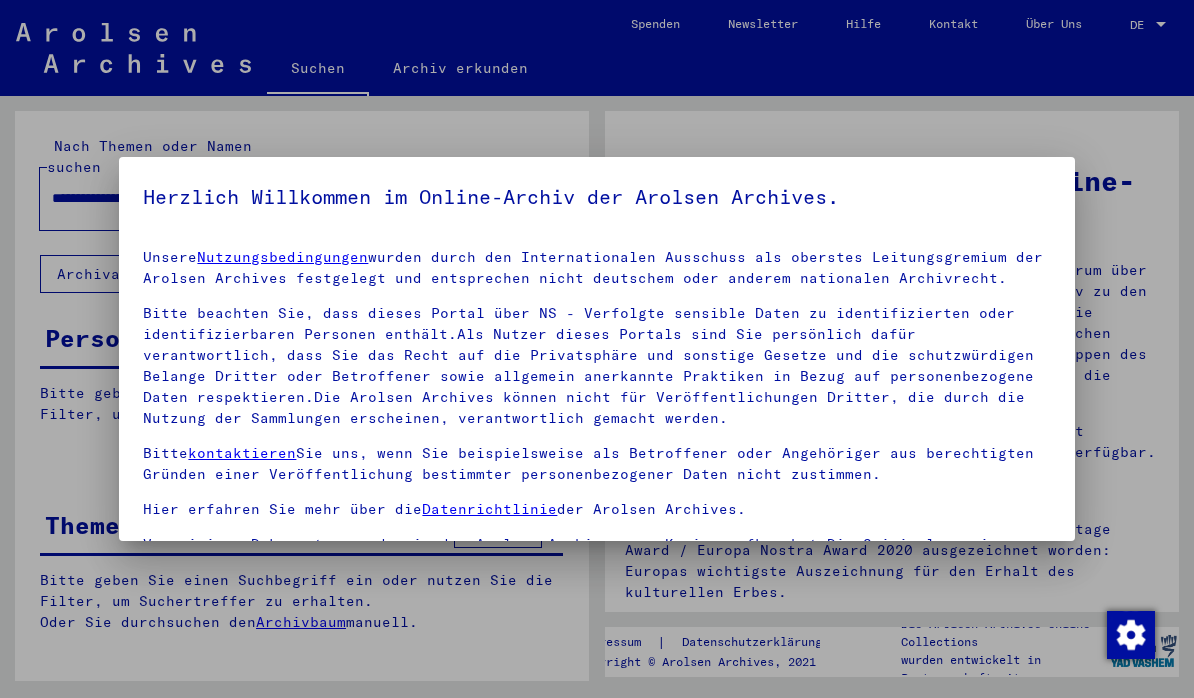 scroll, scrollTop: 0, scrollLeft: 0, axis: both 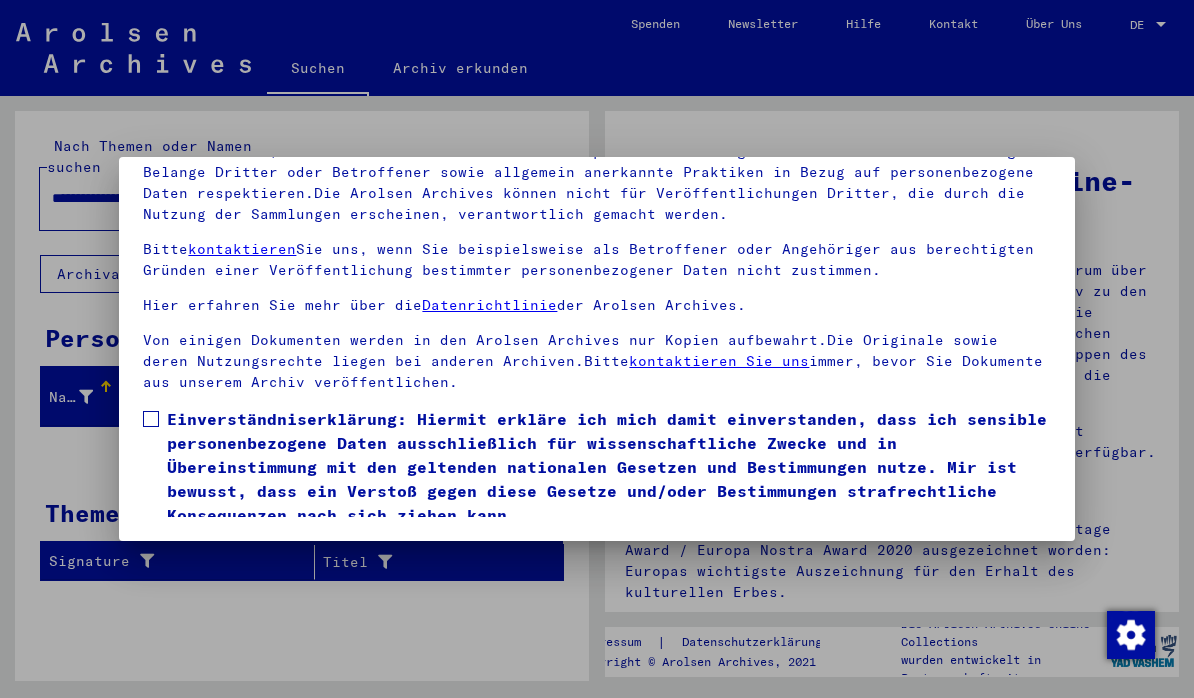 click at bounding box center [151, 419] 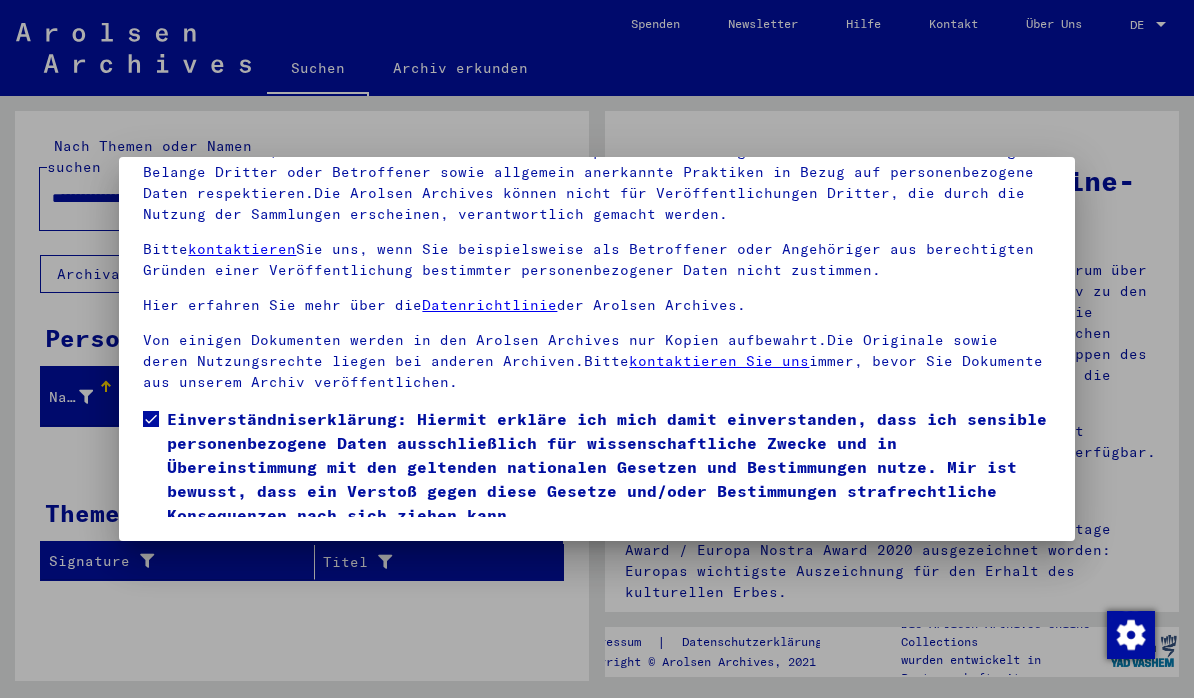 click on "Ich stimme zu" at bounding box center [218, 556] 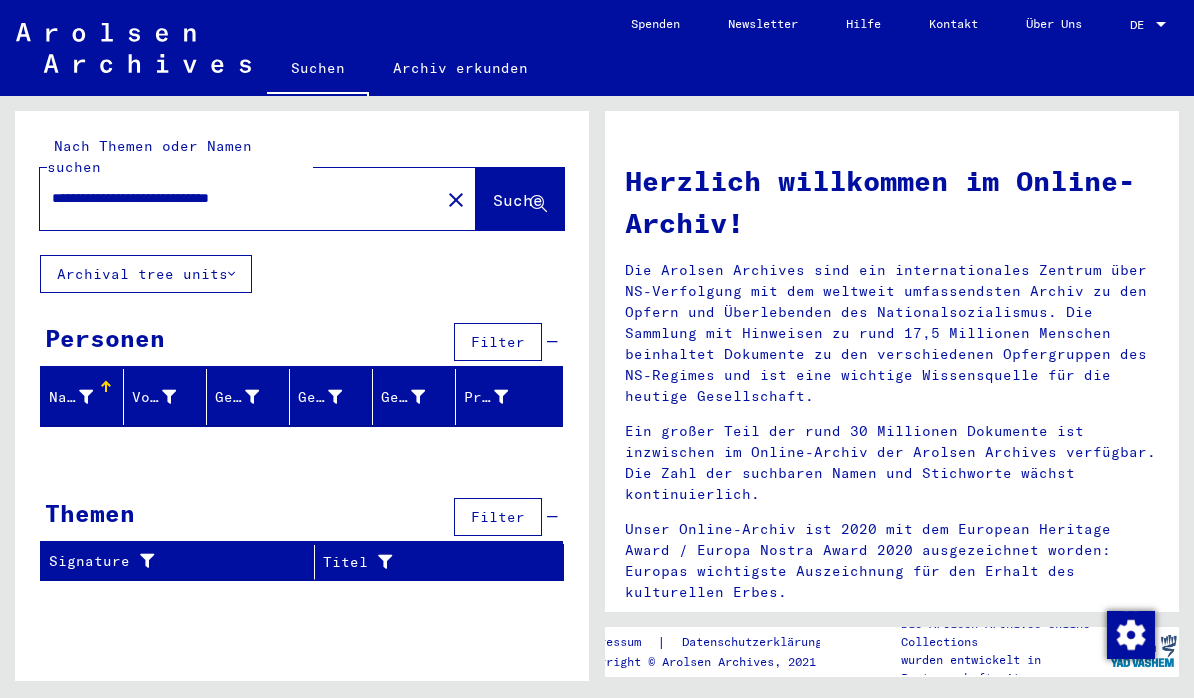 click on "Suche" 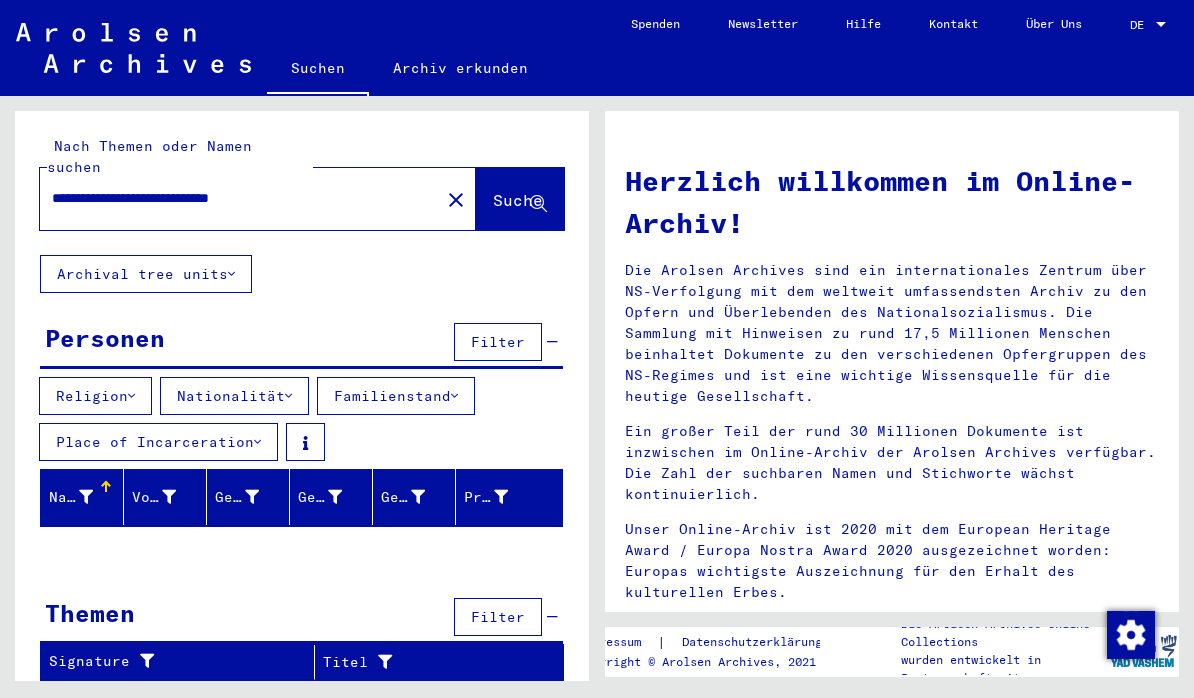 click on "Themen  Filter" at bounding box center [301, 618] 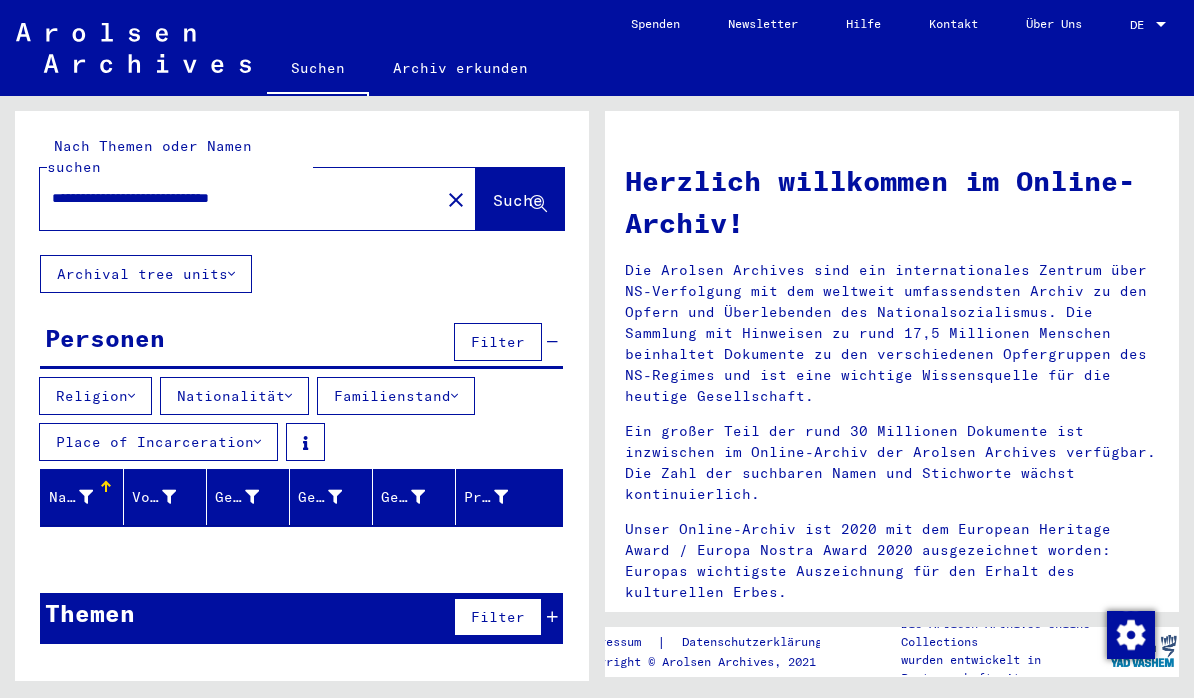 click on "Themen  Filter" at bounding box center [301, 618] 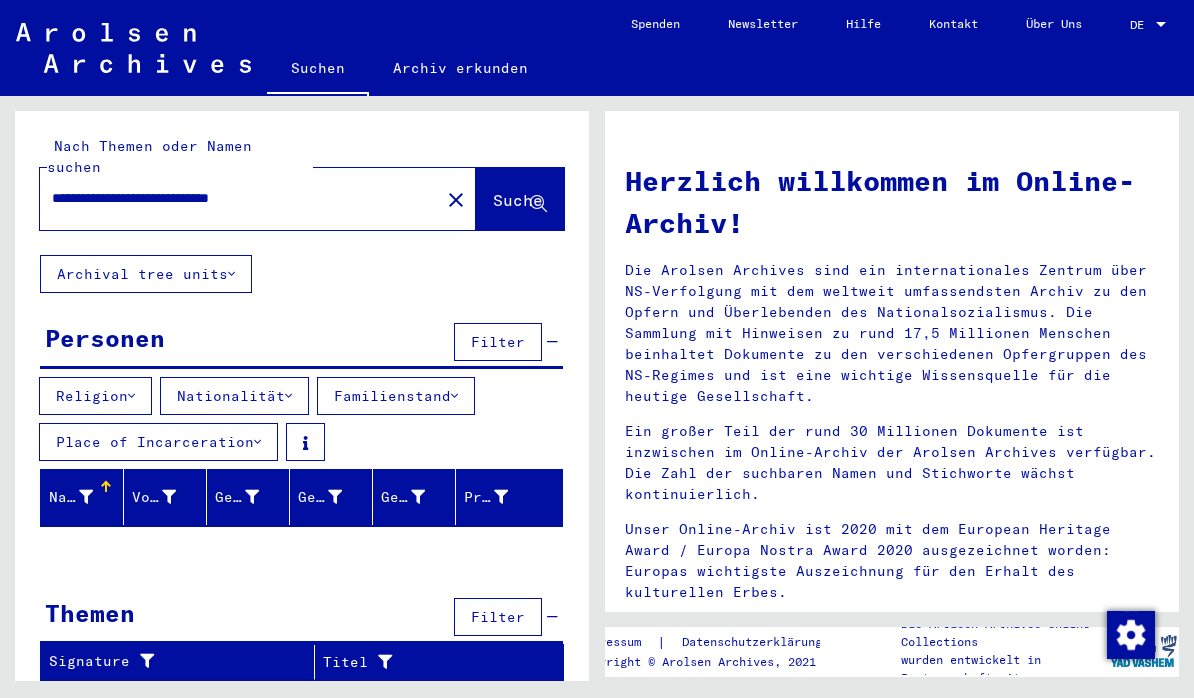 scroll, scrollTop: 73, scrollLeft: 0, axis: vertical 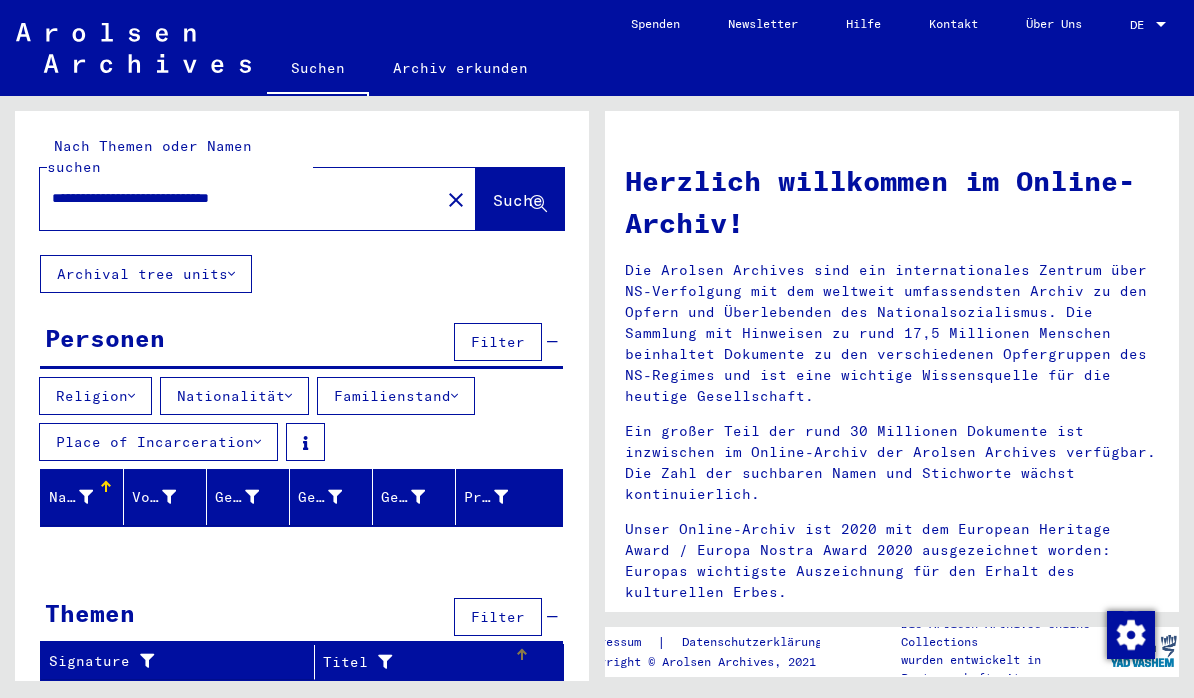 click on "Titel" at bounding box center [418, 662] 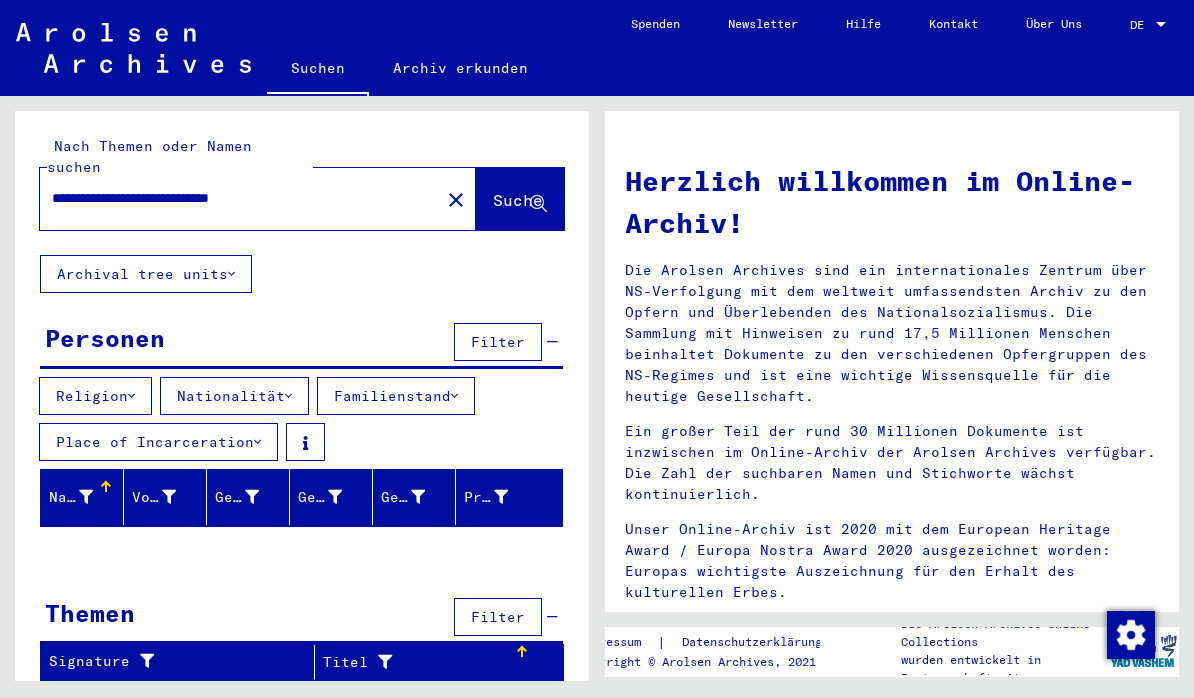 click on "Titel" at bounding box center (418, 662) 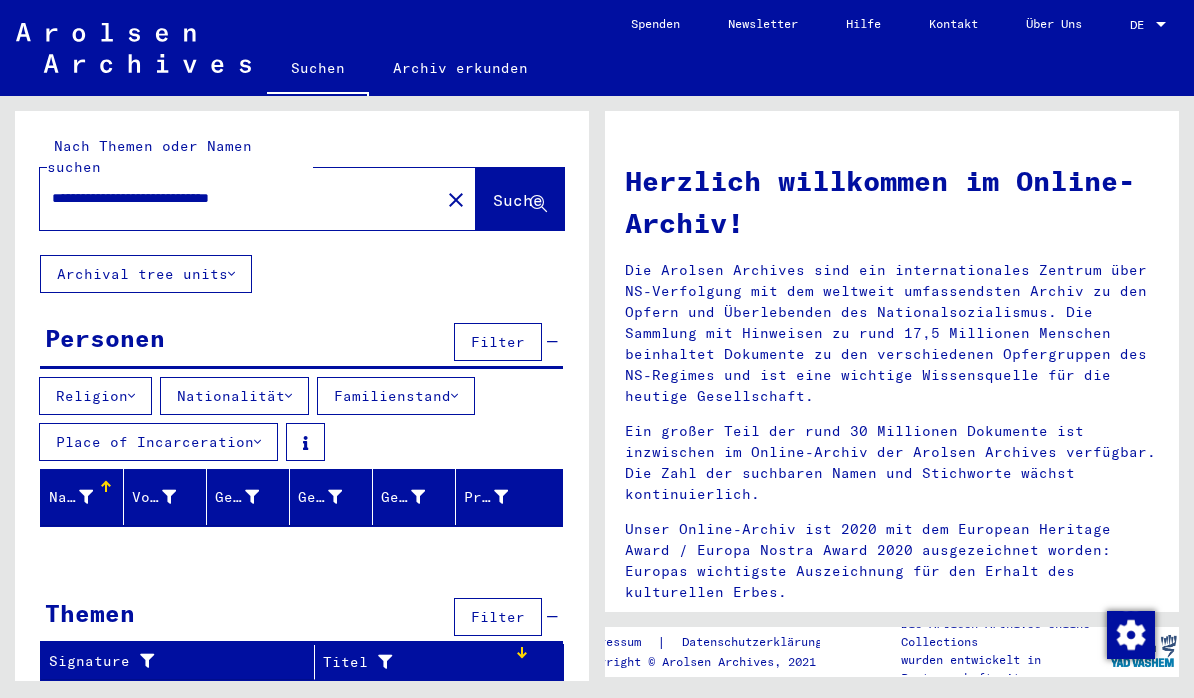 scroll, scrollTop: 4, scrollLeft: 0, axis: vertical 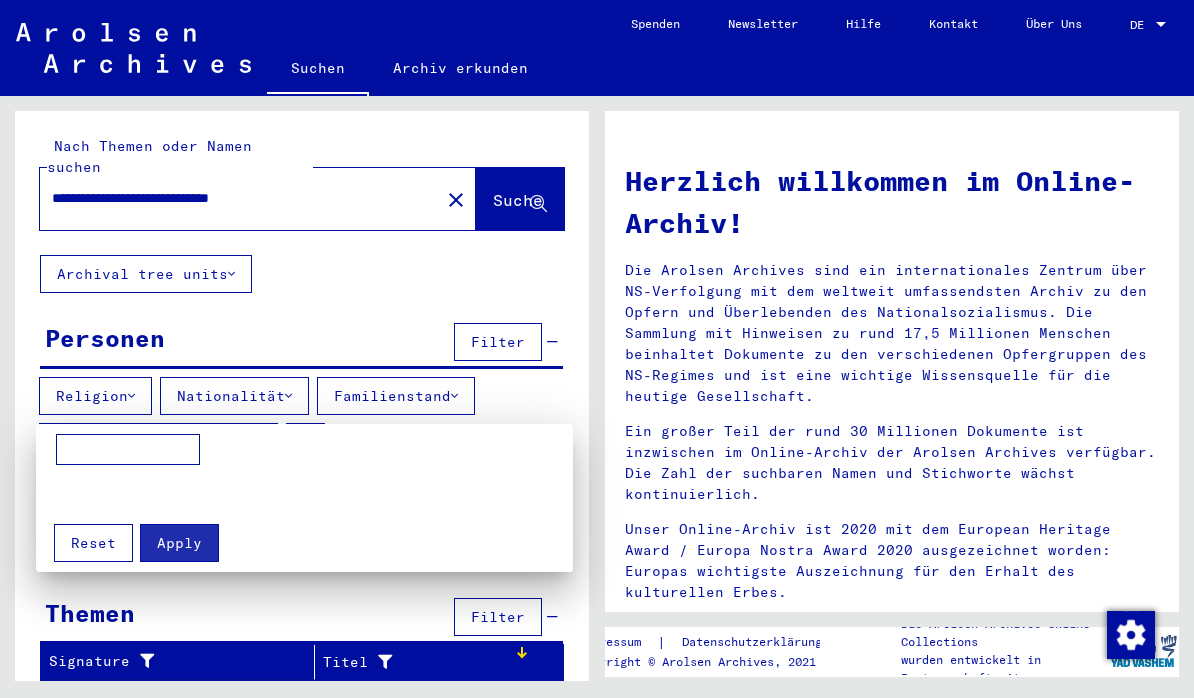 click at bounding box center [597, 349] 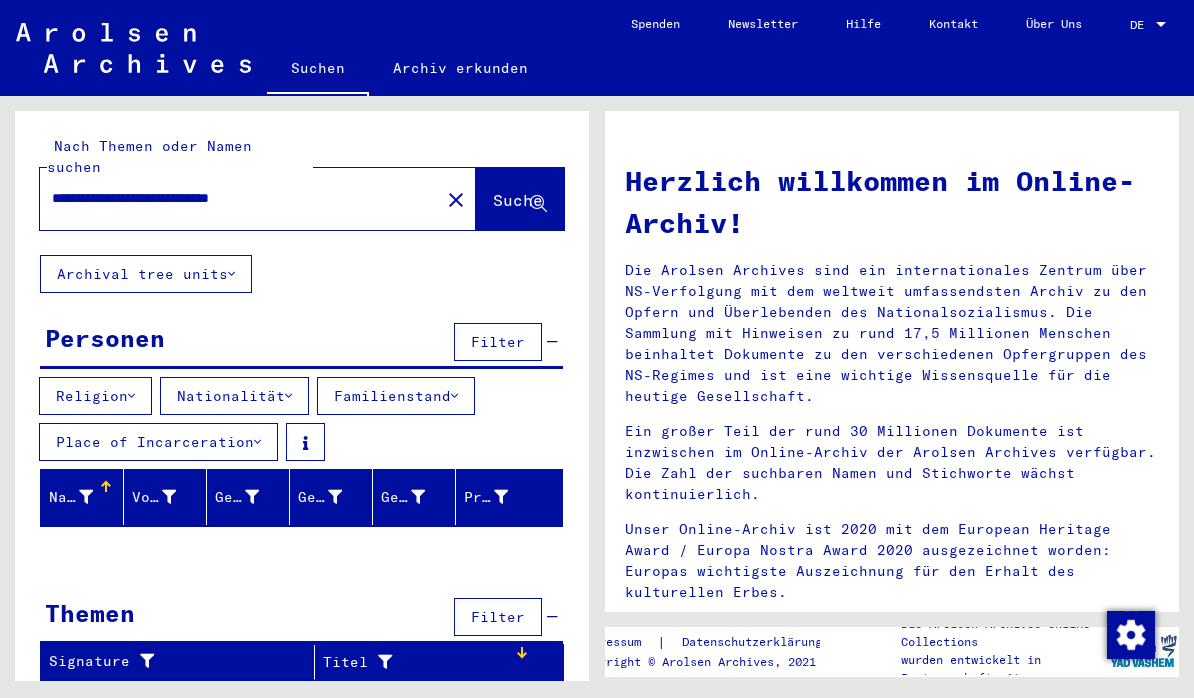 click at bounding box center [169, 497] 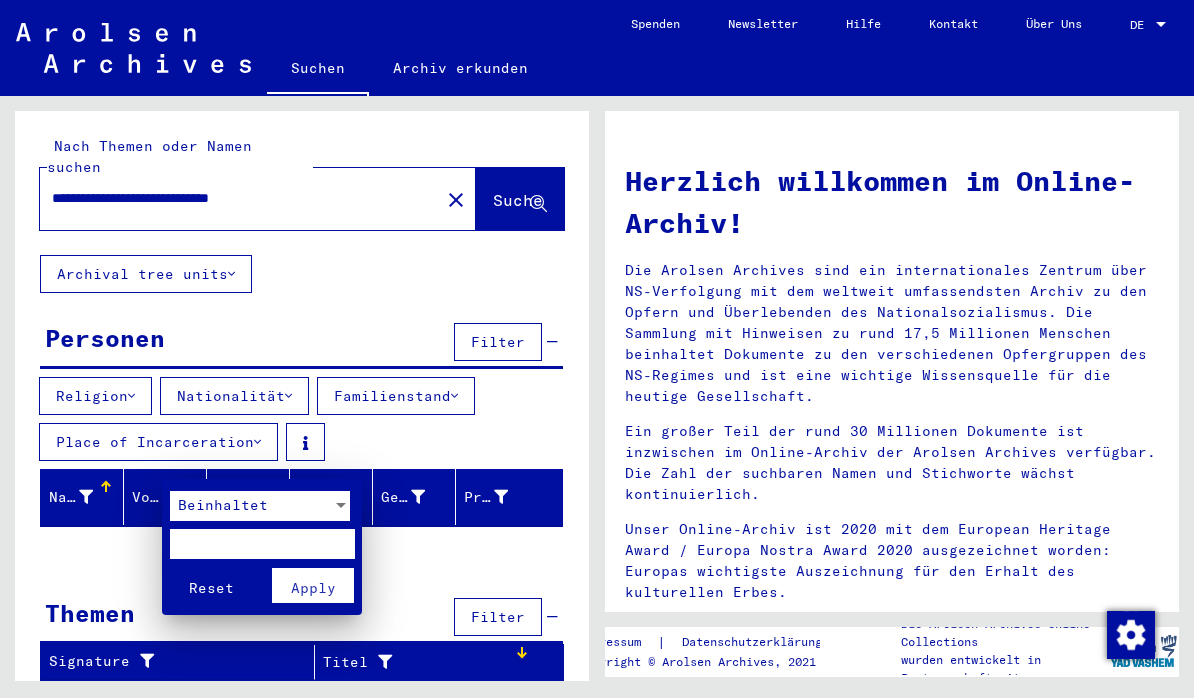 click at bounding box center [597, 349] 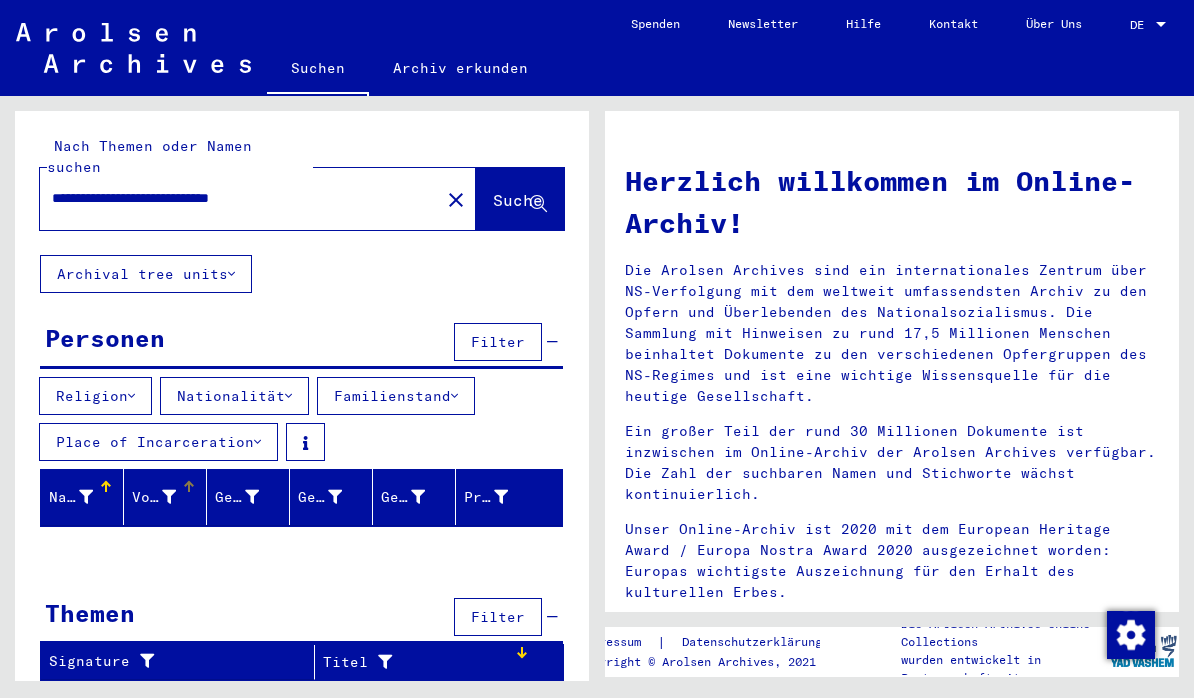 click at bounding box center (501, 497) 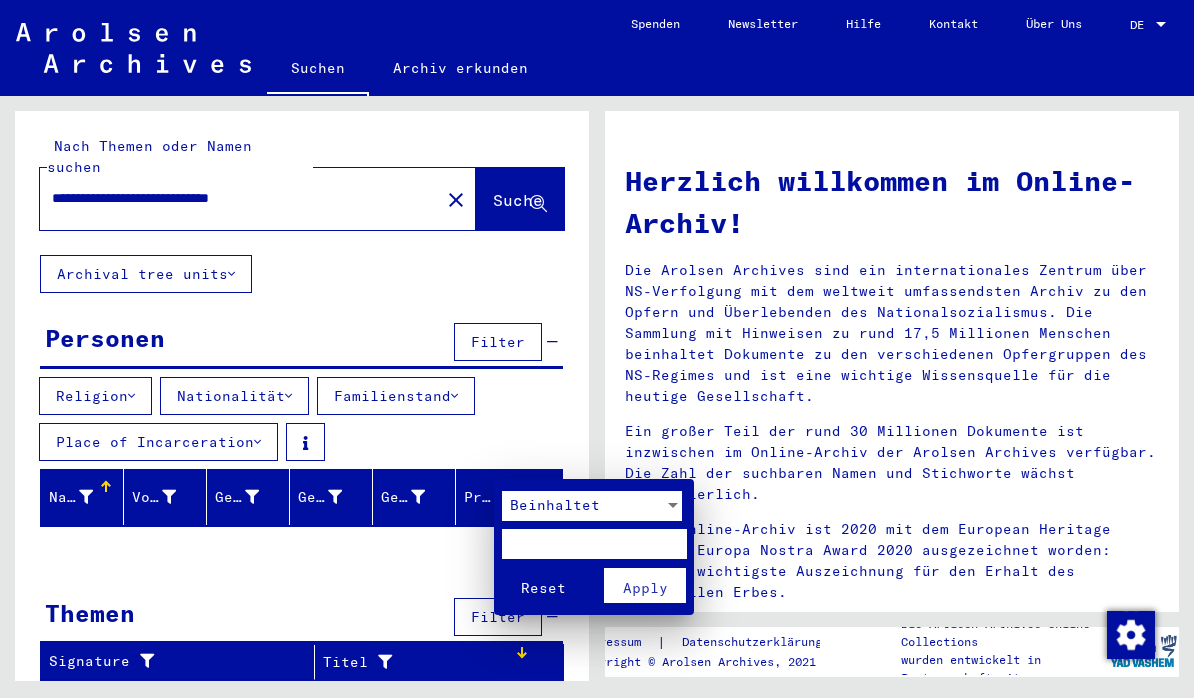 click at bounding box center (597, 349) 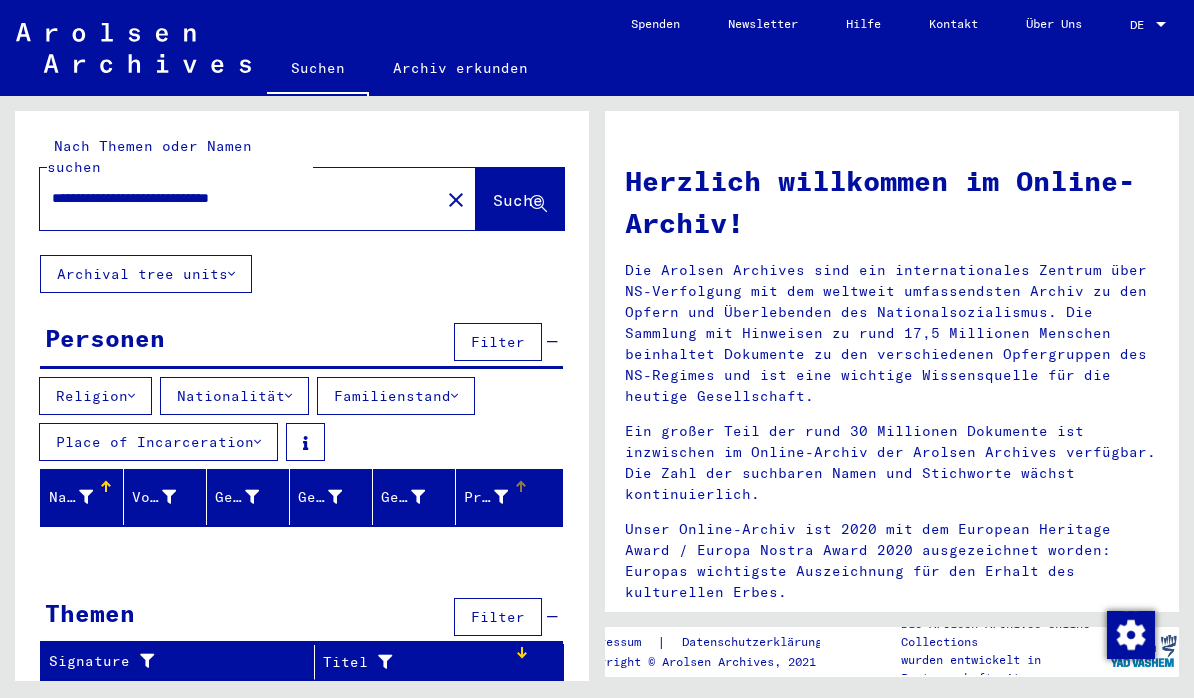 click on "**********" at bounding box center (234, 198) 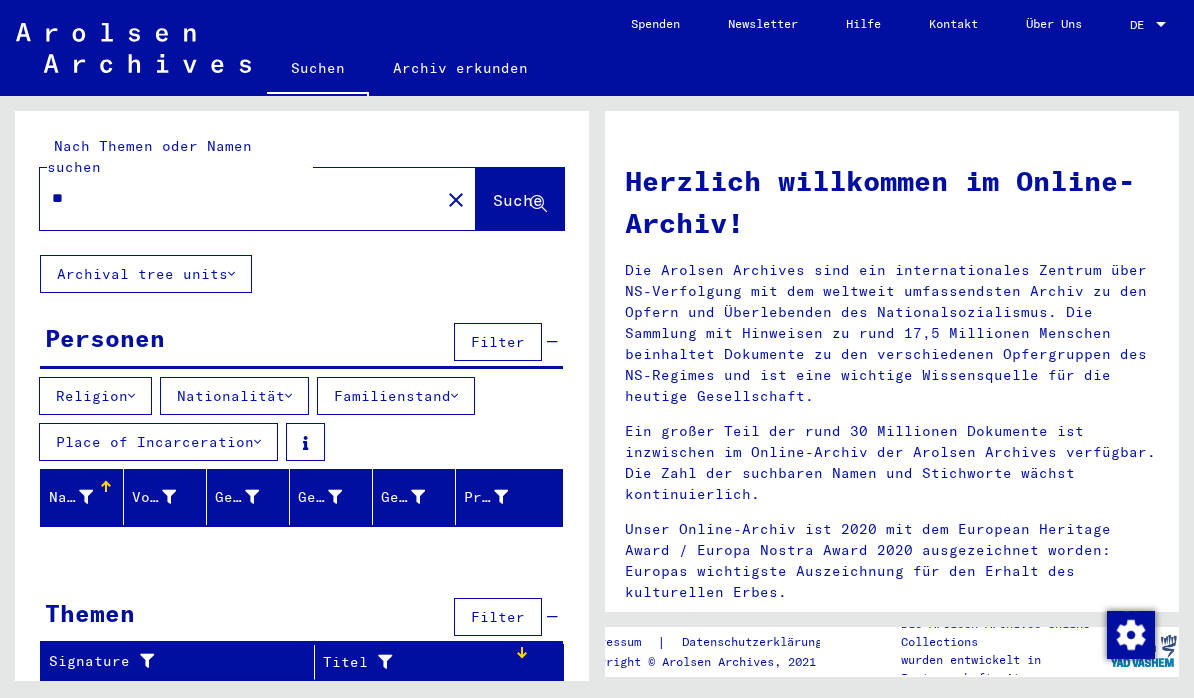 type on "*" 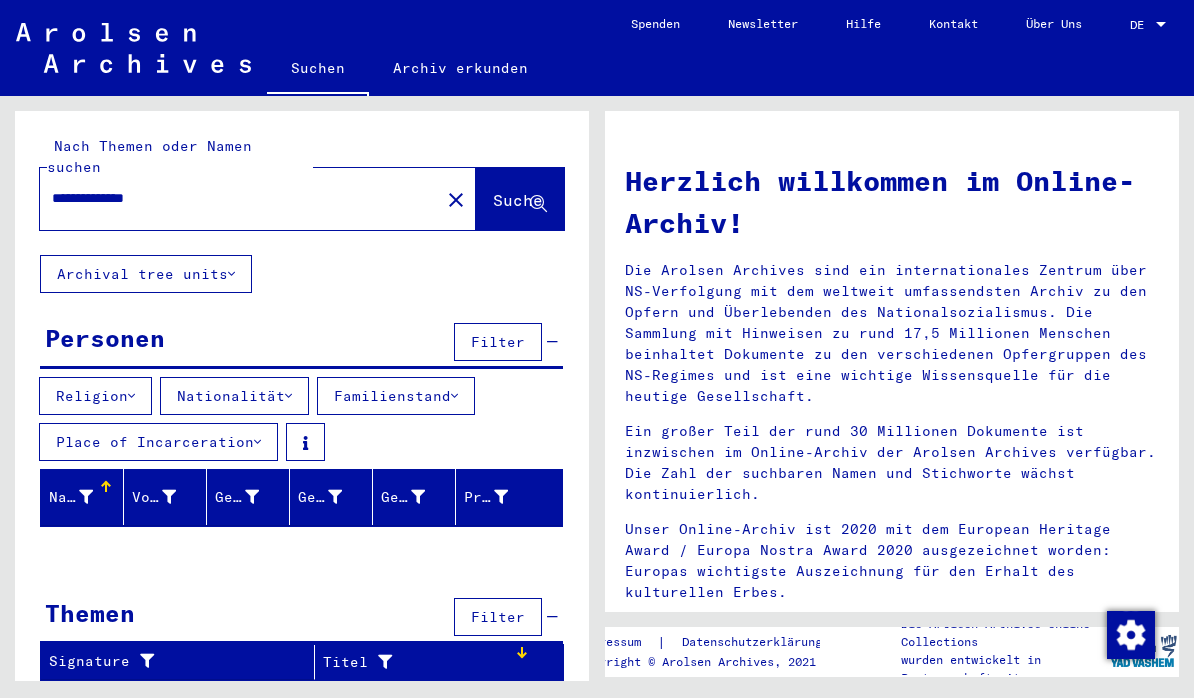 type on "**********" 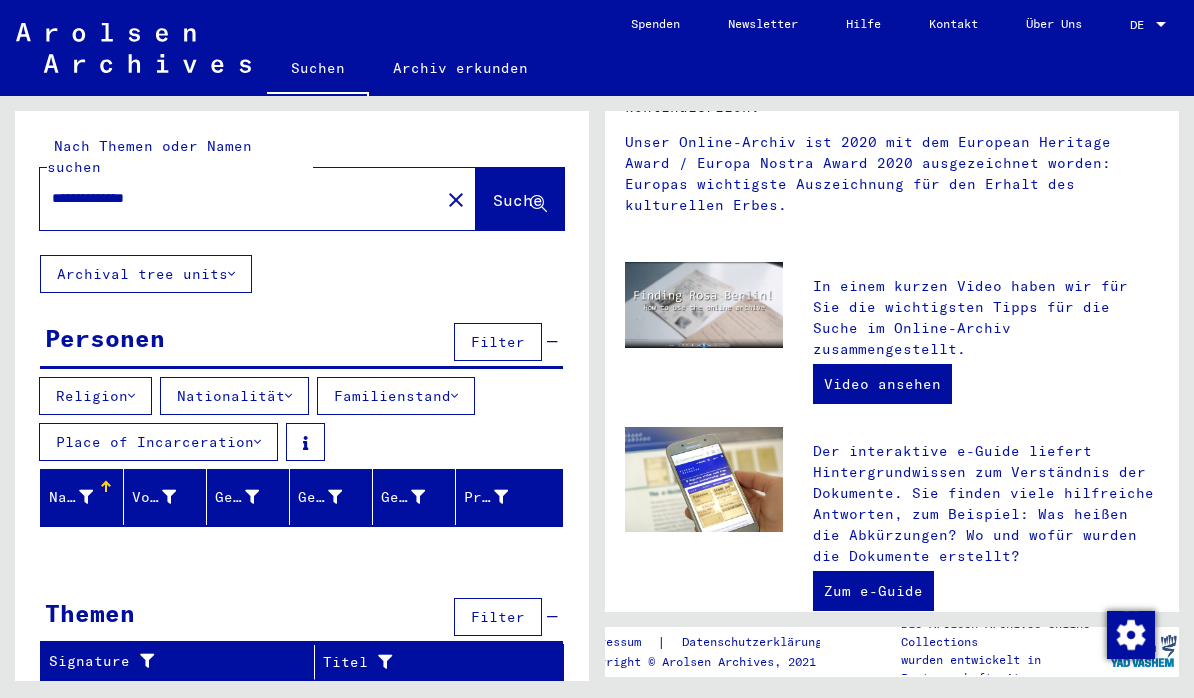 scroll, scrollTop: 427, scrollLeft: 0, axis: vertical 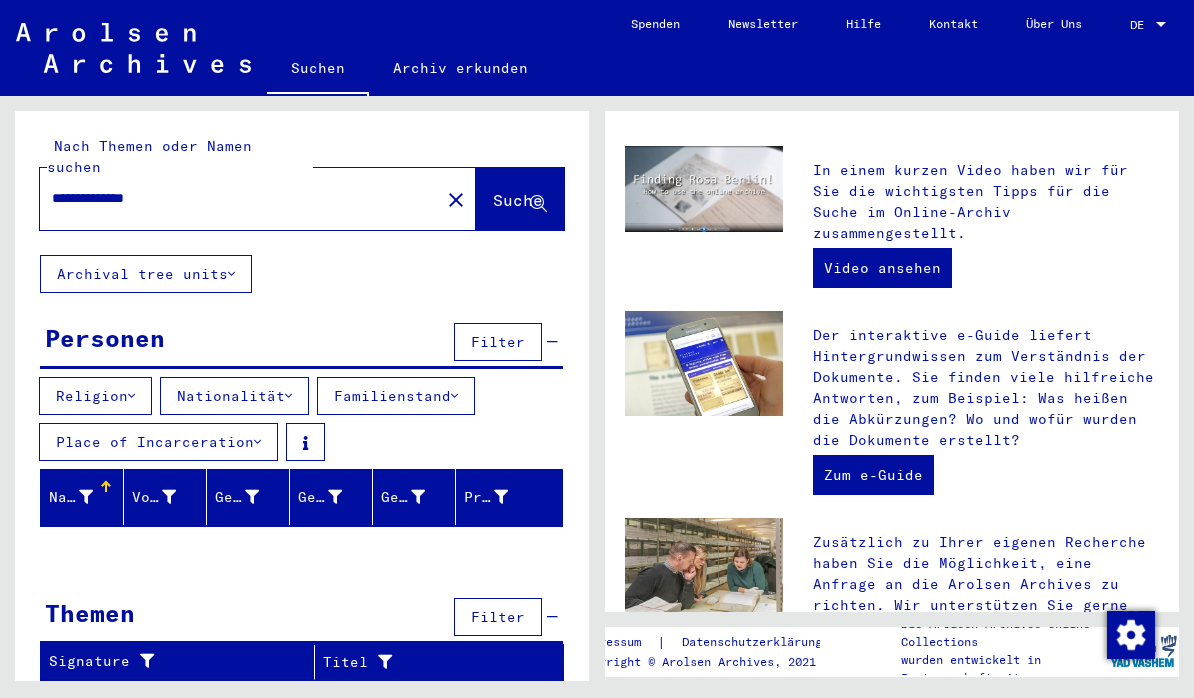click on "**********" at bounding box center (234, 198) 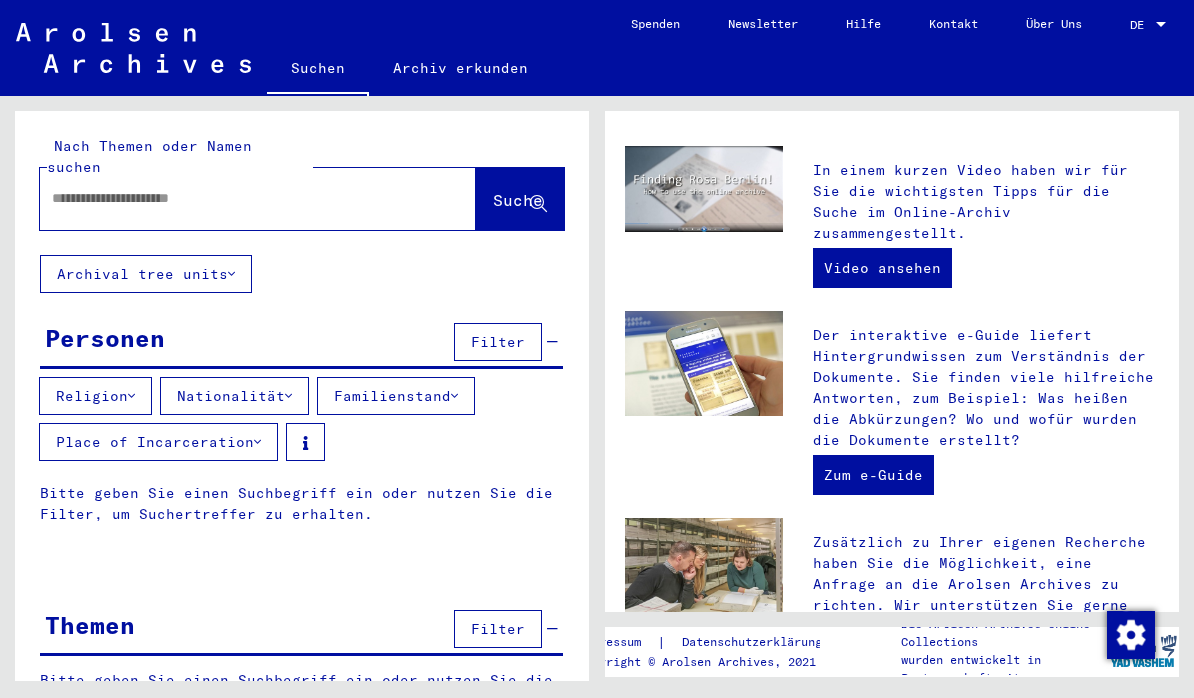 click at bounding box center [234, 198] 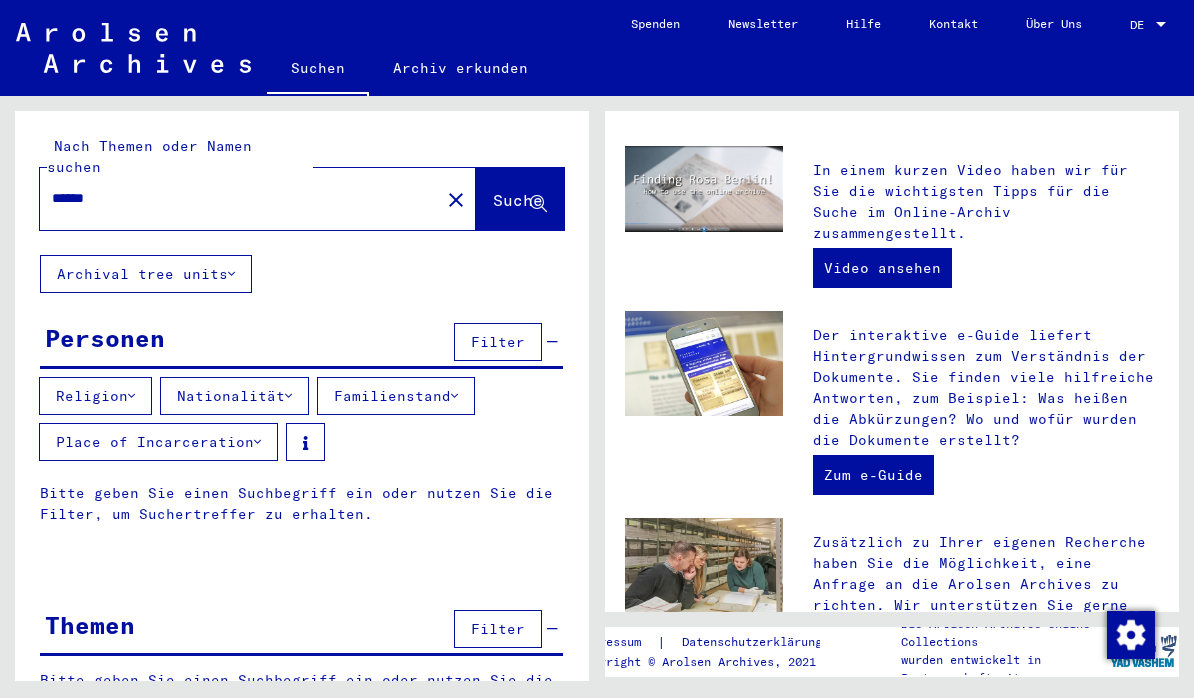 click on "Suche" 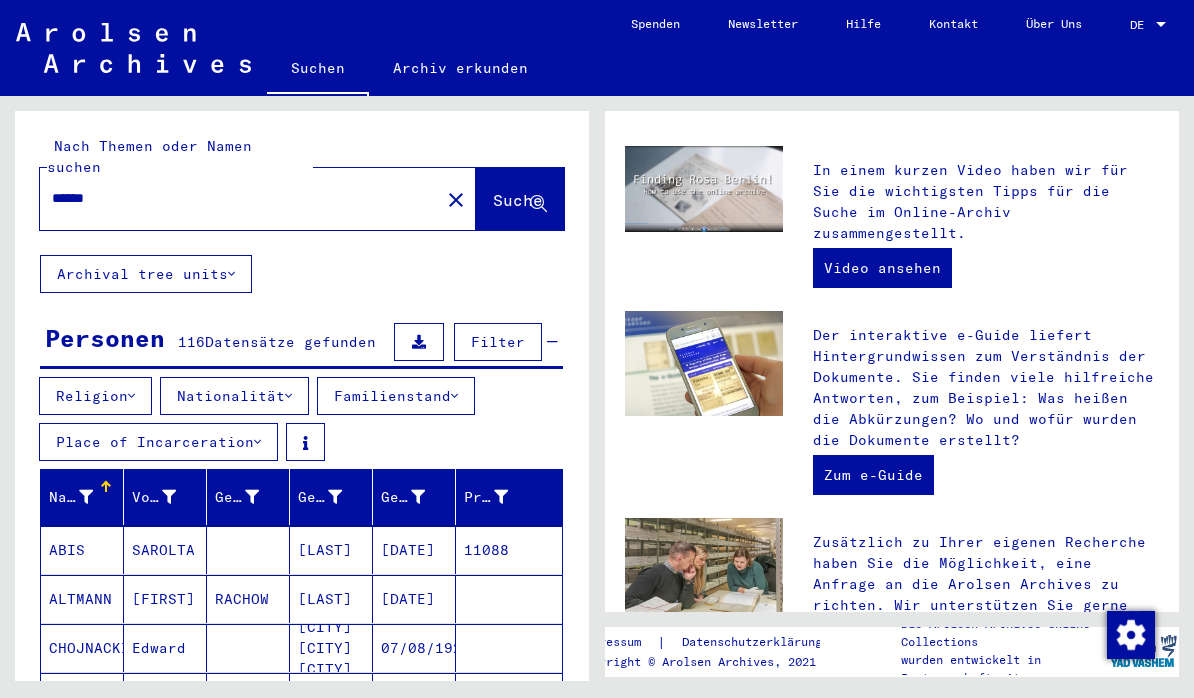 scroll, scrollTop: 0, scrollLeft: 0, axis: both 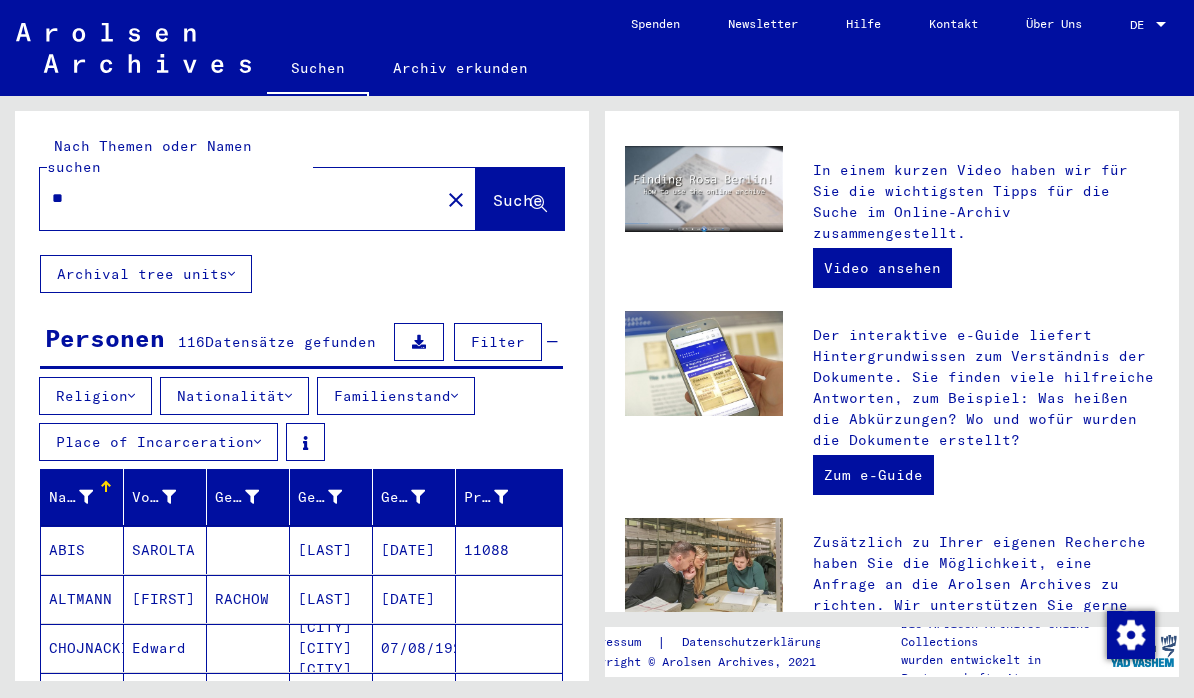 type on "*" 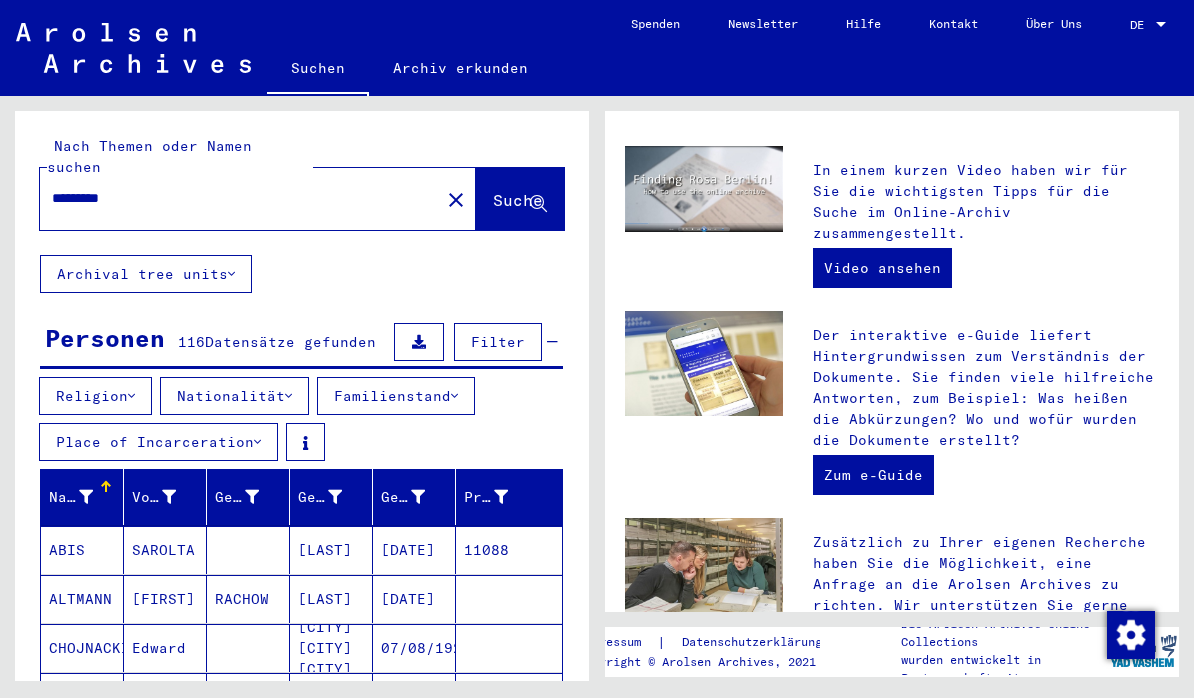 type on "*********" 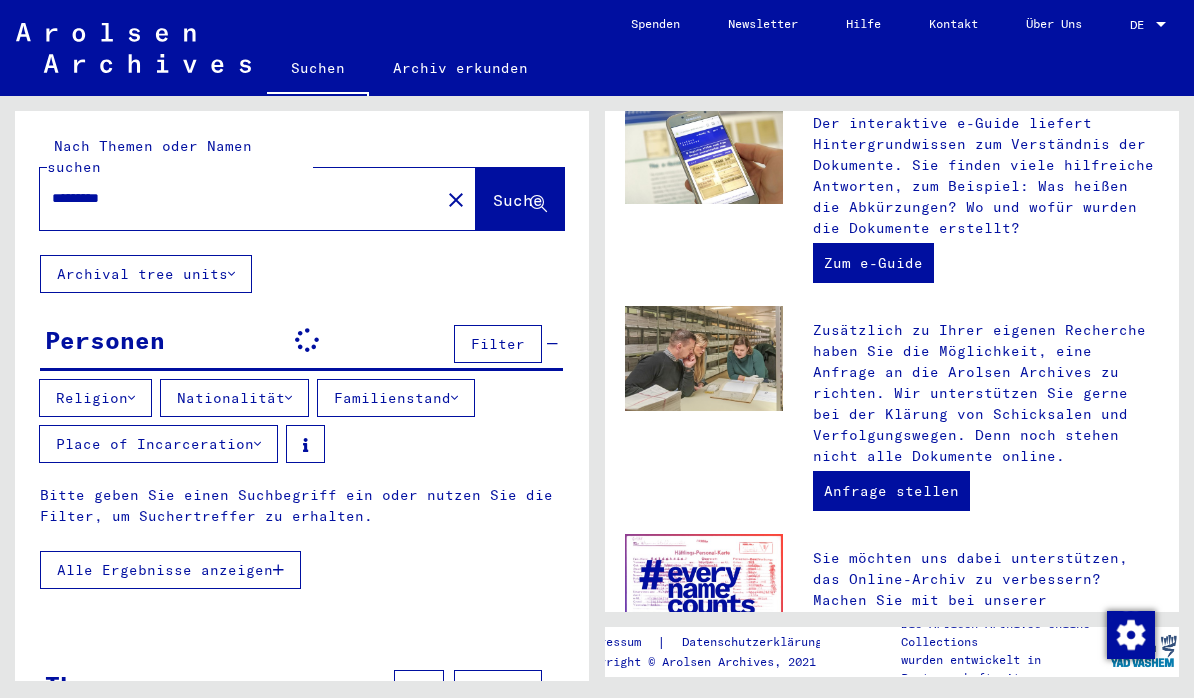 scroll, scrollTop: 722, scrollLeft: 0, axis: vertical 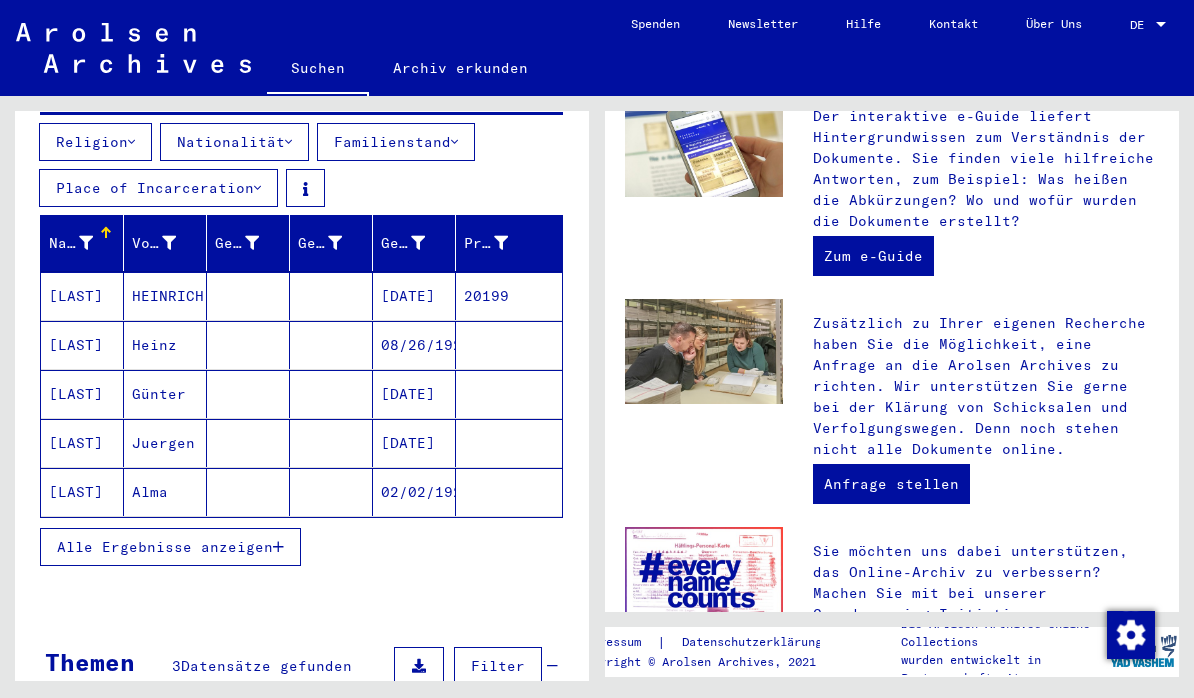 click on "HEINRICH" at bounding box center [165, 345] 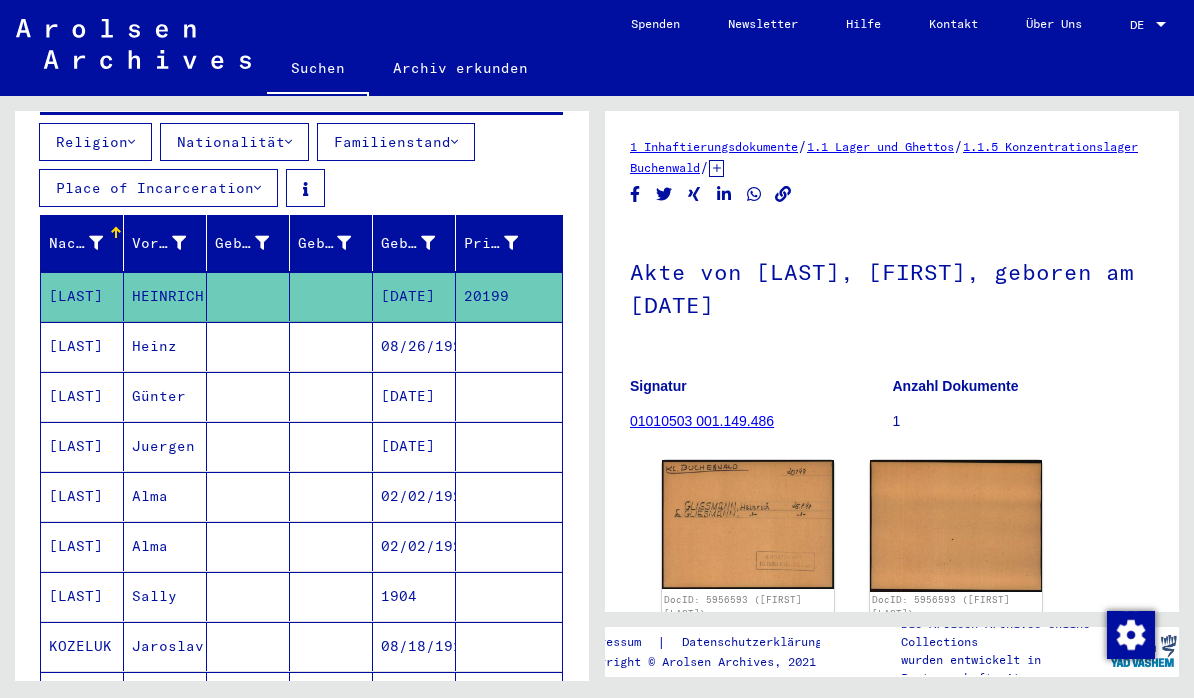scroll, scrollTop: 0, scrollLeft: 0, axis: both 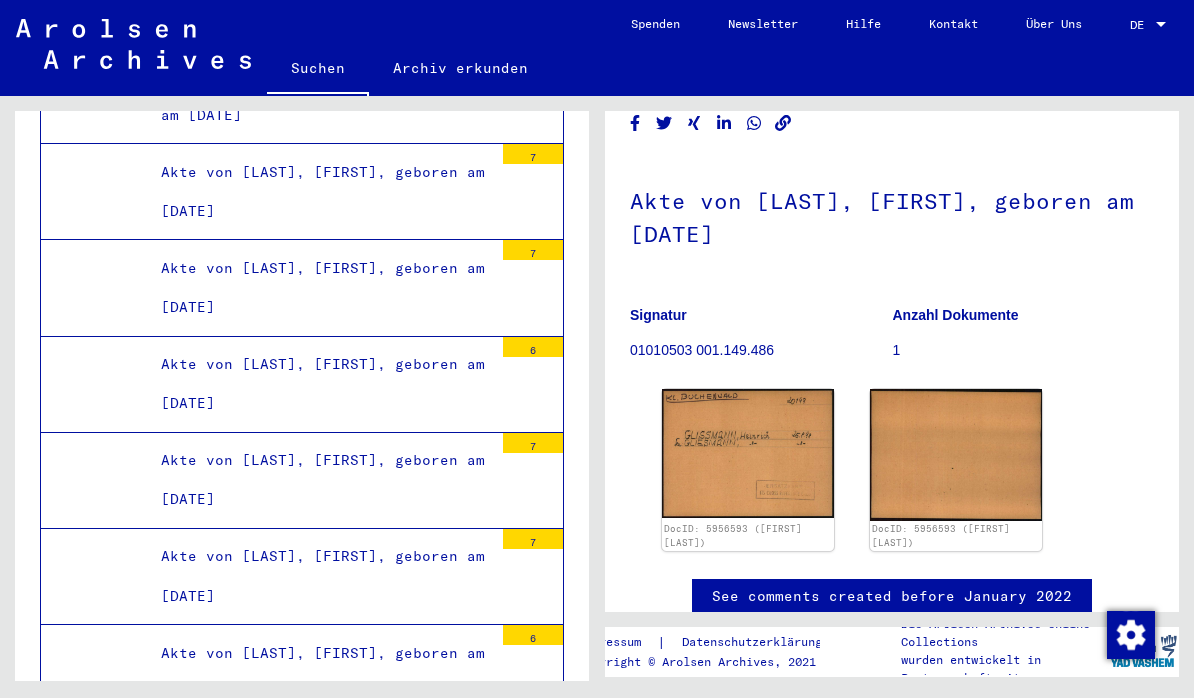 click 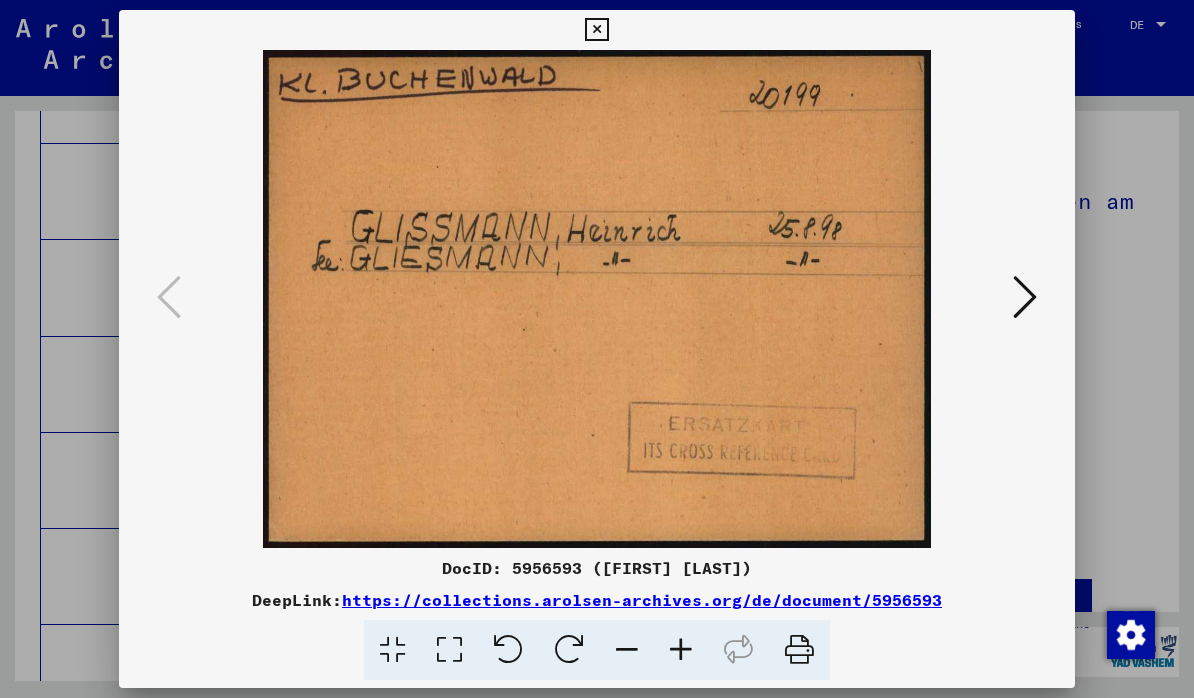 click at bounding box center [1025, 297] 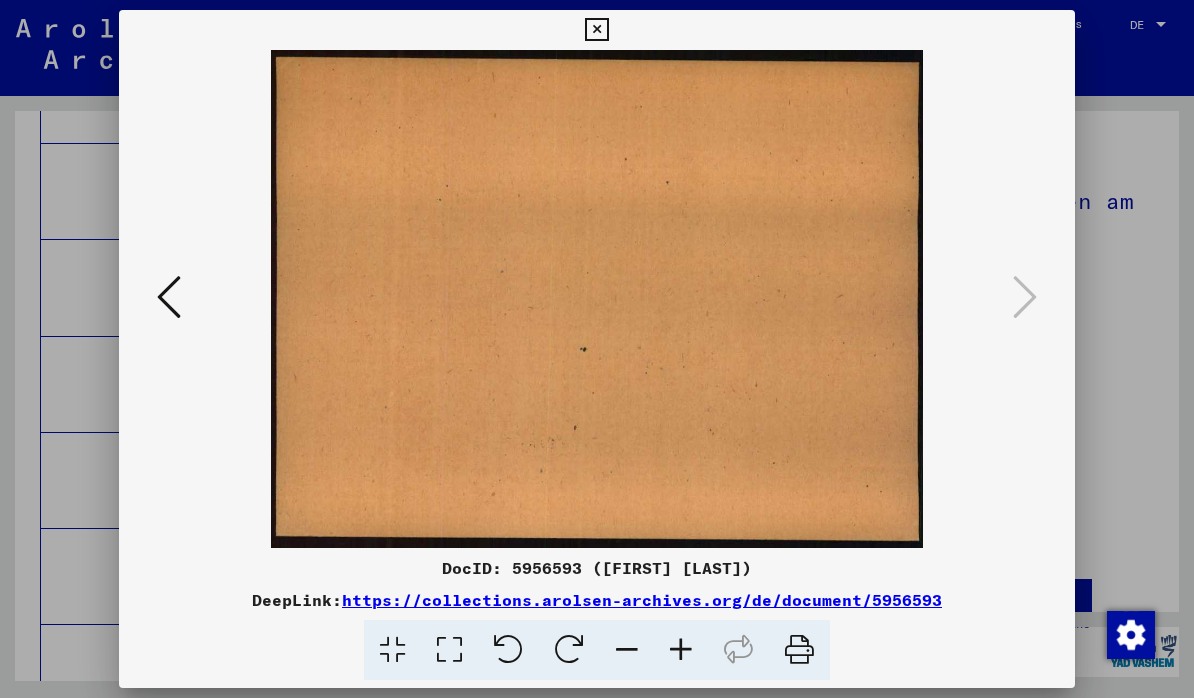 click at bounding box center [169, 298] 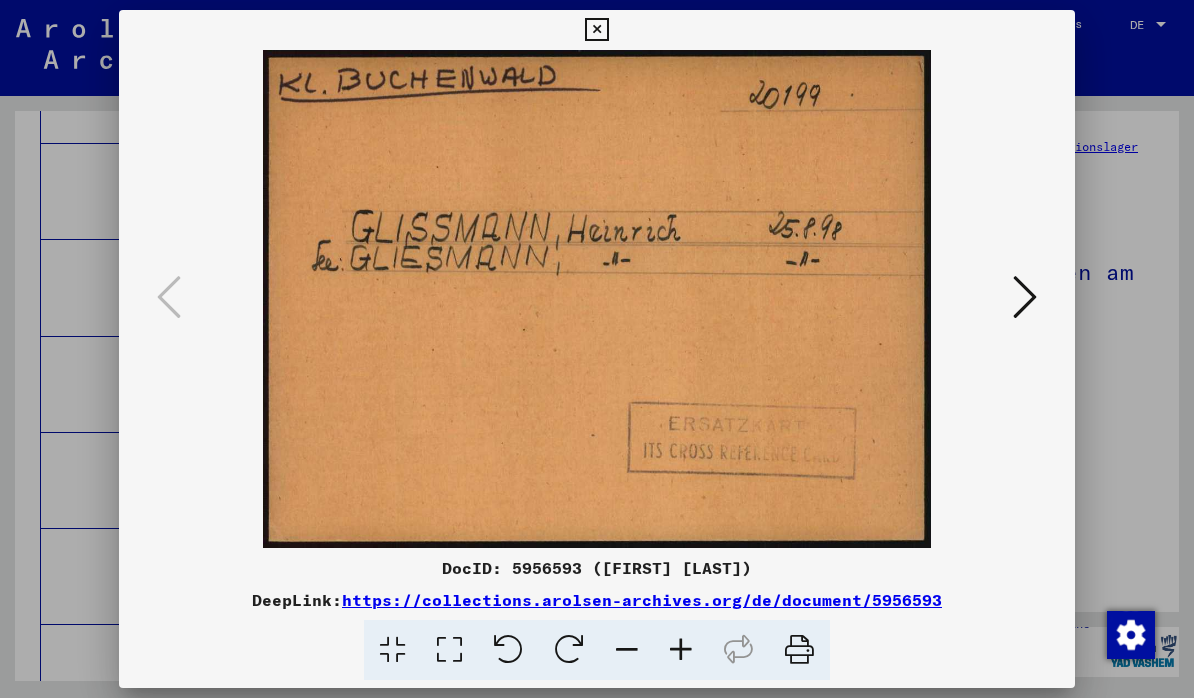 click at bounding box center (596, 30) 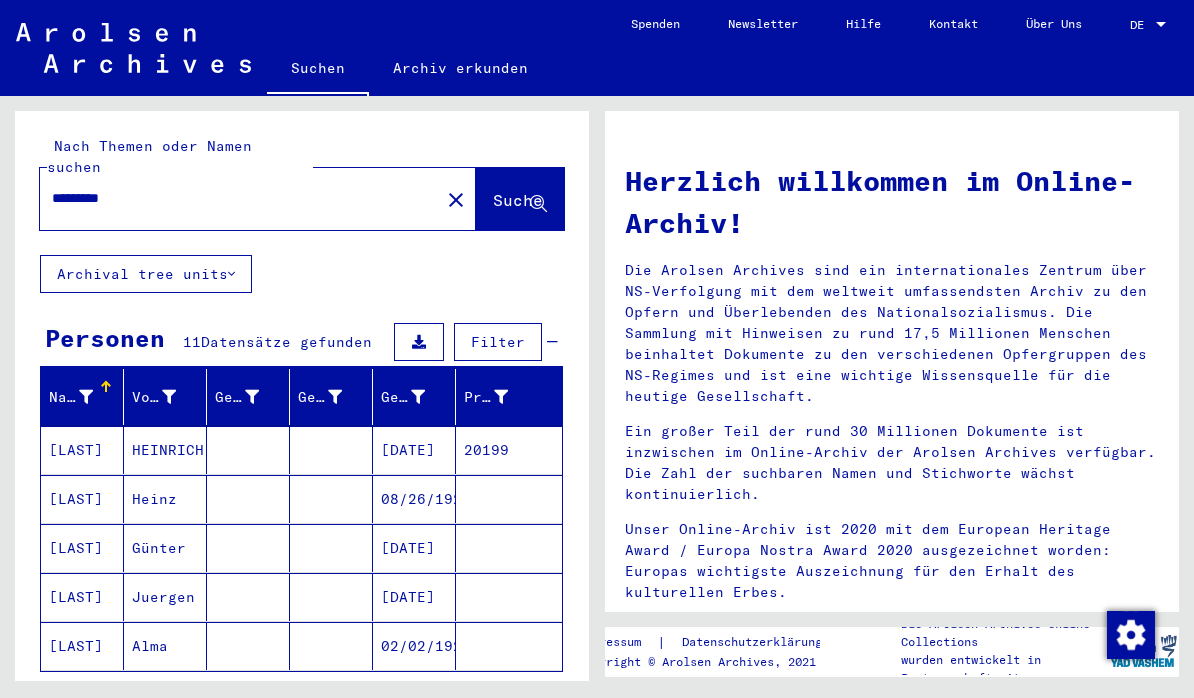 type on "******" 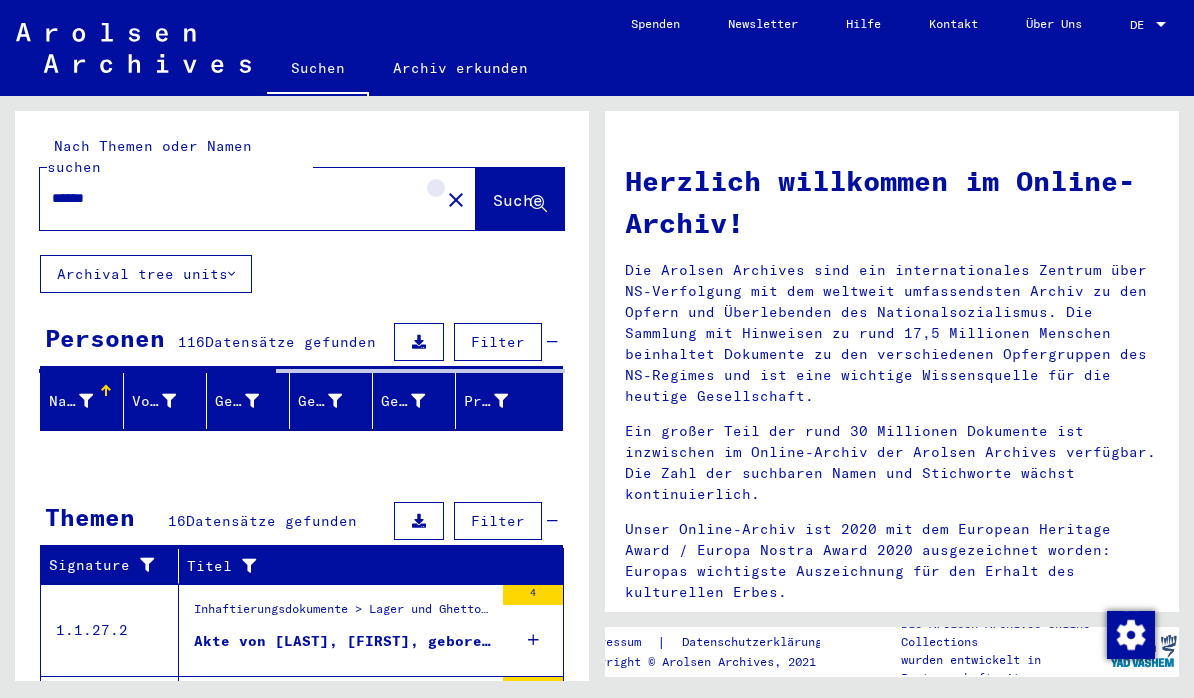 click on "close" 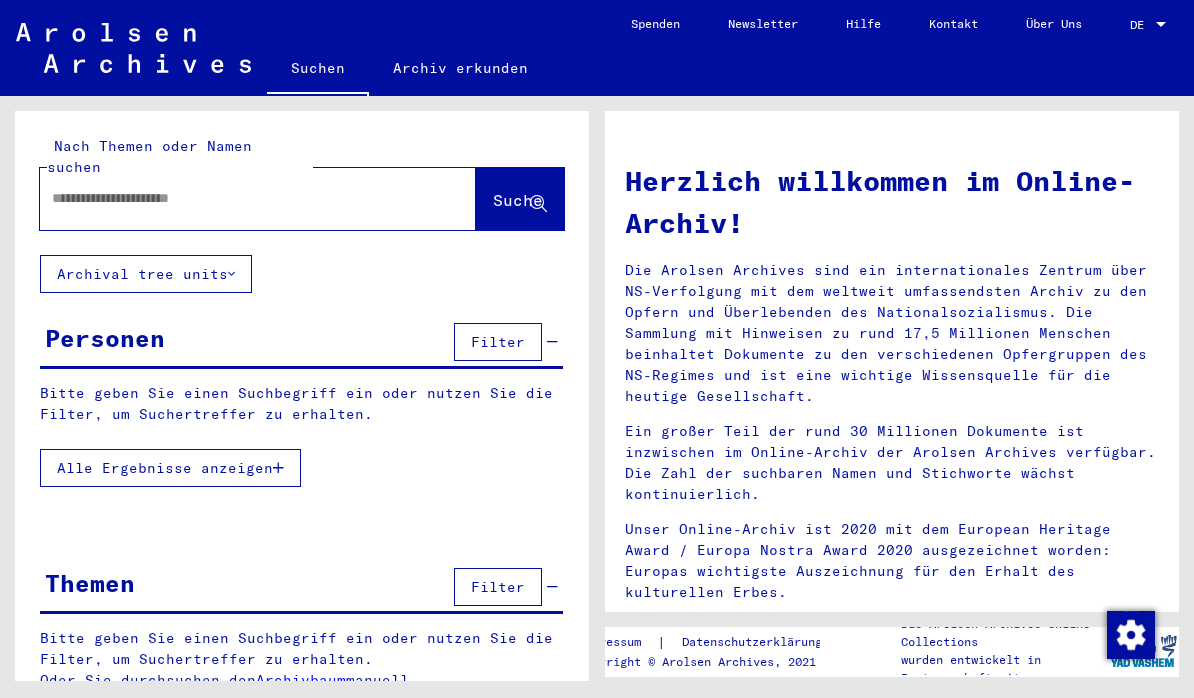 click 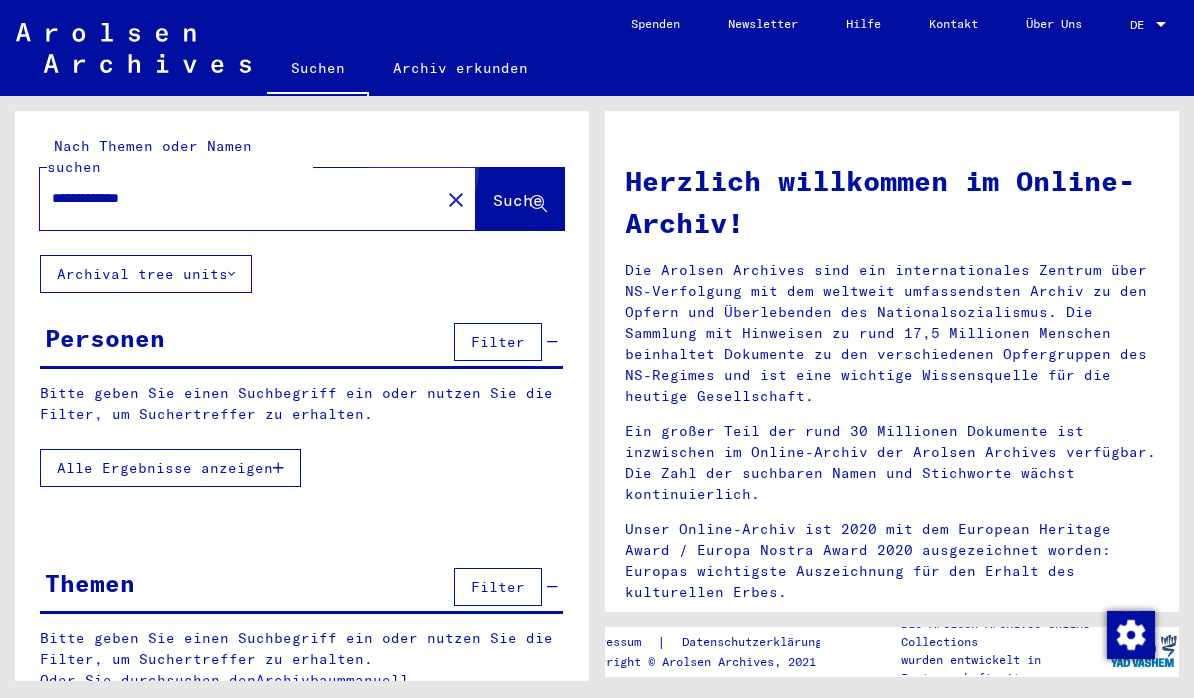 type on "**********" 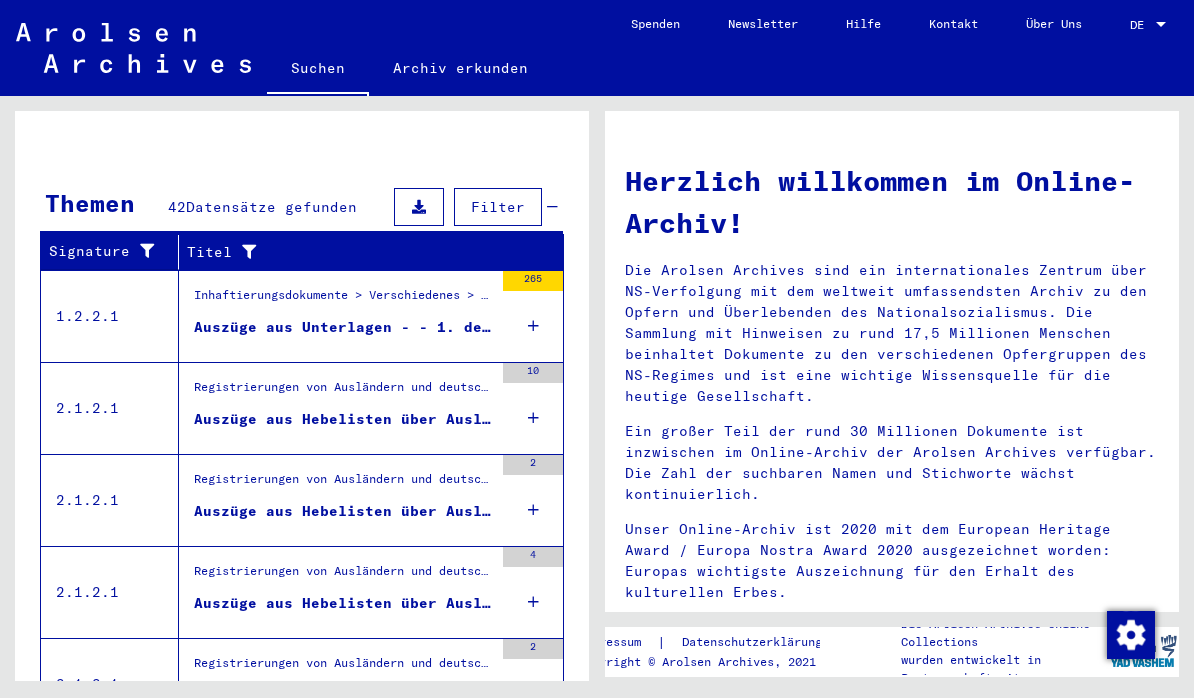 scroll, scrollTop: 611, scrollLeft: 0, axis: vertical 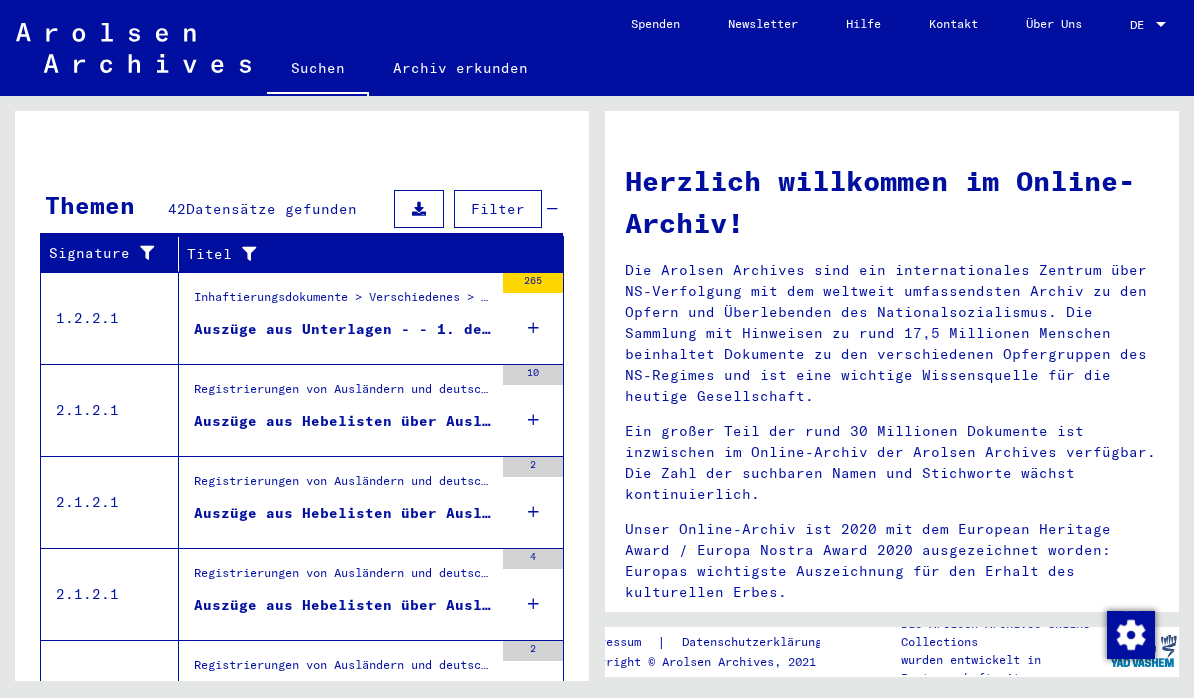 click at bounding box center [533, 328] 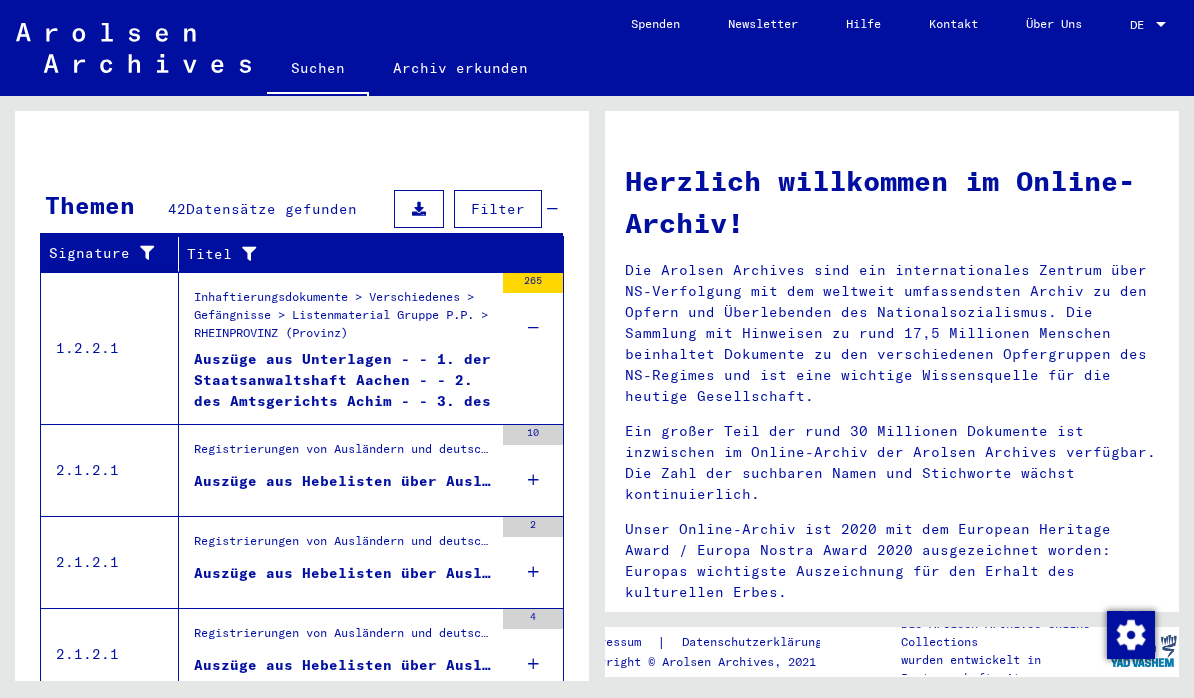 click on "10" at bounding box center (533, 470) 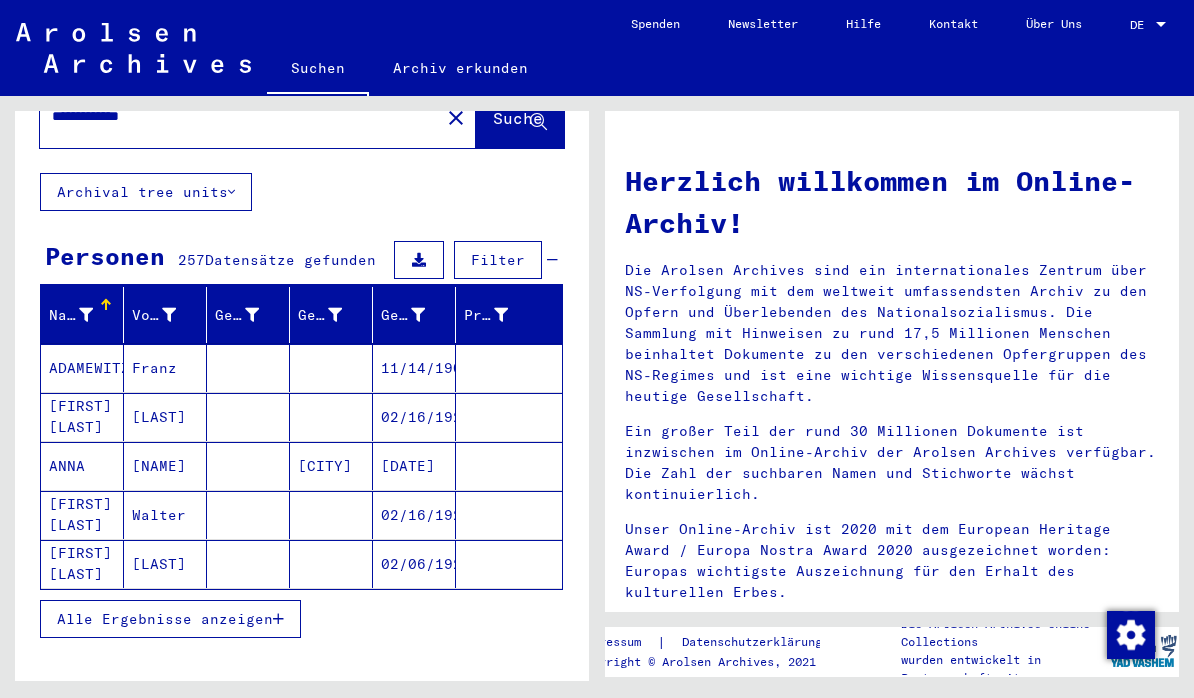 scroll, scrollTop: 85, scrollLeft: 0, axis: vertical 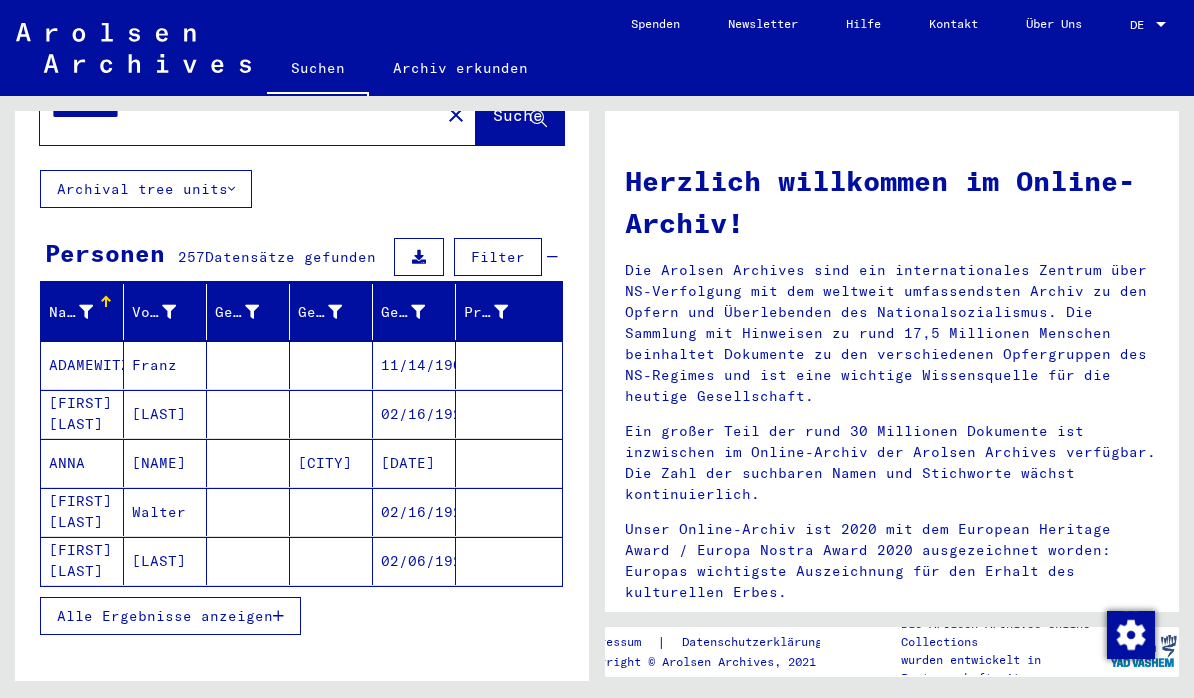 click at bounding box center (335, 312) 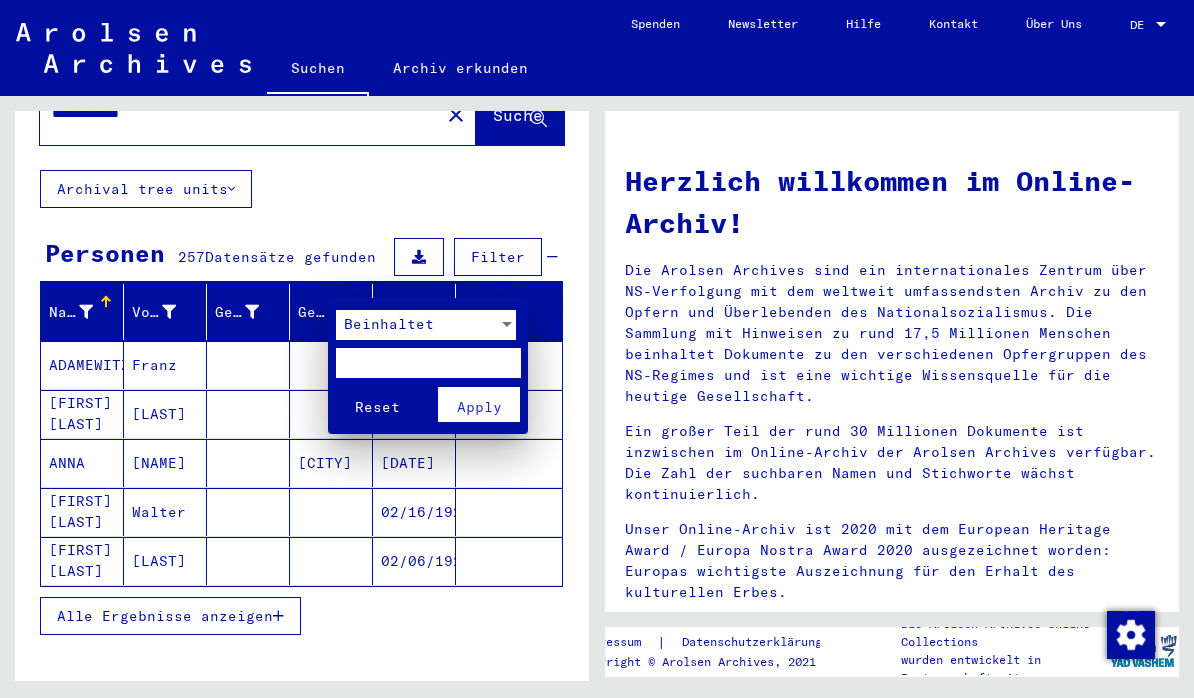click at bounding box center [597, 349] 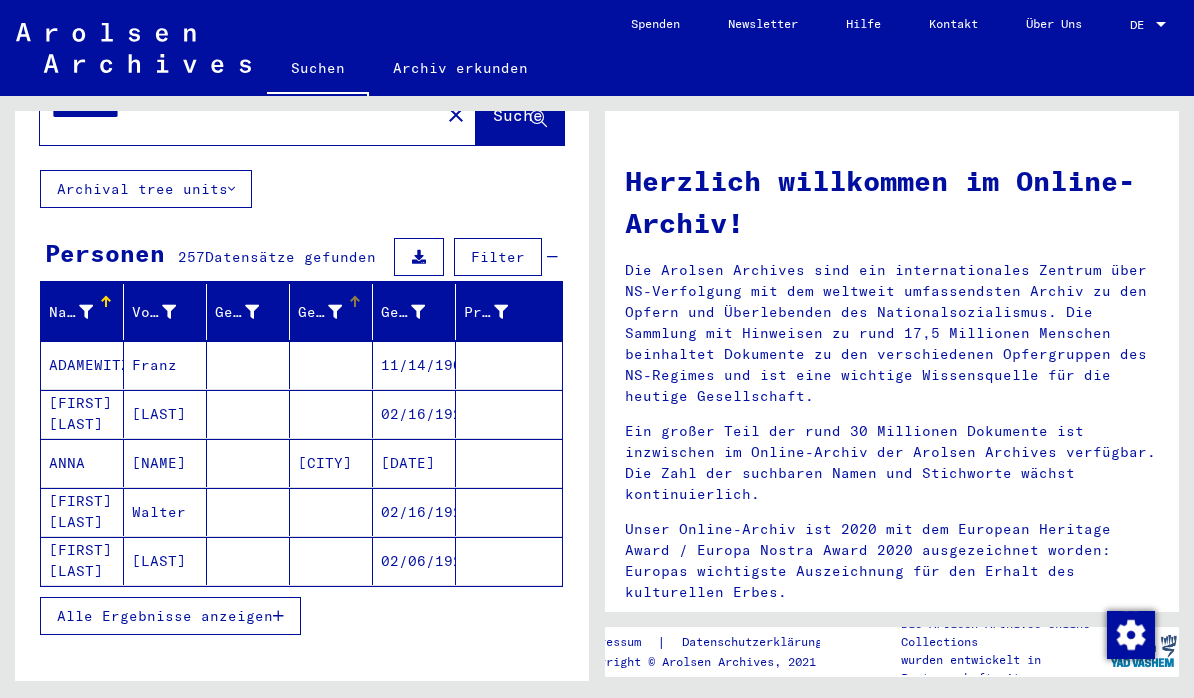 click on "[NAME]" at bounding box center (165, 512) 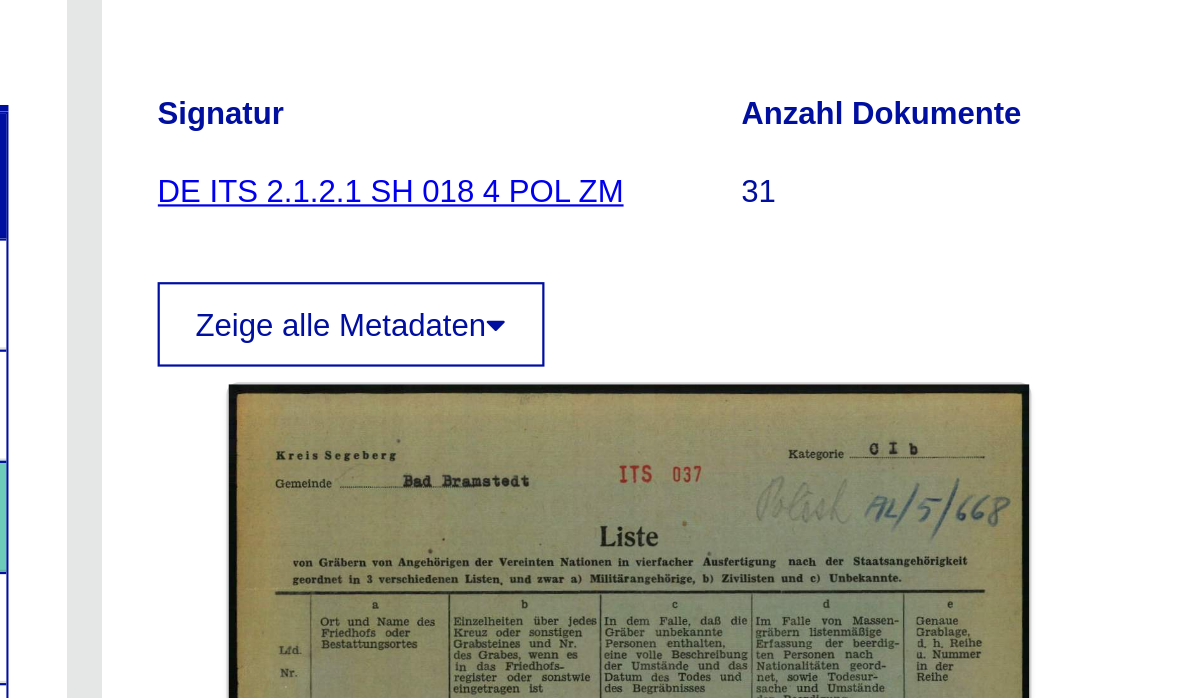 scroll, scrollTop: 130, scrollLeft: 0, axis: vertical 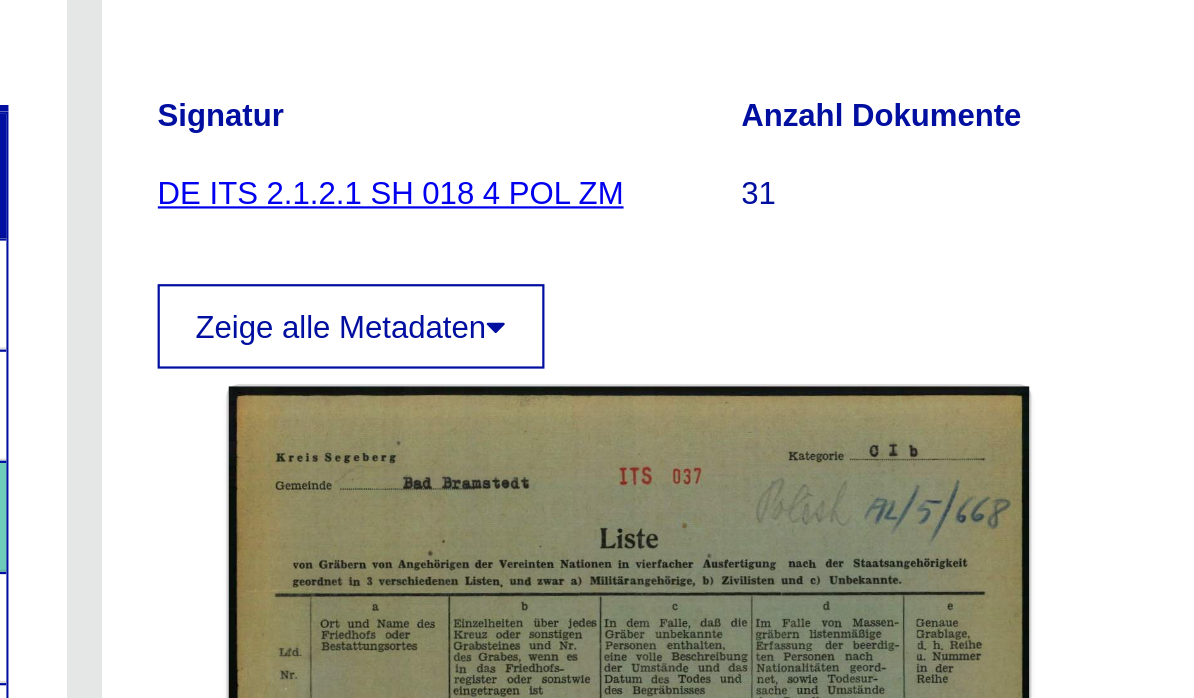 click on "DE ITS 2.1.2.1 SH 018 4 POL ZM" 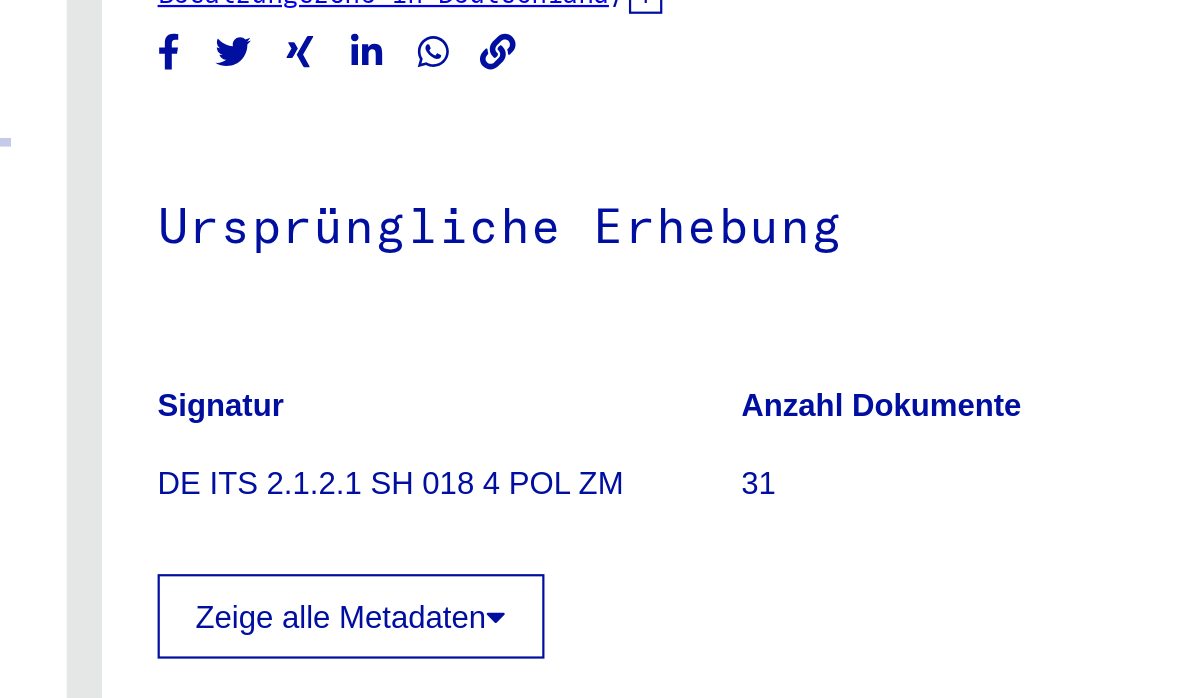scroll, scrollTop: 73, scrollLeft: 0, axis: vertical 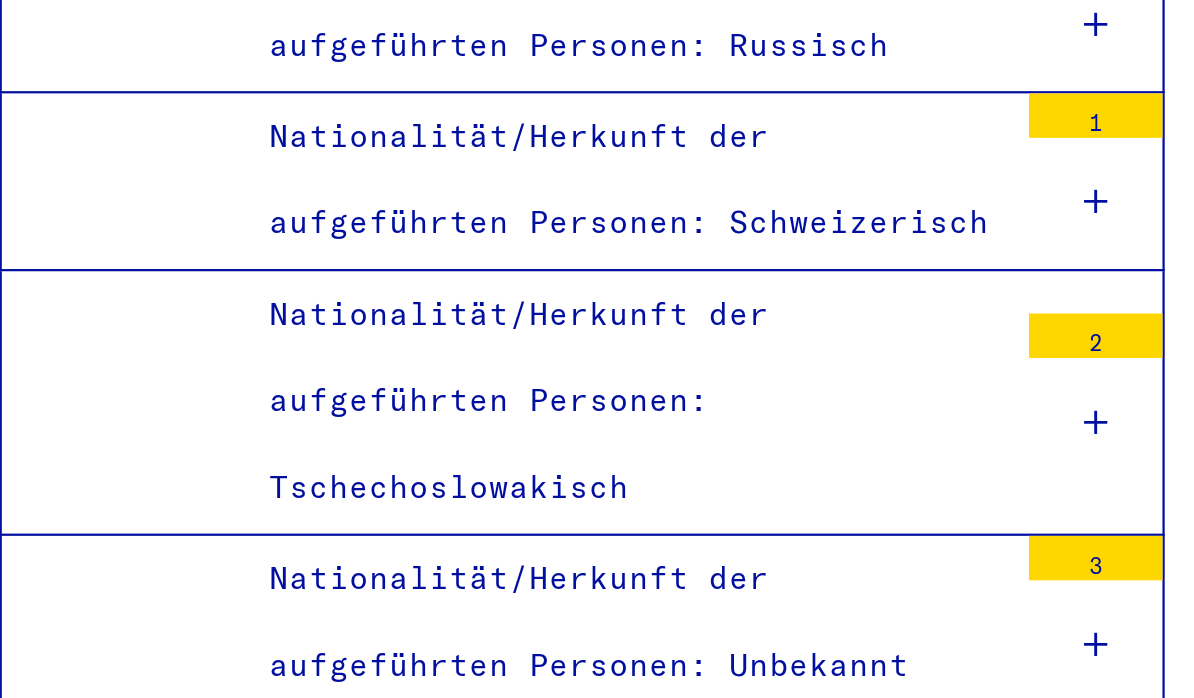 click at bounding box center [533, 623] 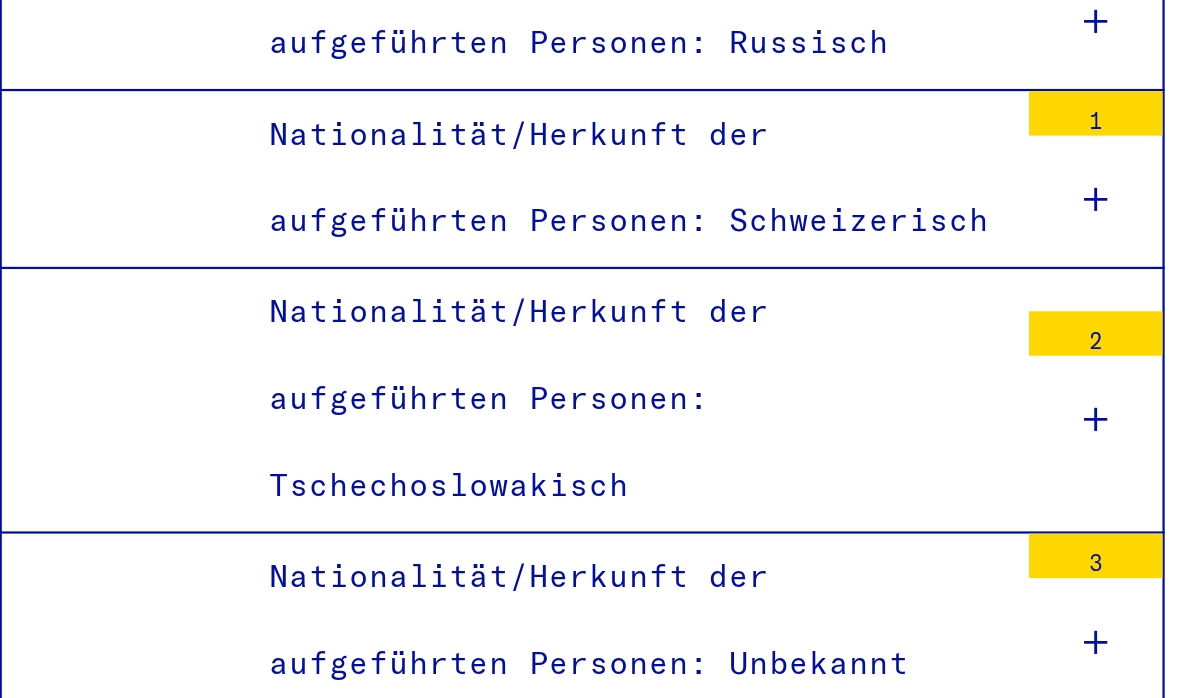 click at bounding box center (533, 623) 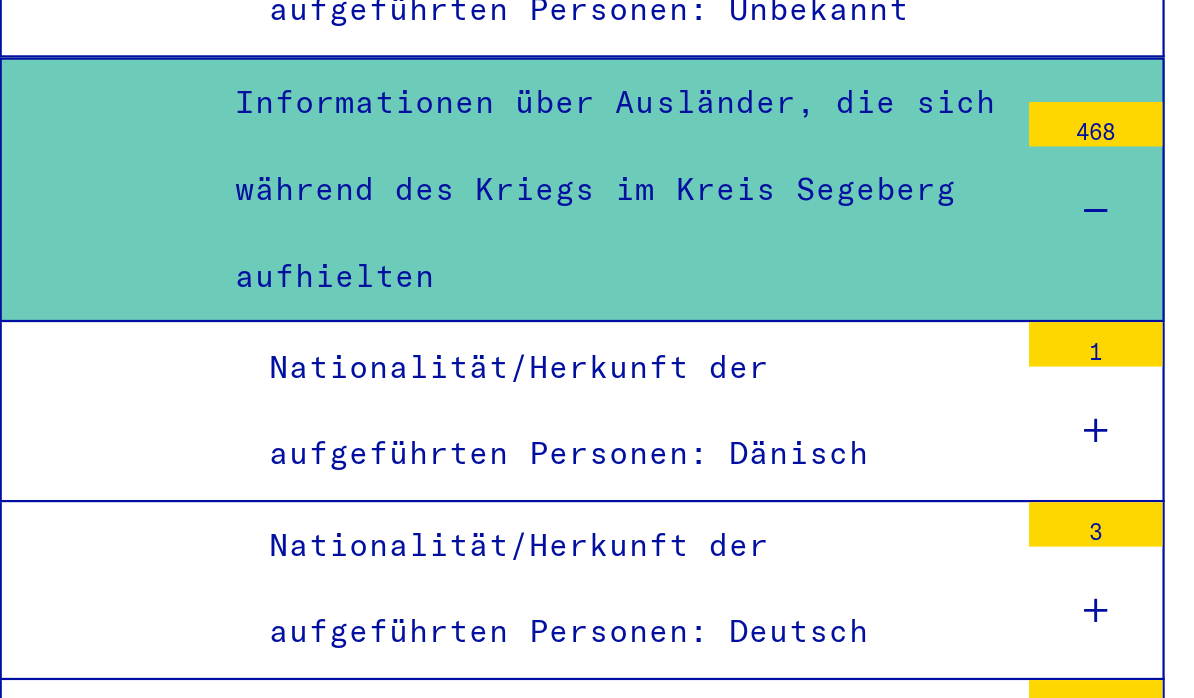 scroll, scrollTop: 4371, scrollLeft: 0, axis: vertical 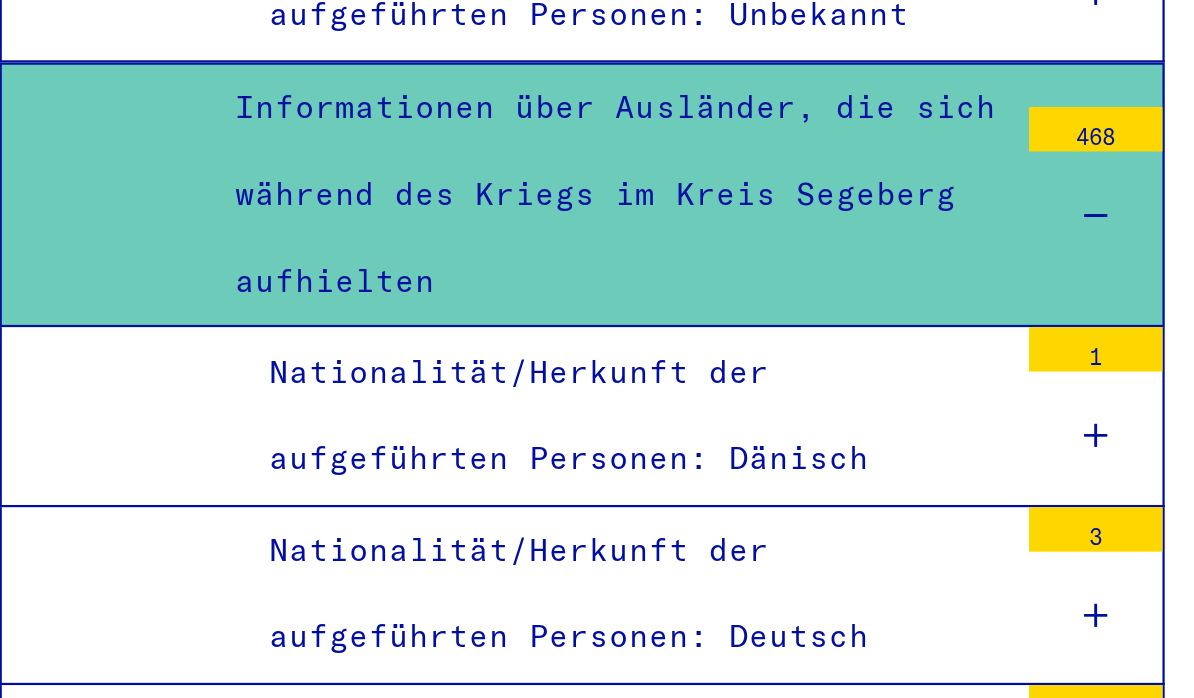 click at bounding box center [533, 591] 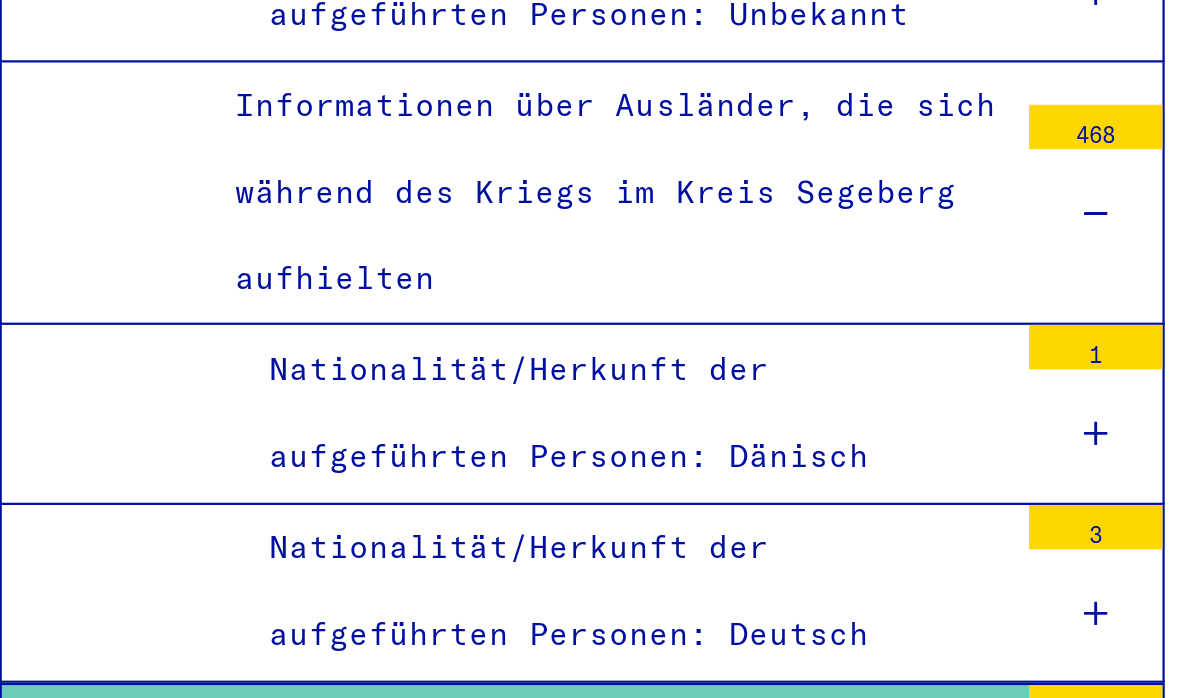 click at bounding box center [533, 591] 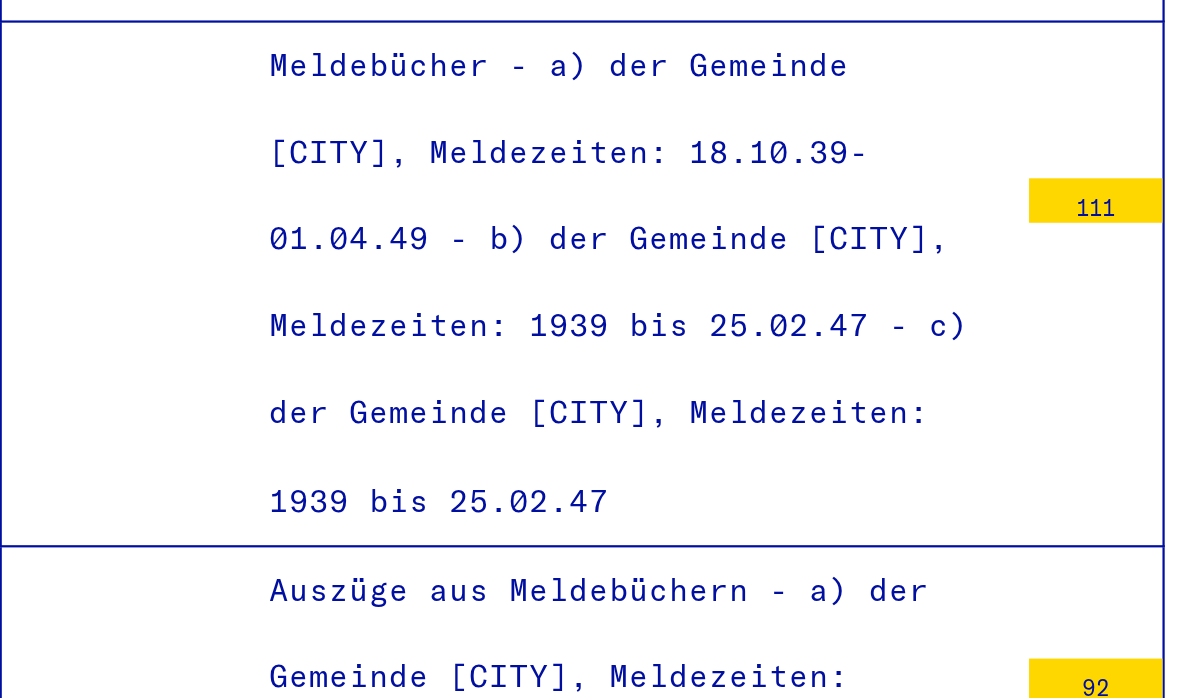 scroll, scrollTop: 5434, scrollLeft: 0, axis: vertical 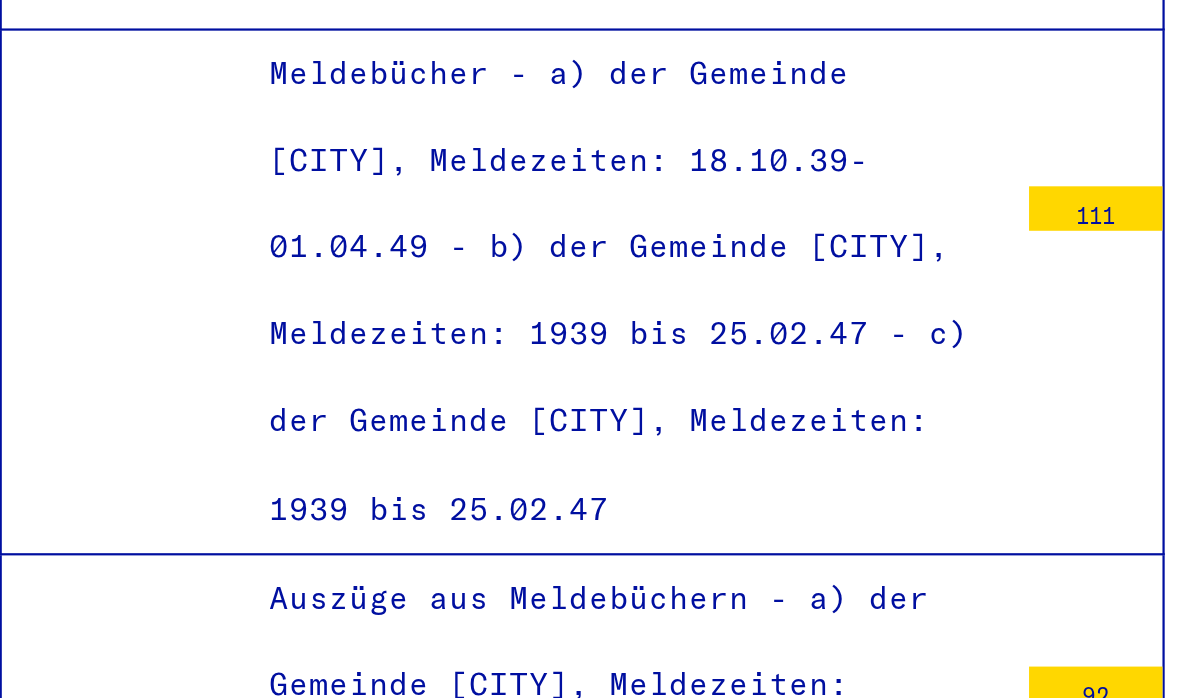 click at bounding box center [533, 934] 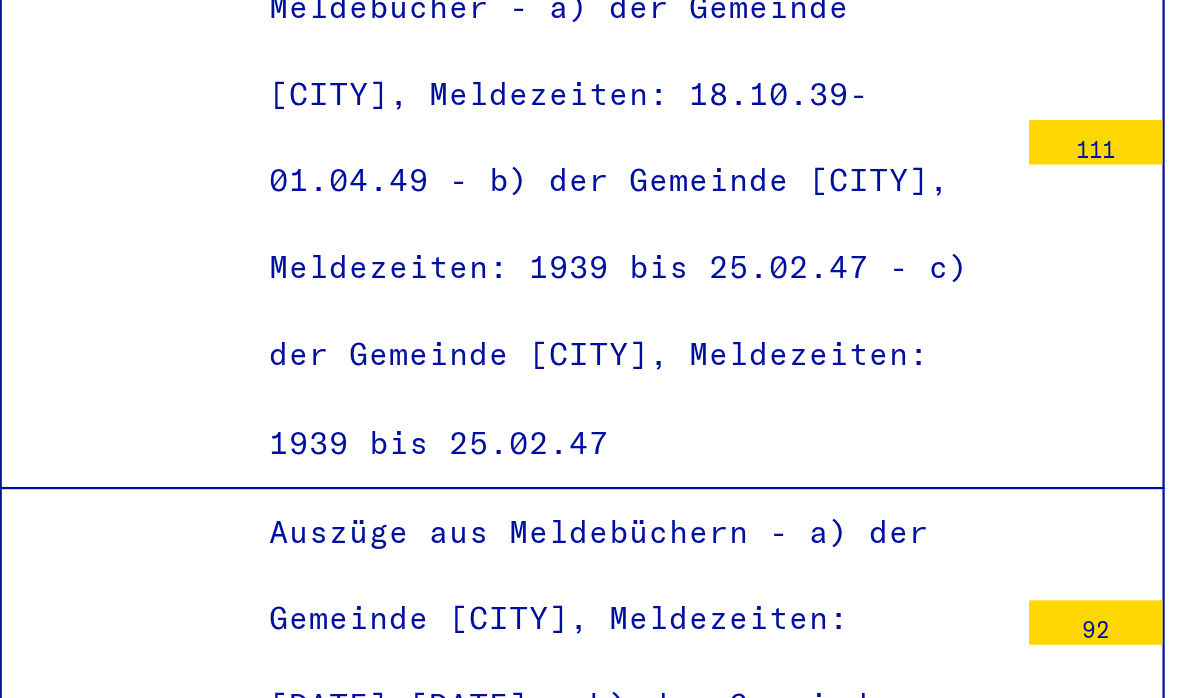 scroll, scrollTop: 5468, scrollLeft: 0, axis: vertical 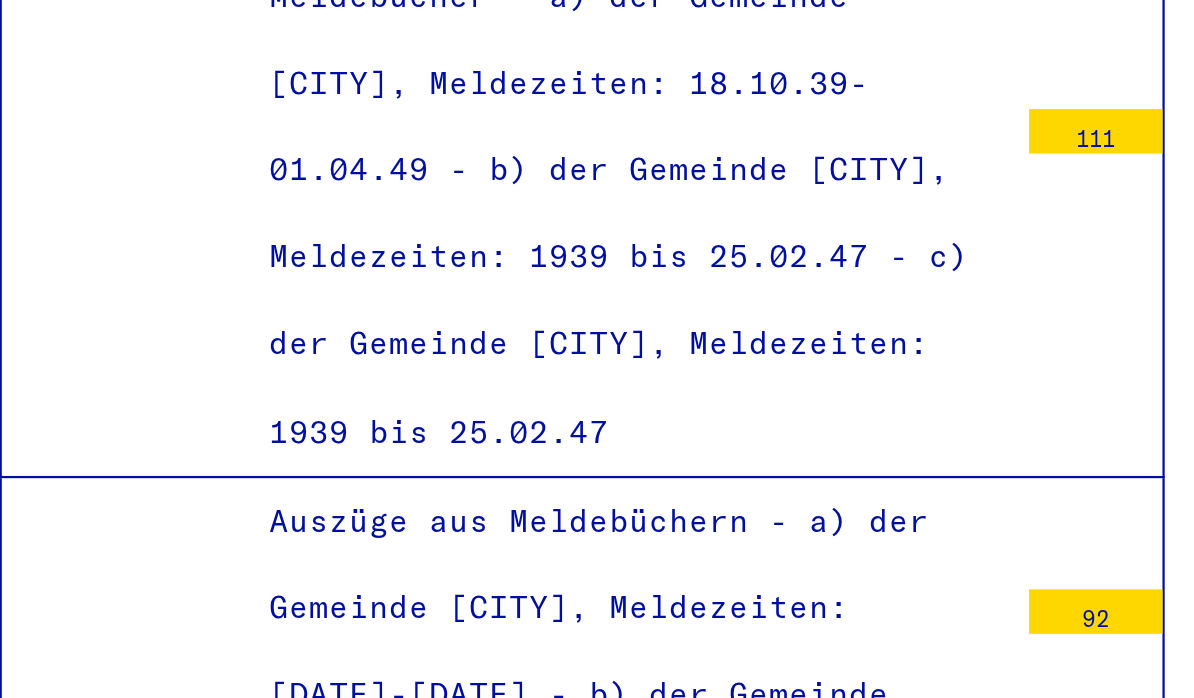 click on "9740" at bounding box center [533, 861] 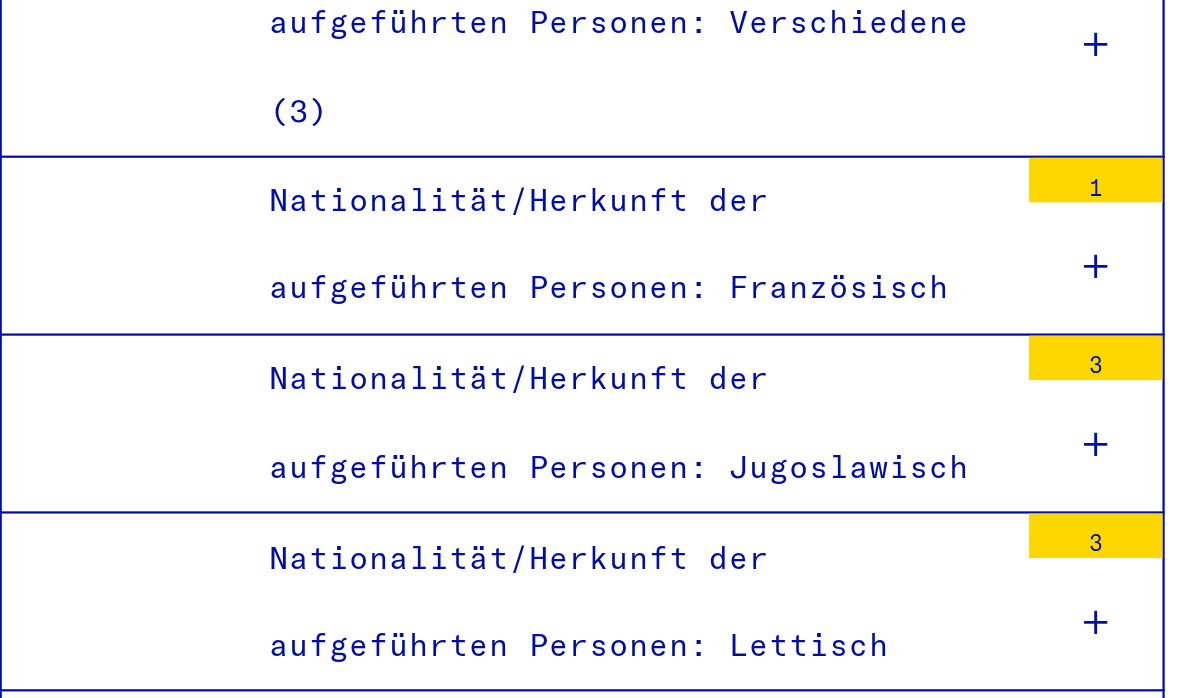 scroll, scrollTop: 6484, scrollLeft: 0, axis: vertical 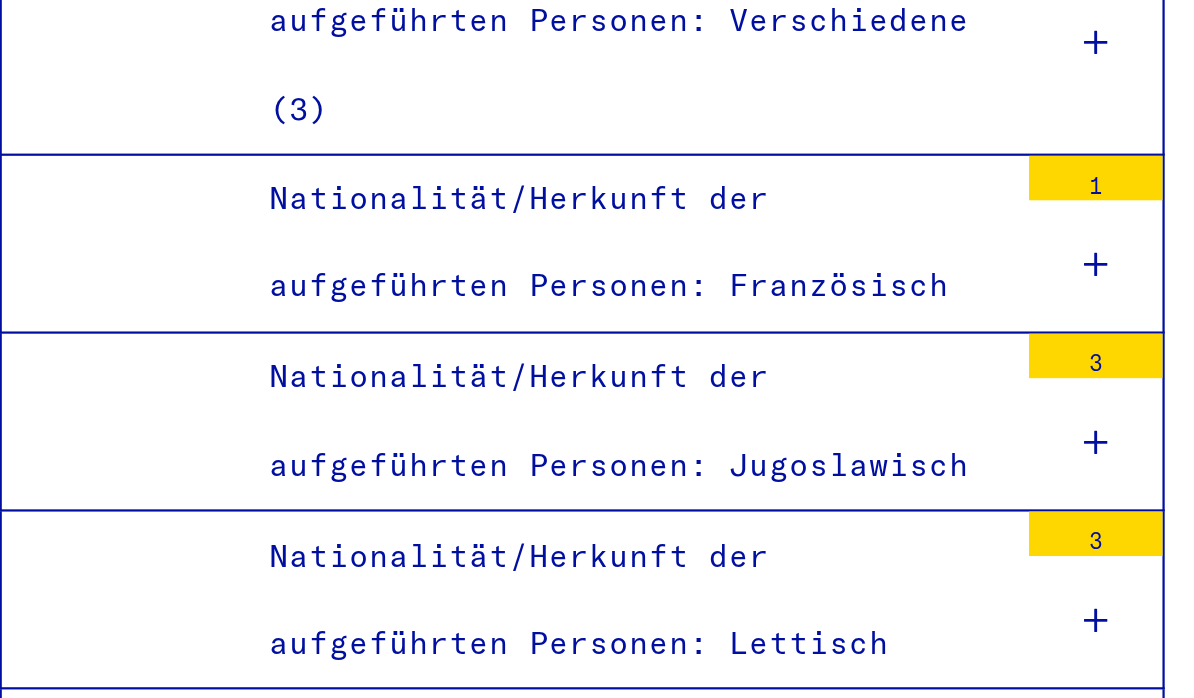 click on "8" at bounding box center [533, 1010] 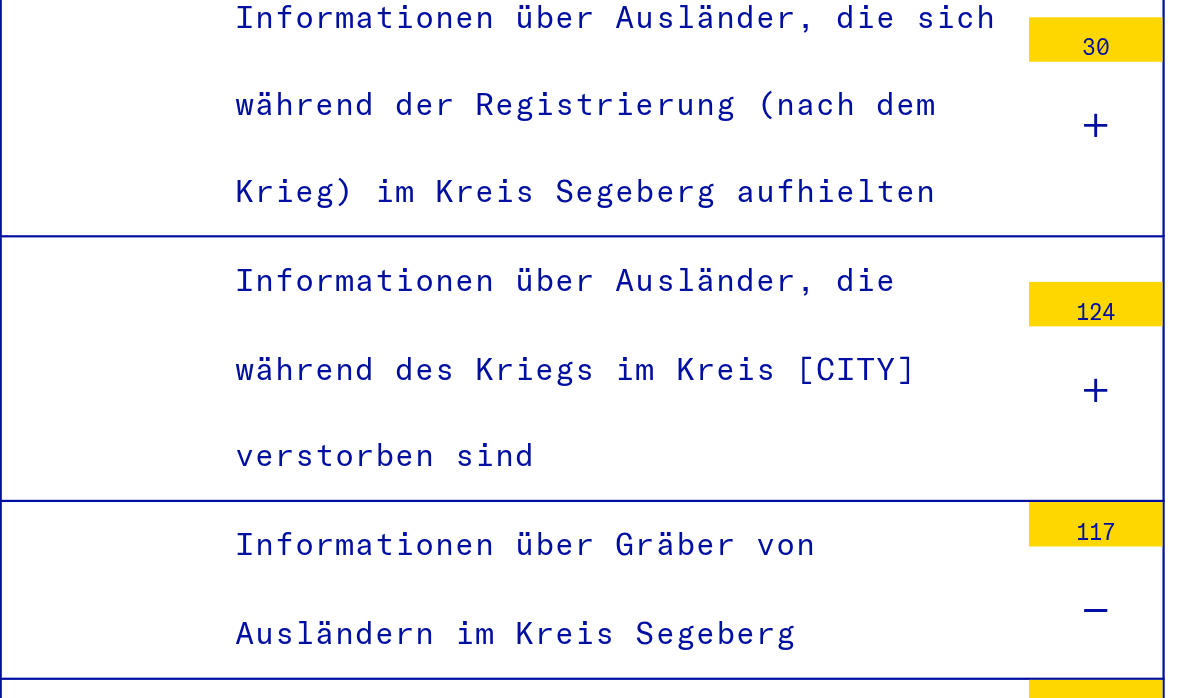 scroll, scrollTop: 2755, scrollLeft: 0, axis: vertical 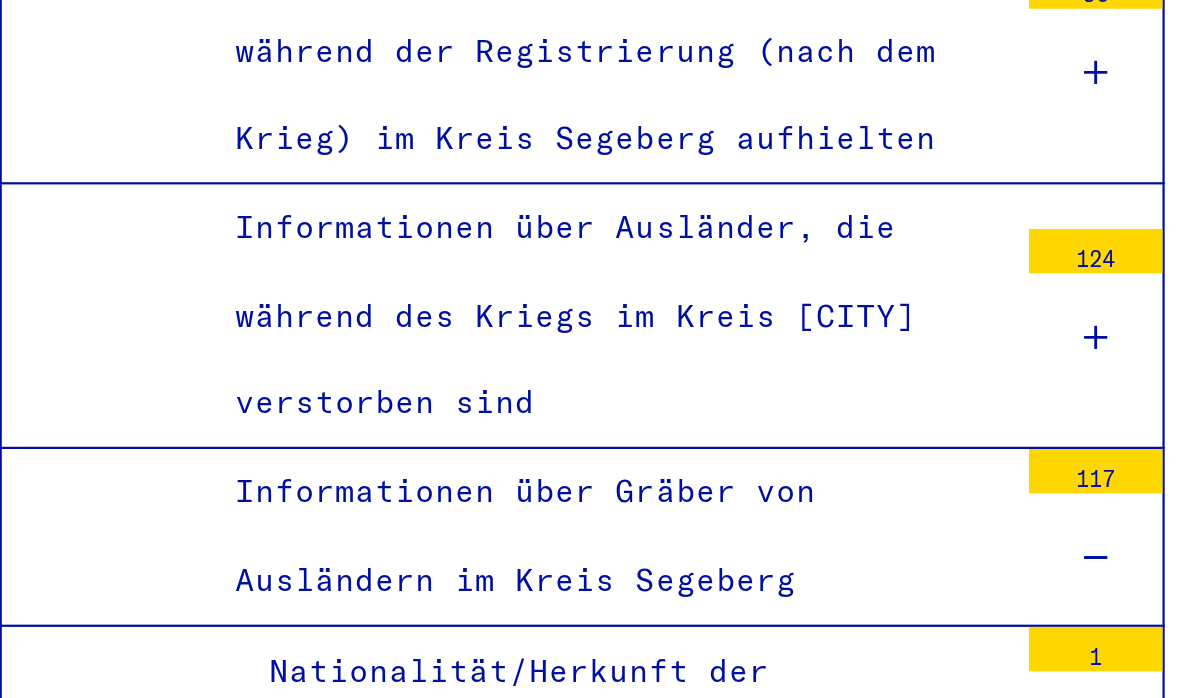 click on "Nationalität/Herkunft der aufgeführten Personen: Amerikanisch" at bounding box center (319, 622) 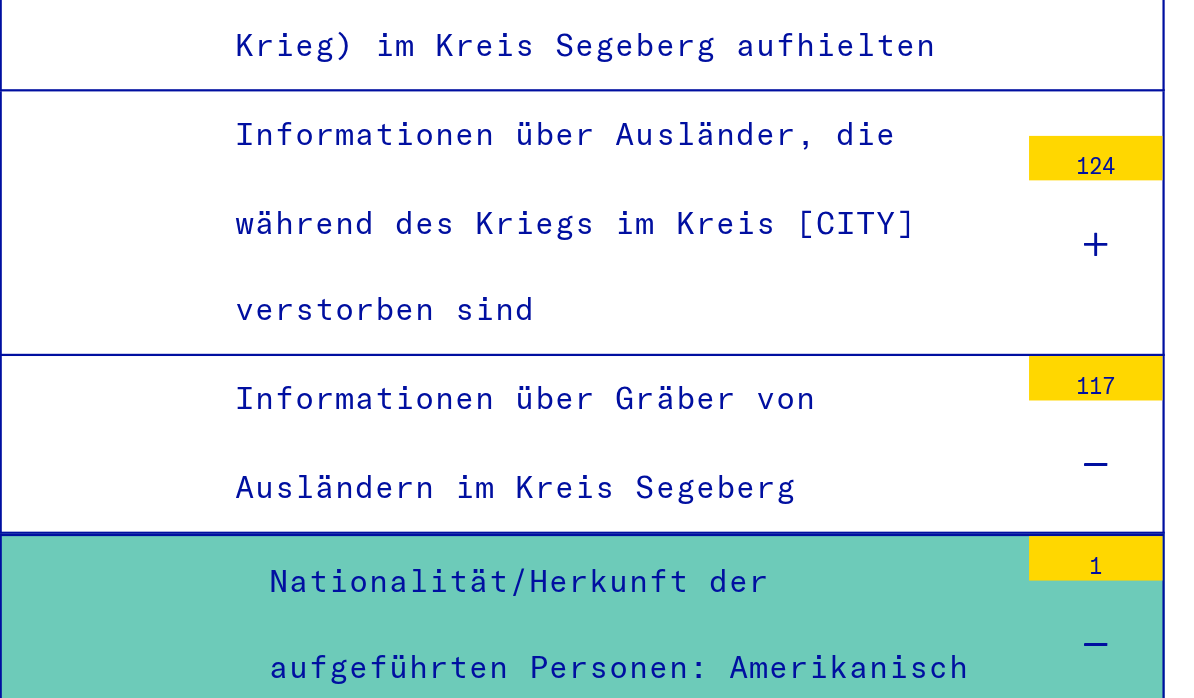 scroll, scrollTop: 2817, scrollLeft: 0, axis: vertical 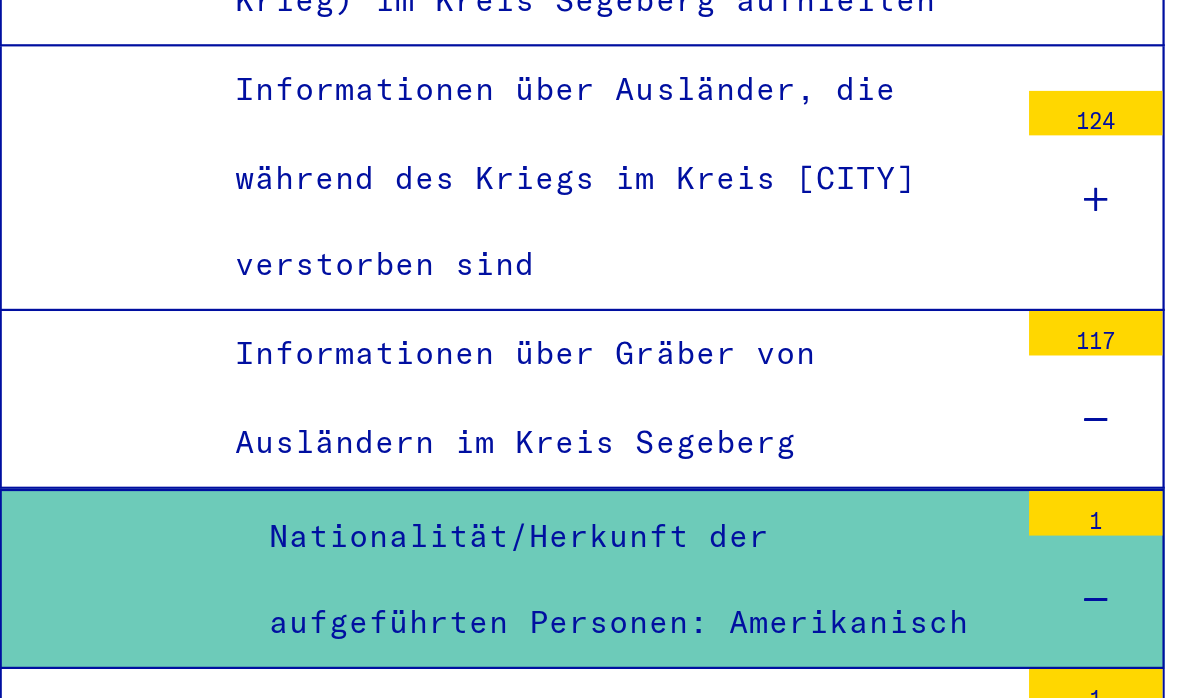 click at bounding box center (533, 570) 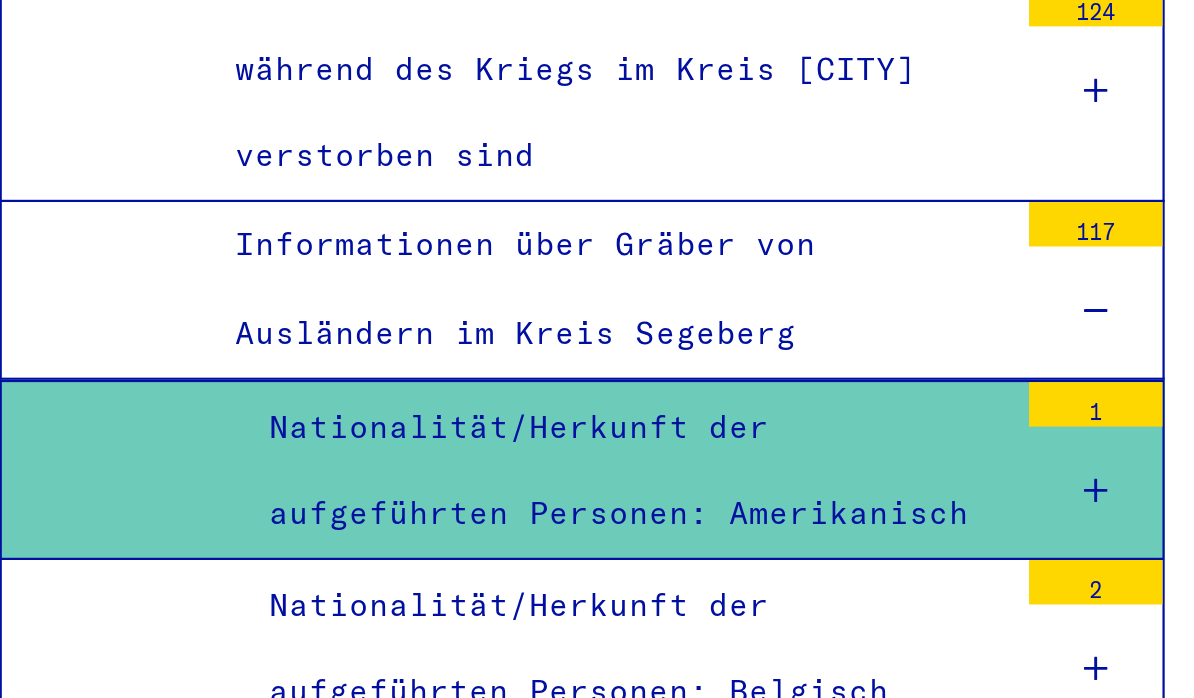 scroll, scrollTop: 2867, scrollLeft: 0, axis: vertical 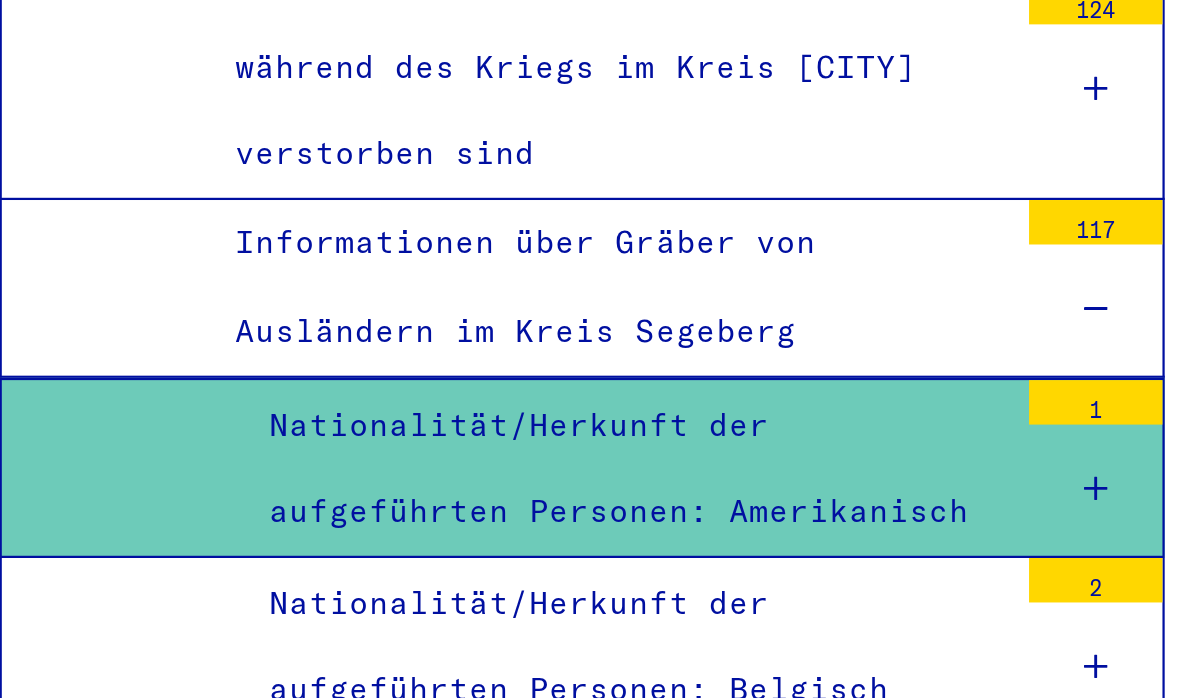 click at bounding box center (533, 520) 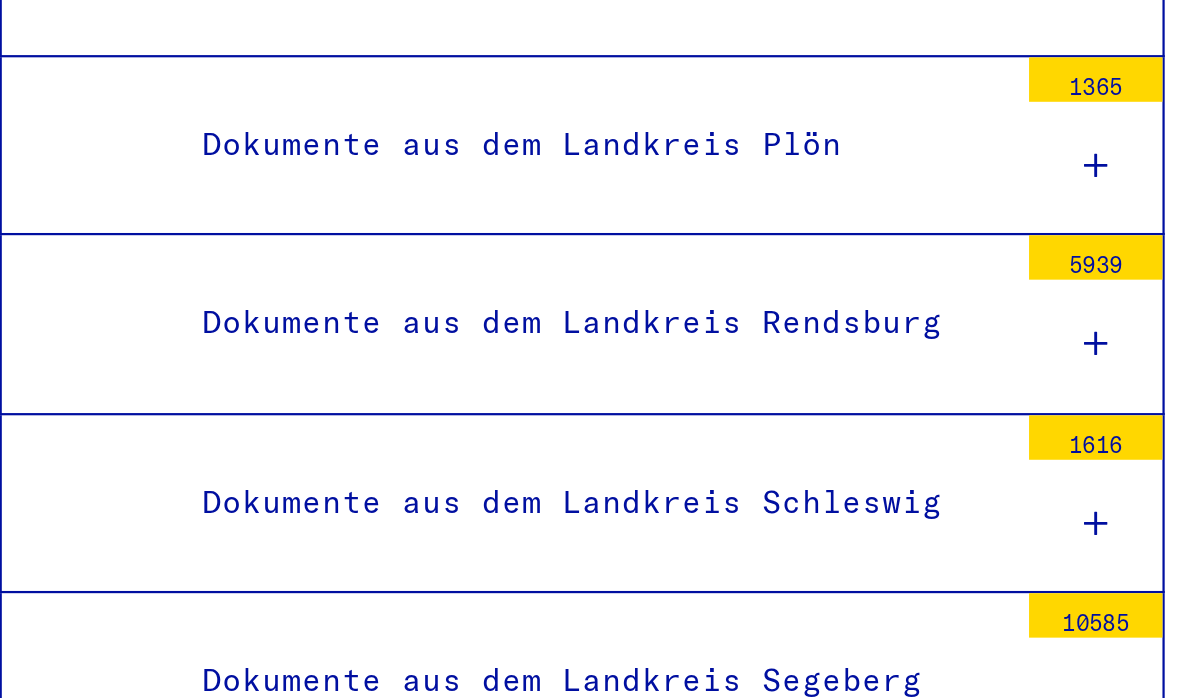 scroll, scrollTop: 2371, scrollLeft: 0, axis: vertical 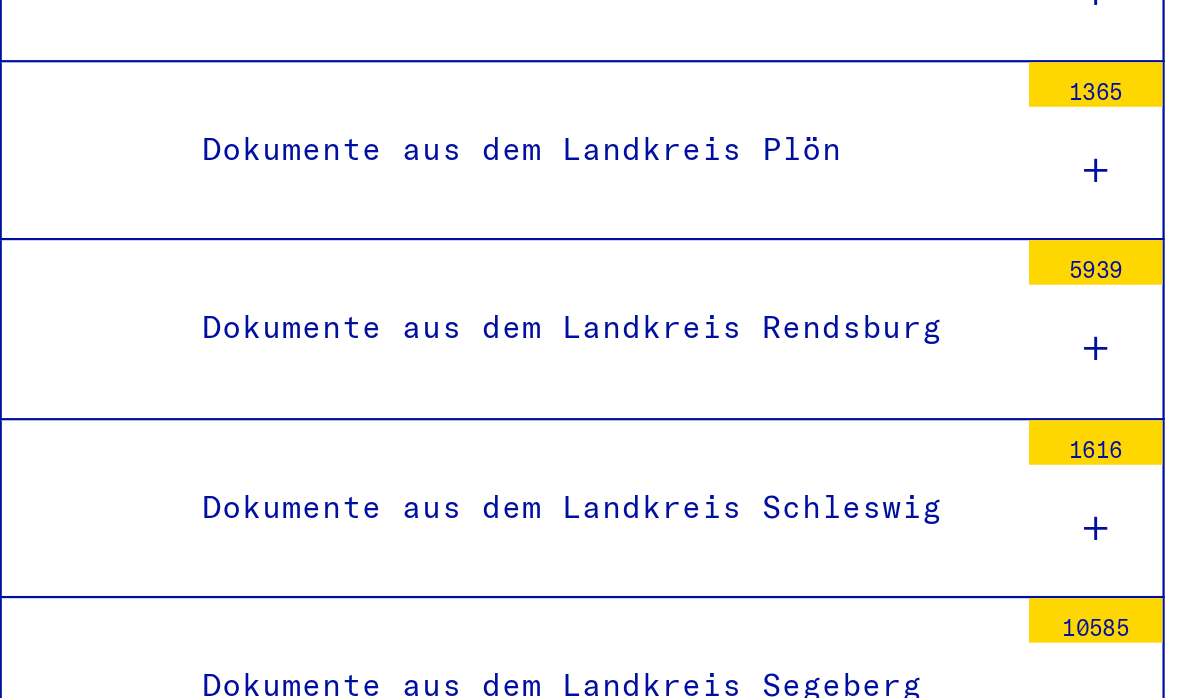 click on "10585" at bounding box center [533, 579] 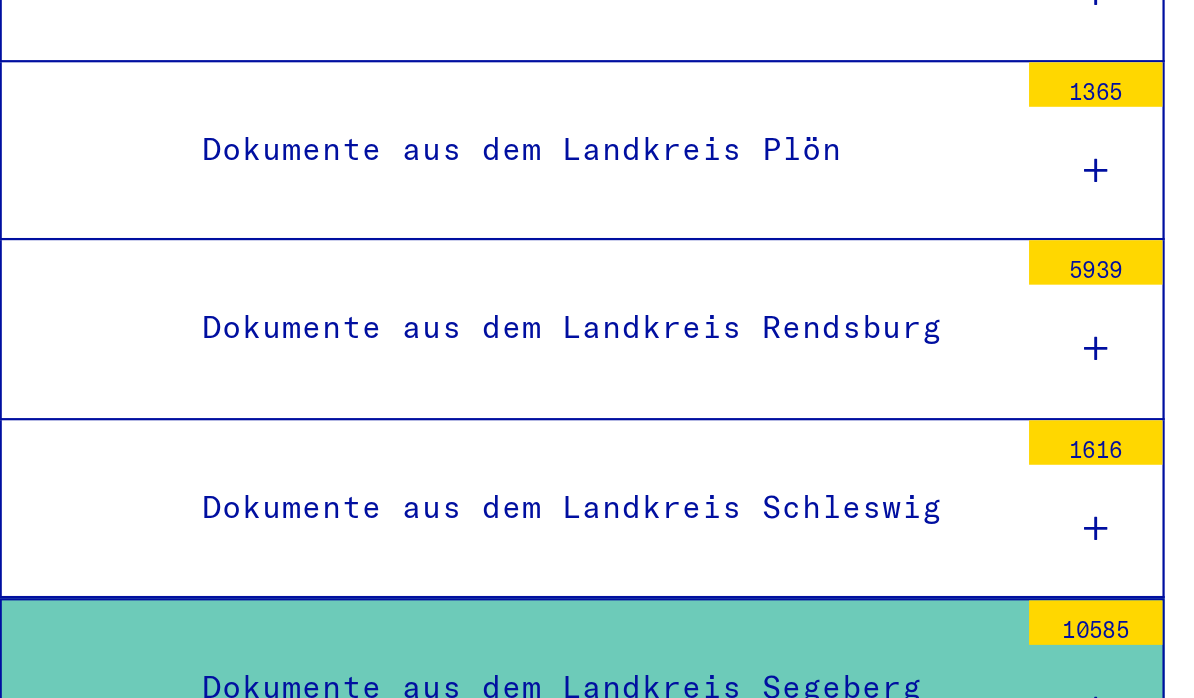 click at bounding box center [533, 619] 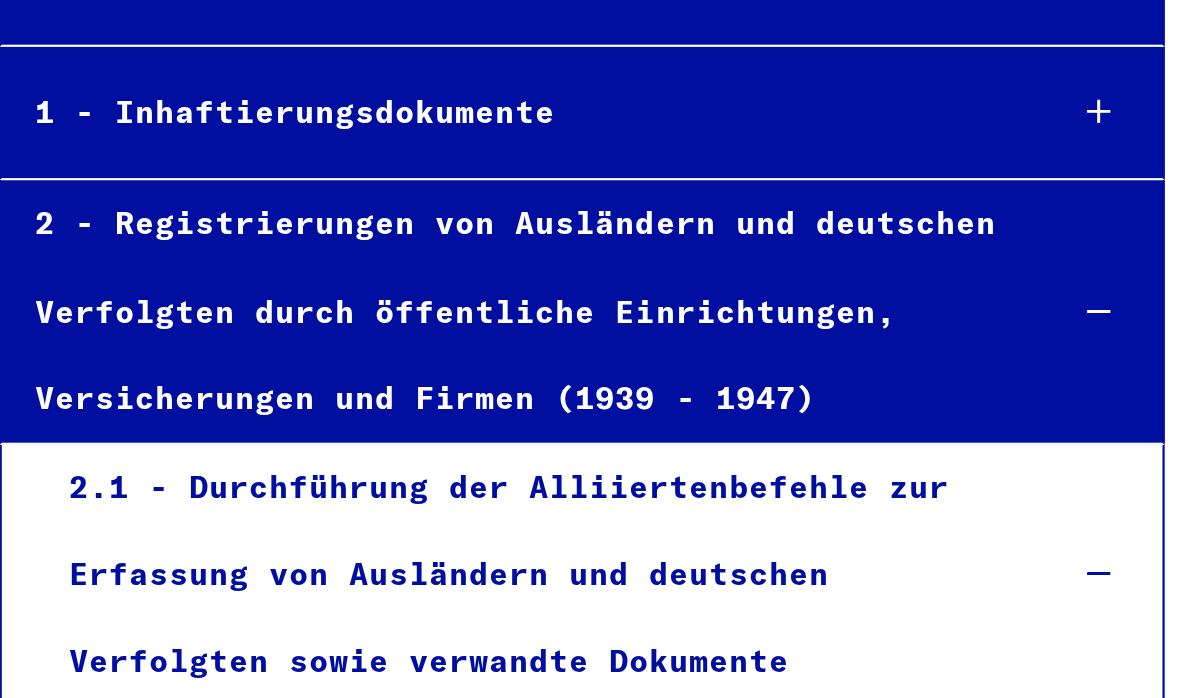 scroll, scrollTop: 0, scrollLeft: 0, axis: both 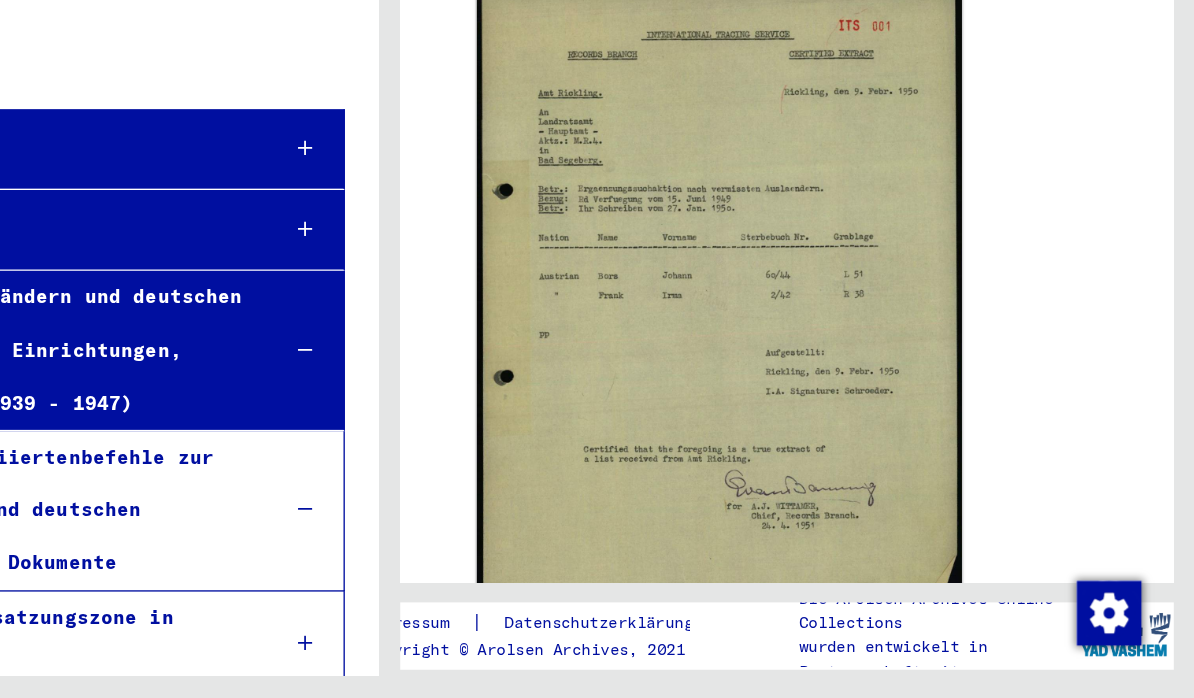 click 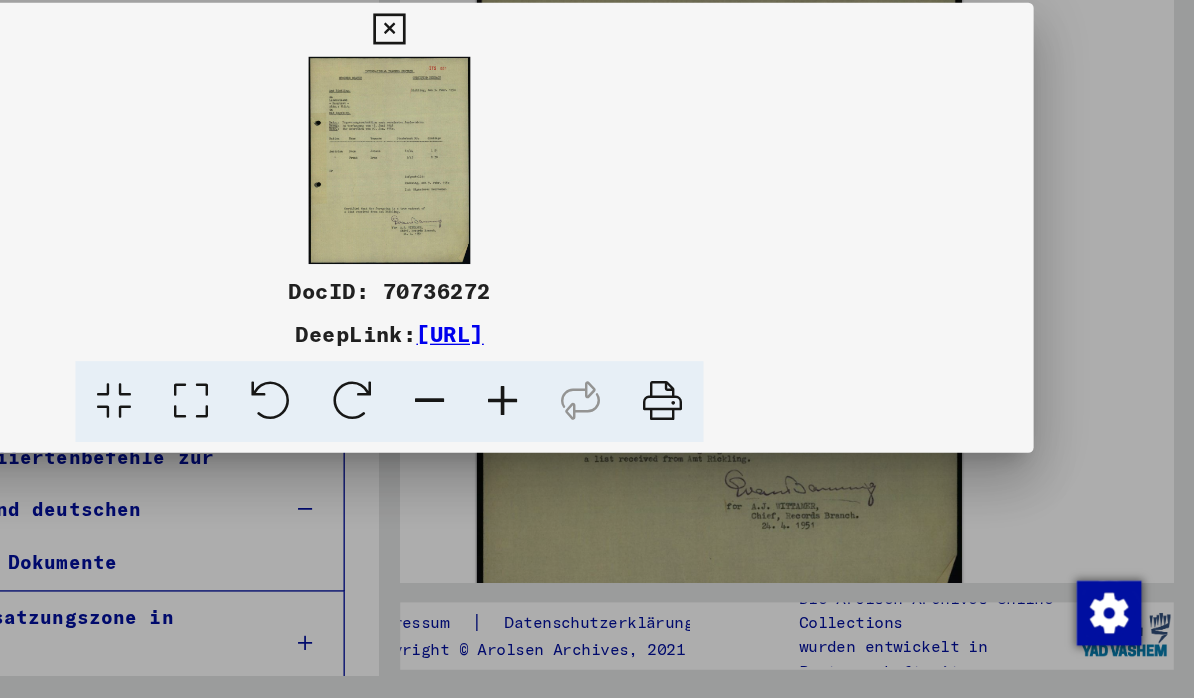 click at bounding box center (596, 202) 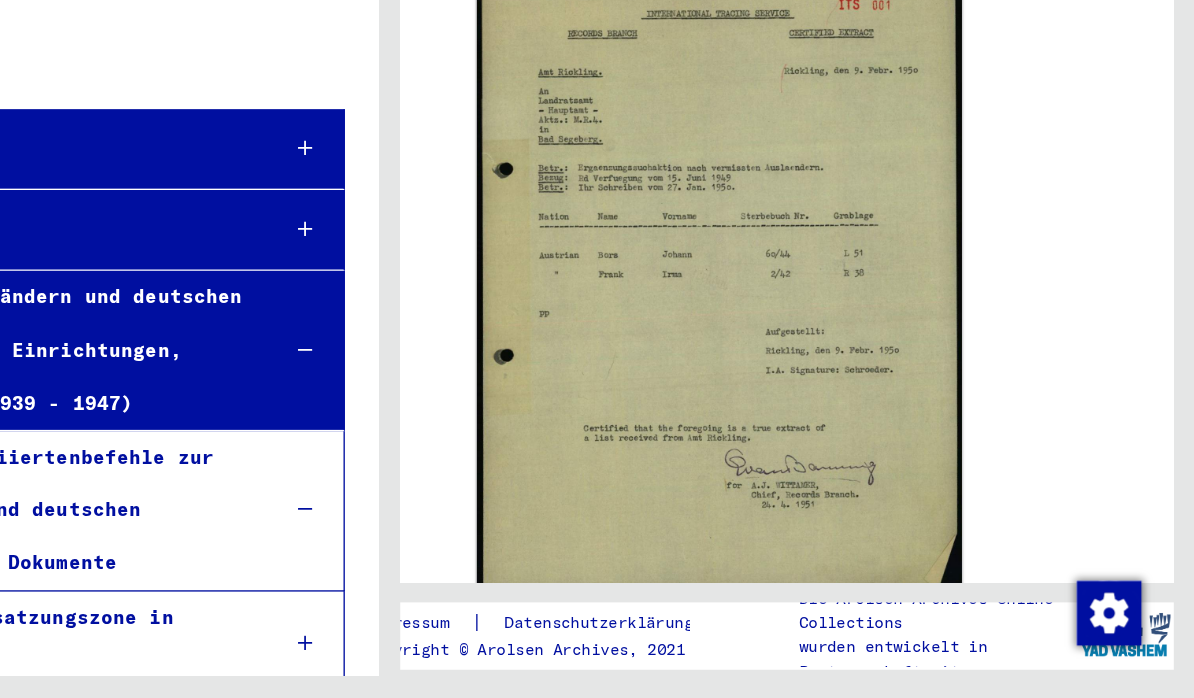 scroll, scrollTop: 381, scrollLeft: 0, axis: vertical 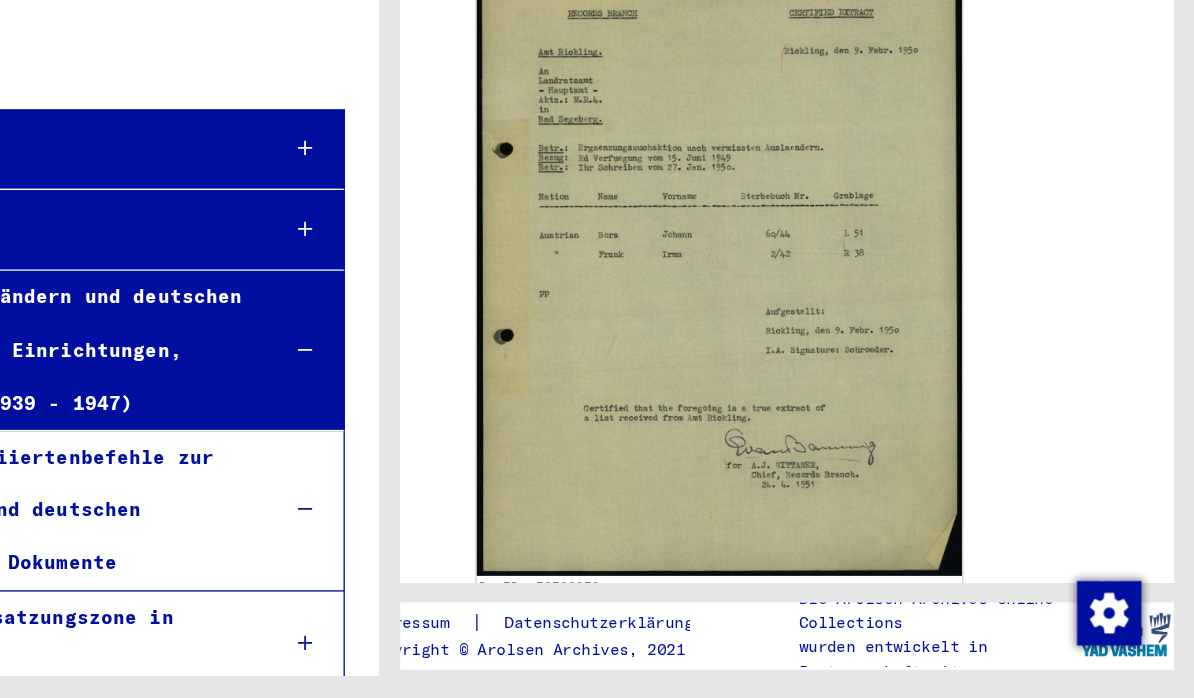 click 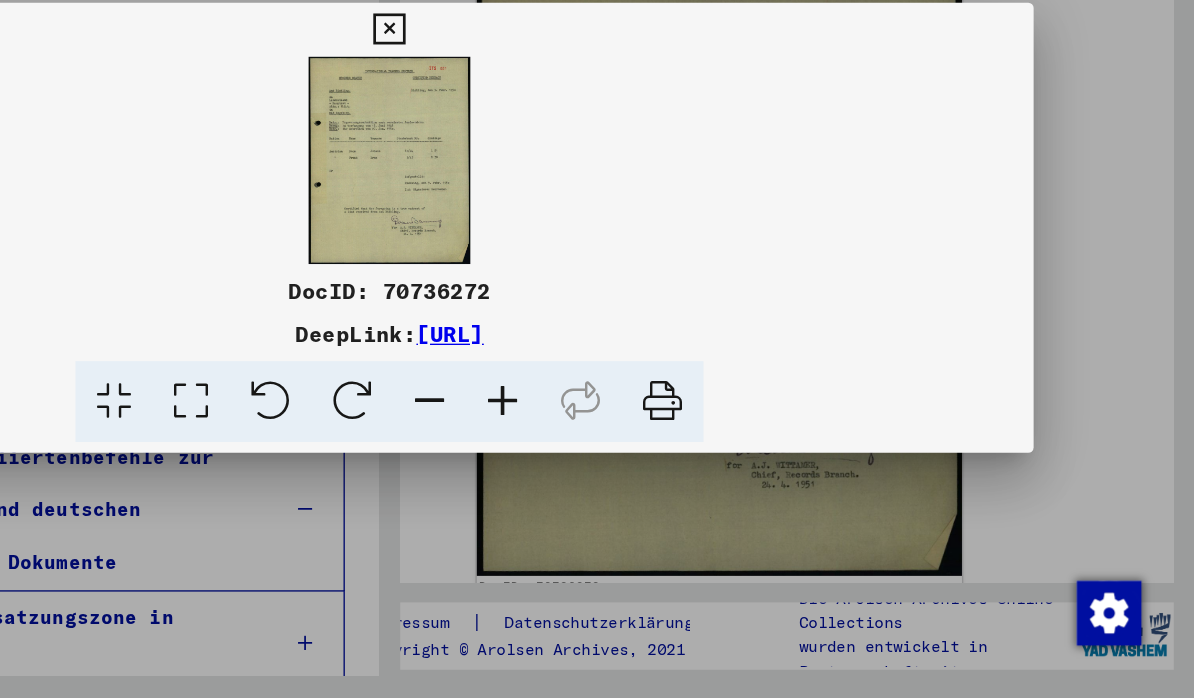 click at bounding box center [596, 202] 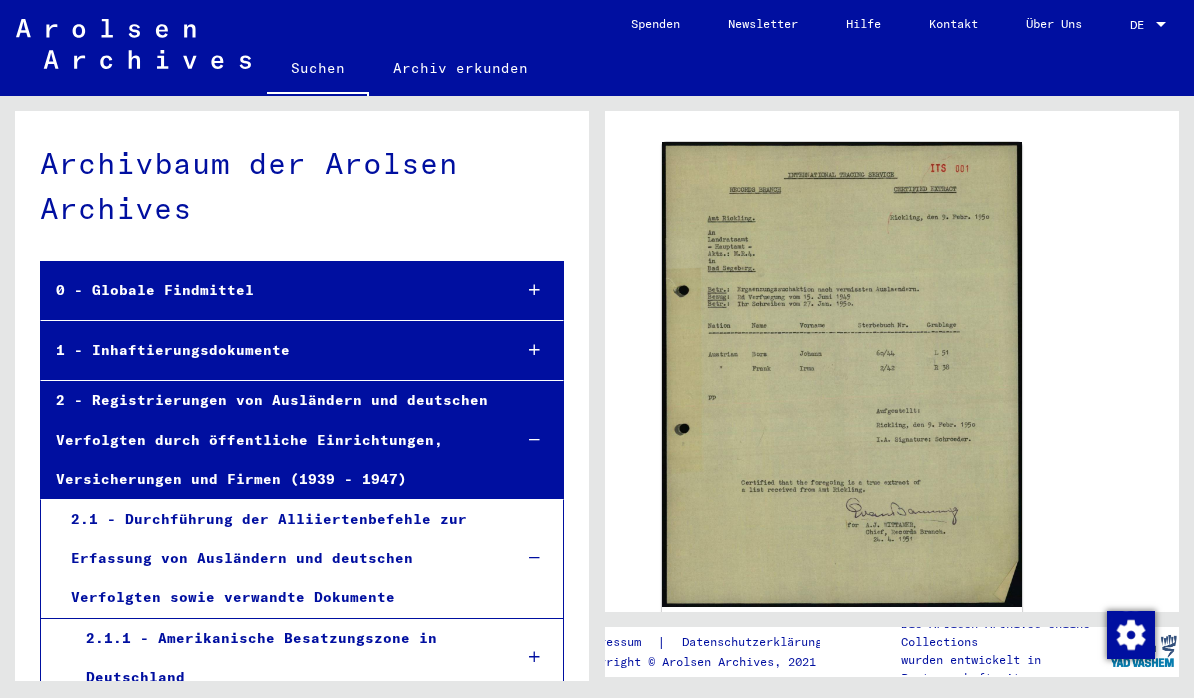 scroll, scrollTop: 0, scrollLeft: 0, axis: both 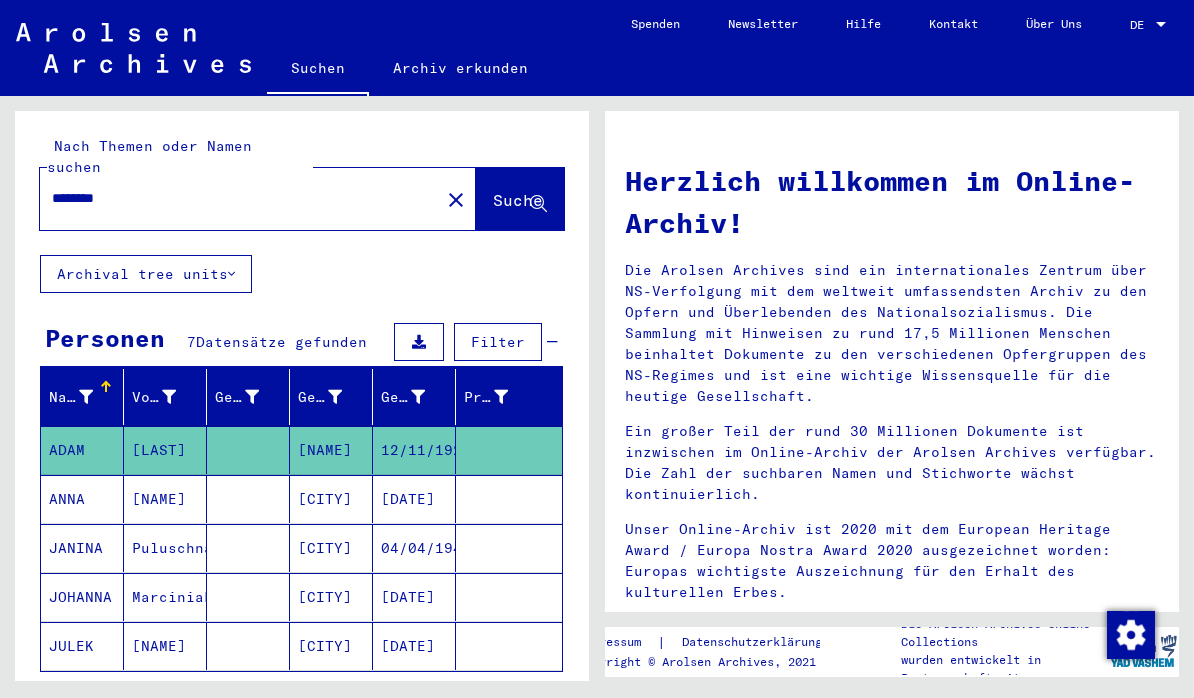 type on "**********" 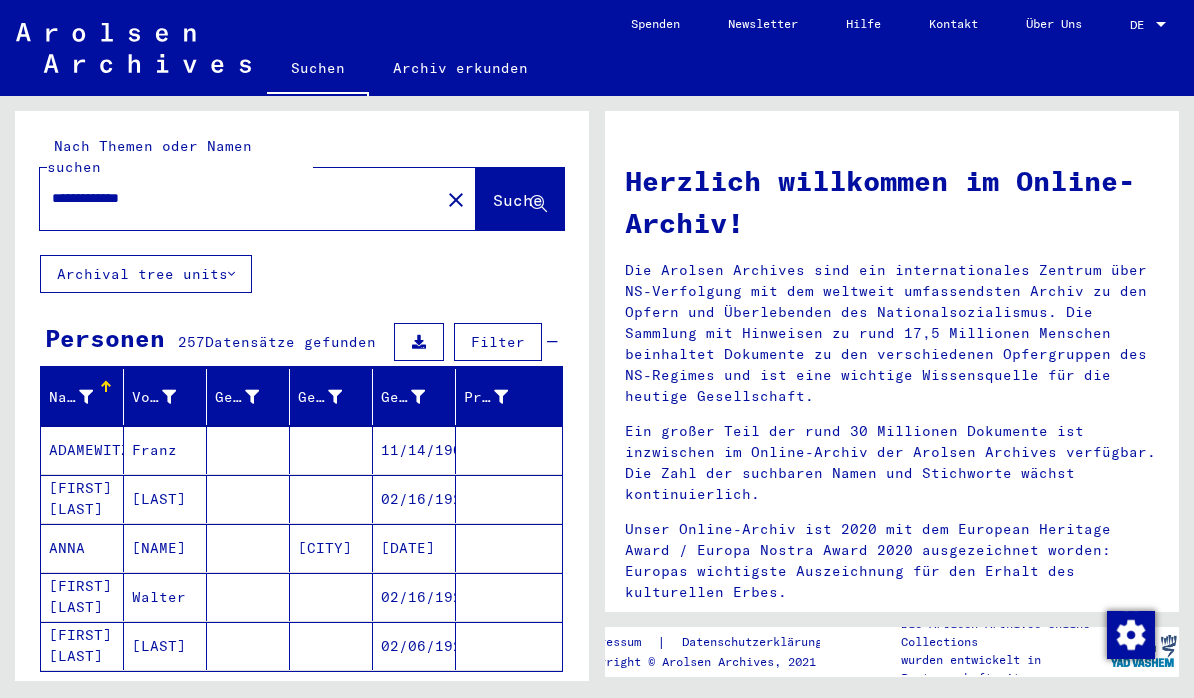 scroll, scrollTop: 73, scrollLeft: 0, axis: vertical 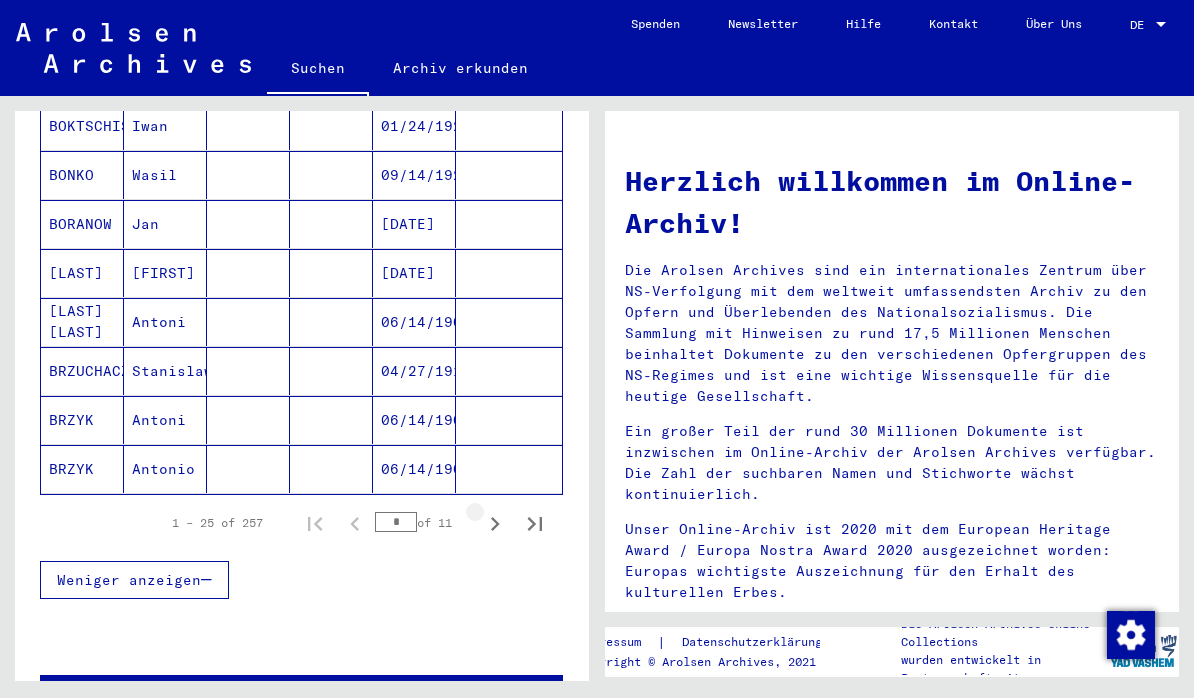 click 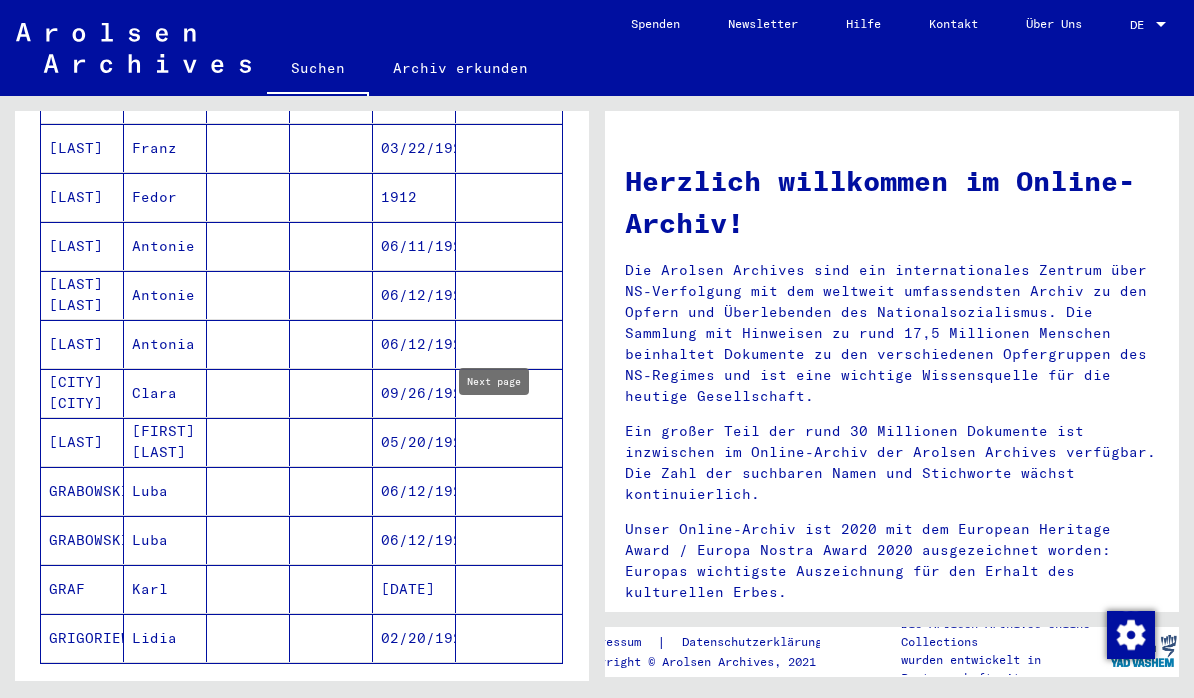 scroll, scrollTop: 1040, scrollLeft: 0, axis: vertical 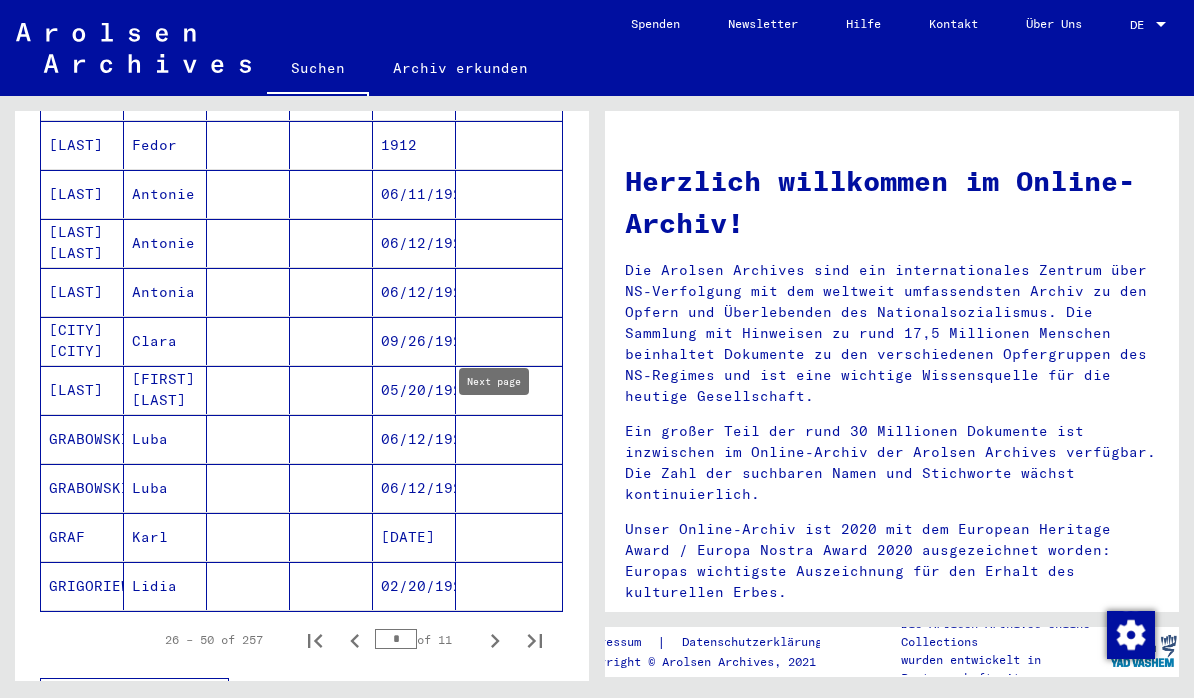 click 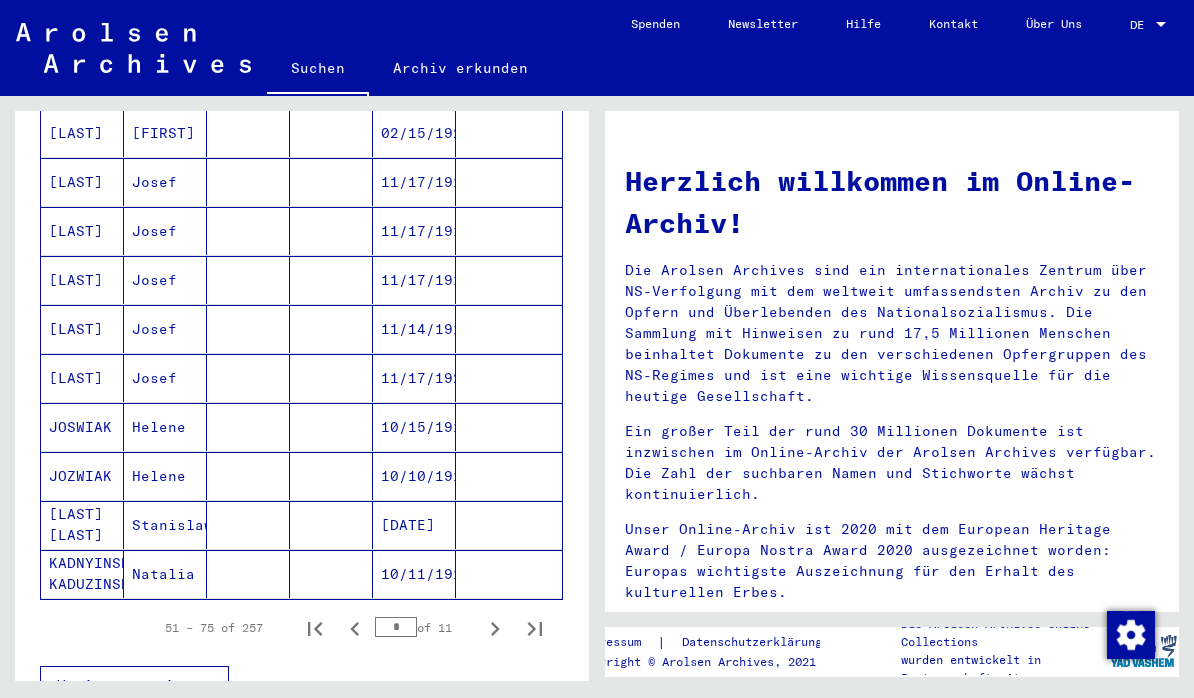 scroll, scrollTop: 1093, scrollLeft: 0, axis: vertical 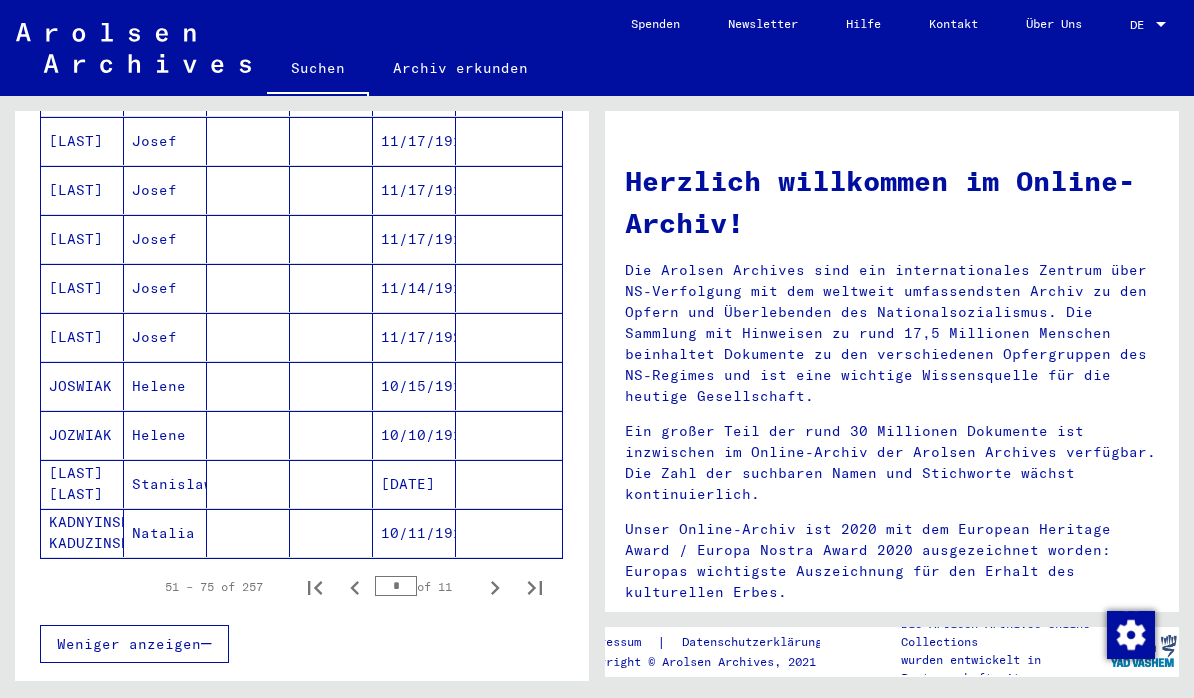click 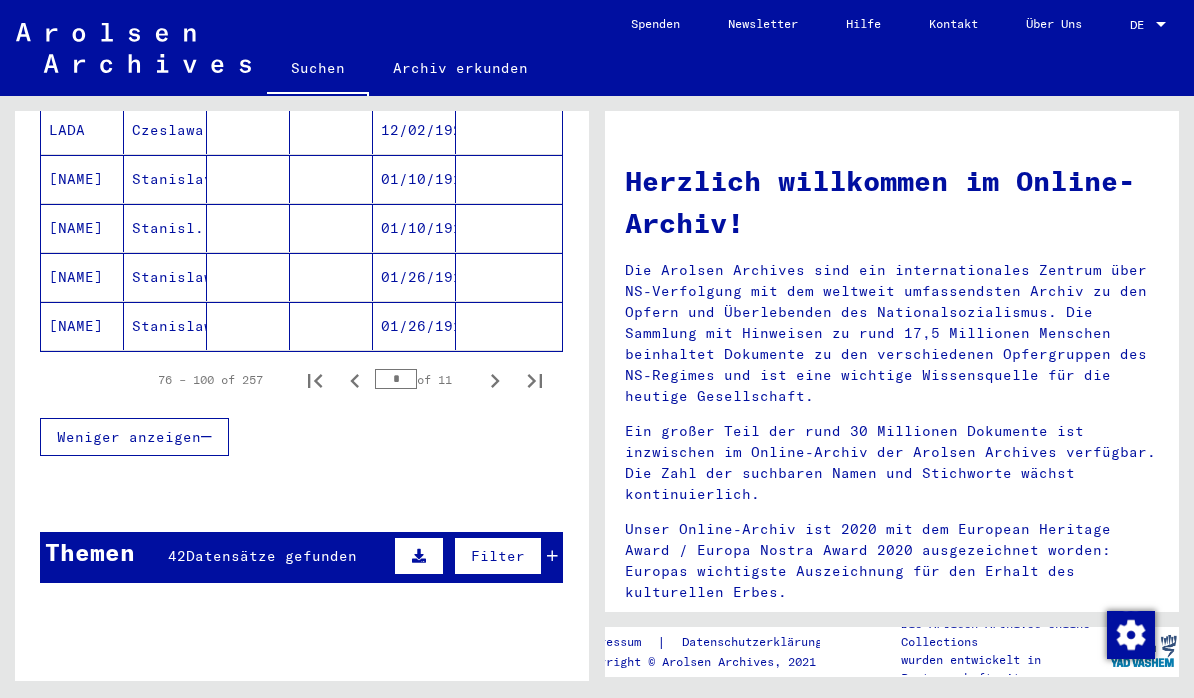 scroll, scrollTop: 1271, scrollLeft: 0, axis: vertical 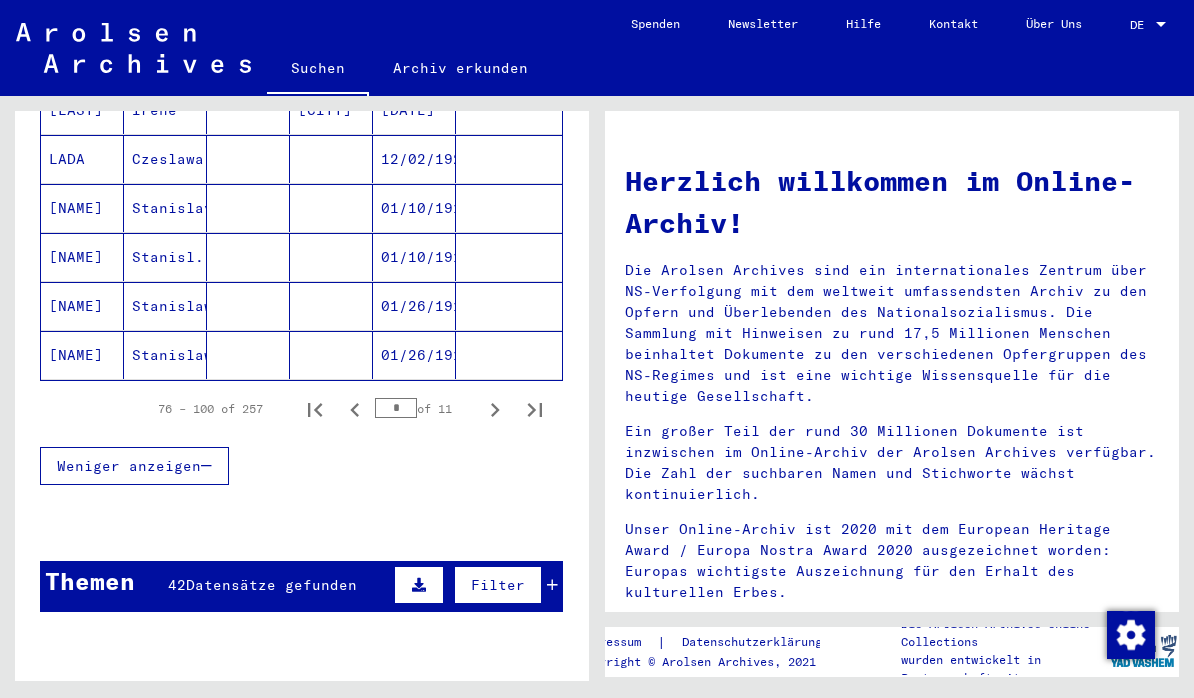 click 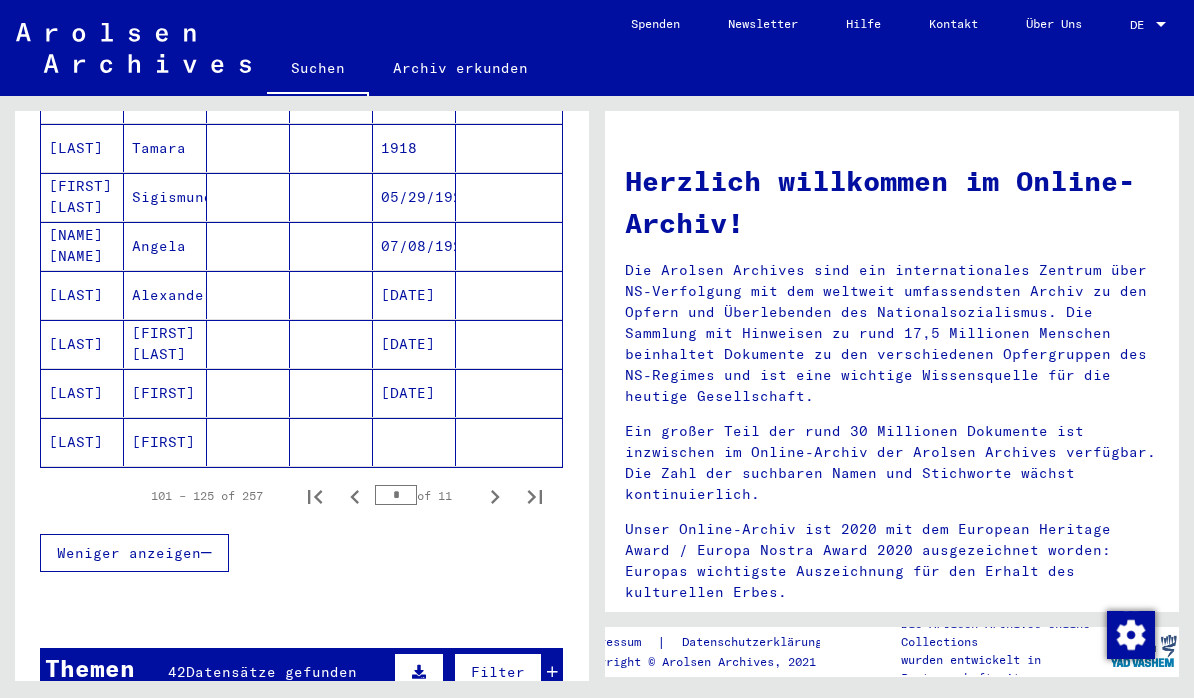 scroll, scrollTop: 1200, scrollLeft: 0, axis: vertical 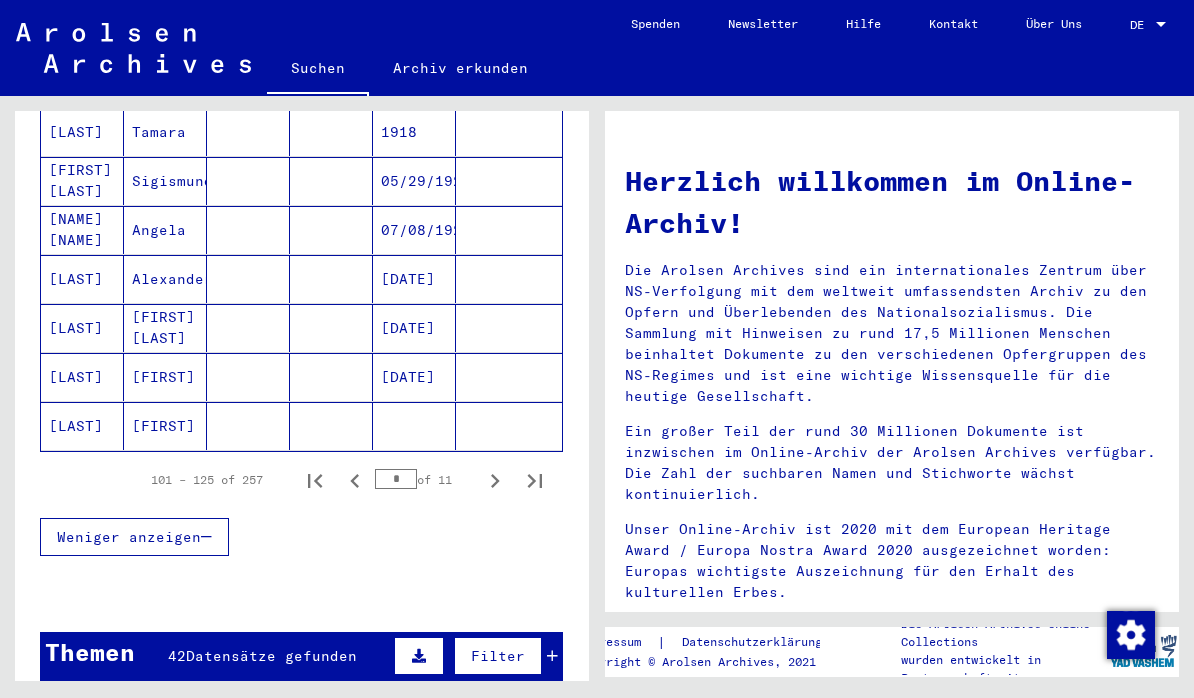 click 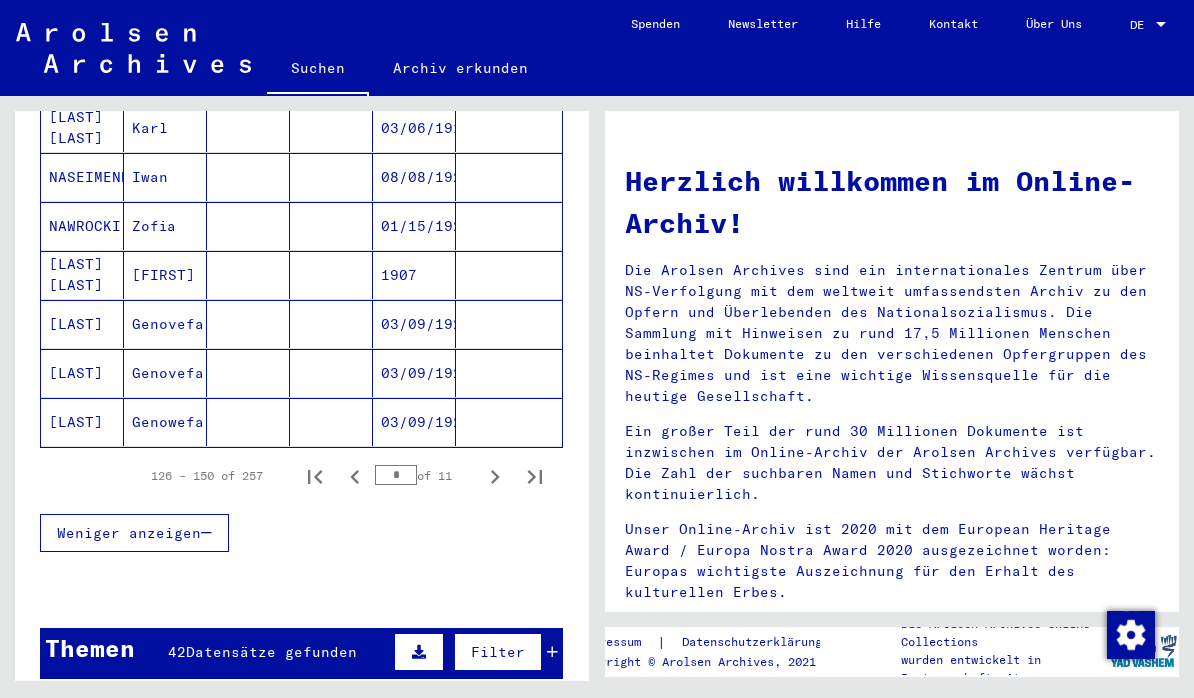scroll, scrollTop: 1199, scrollLeft: 0, axis: vertical 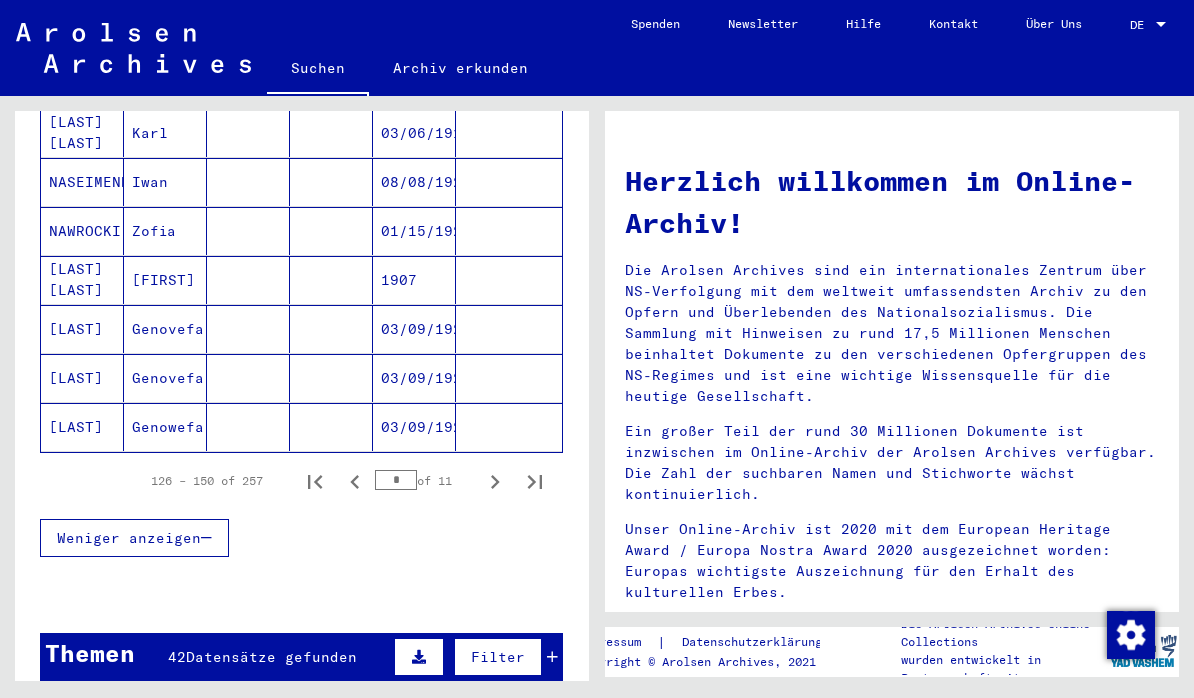 click 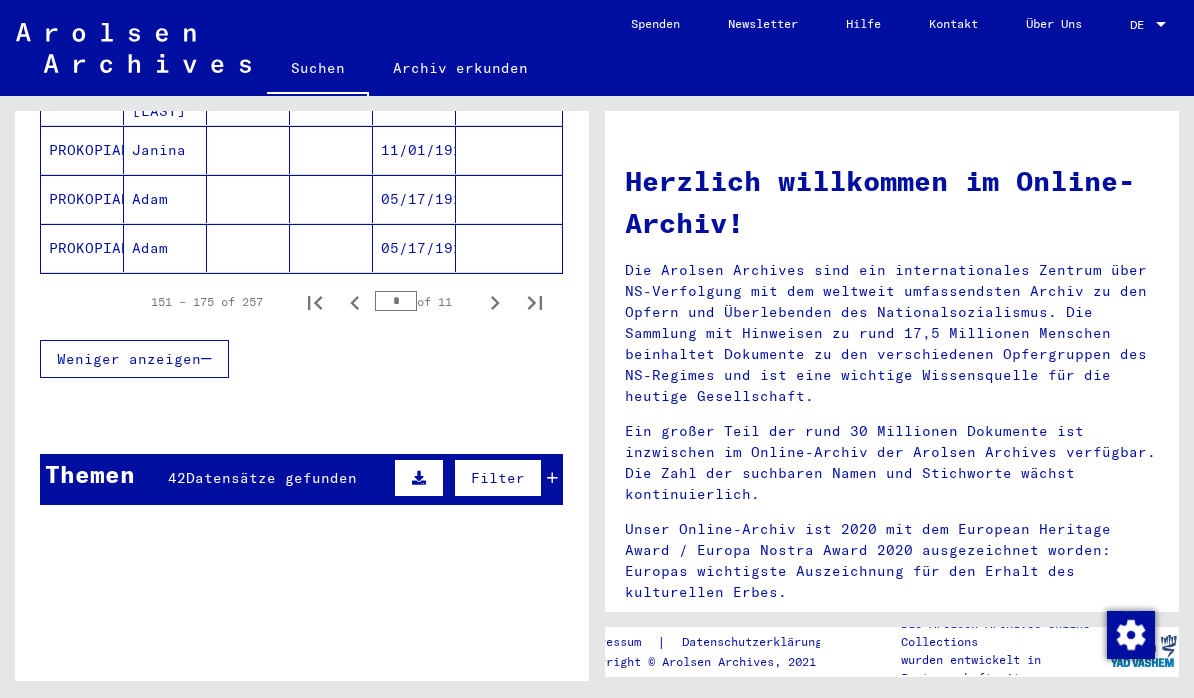 scroll, scrollTop: 1377, scrollLeft: 0, axis: vertical 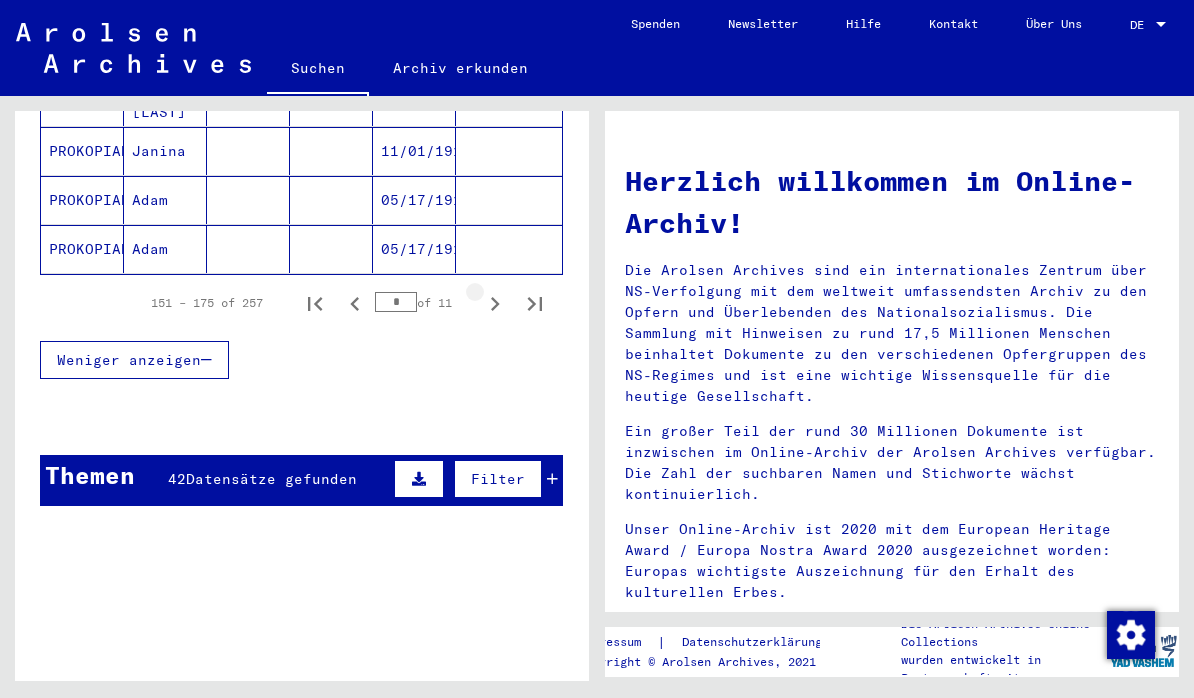 click 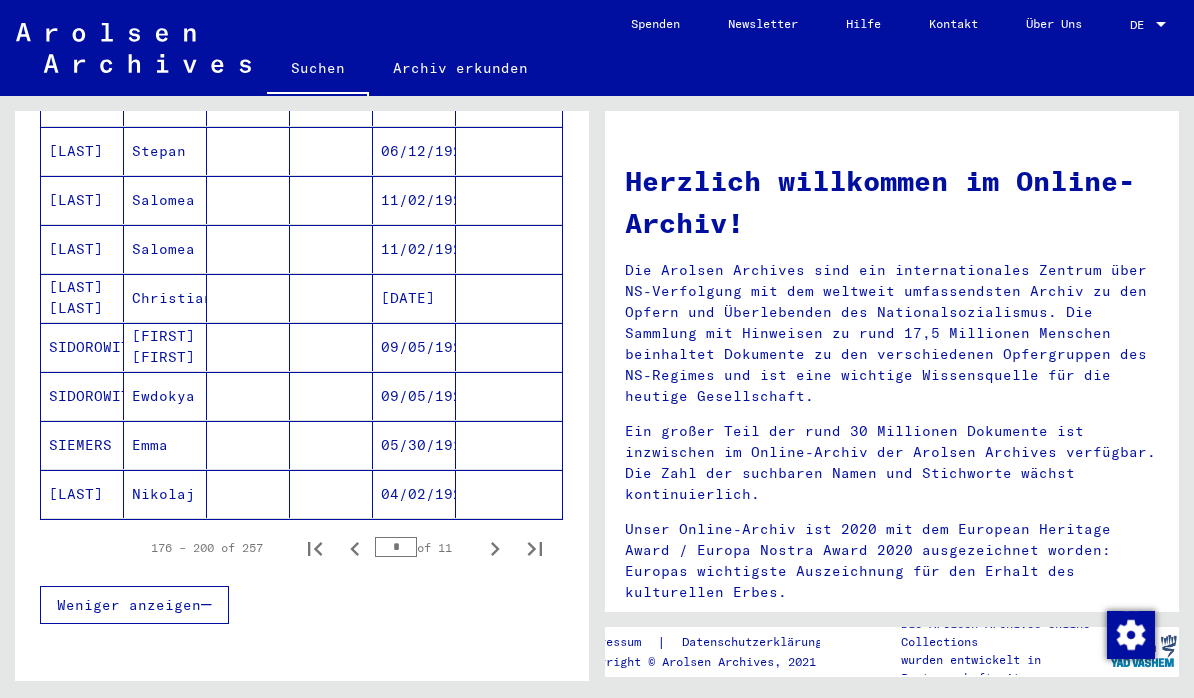 scroll, scrollTop: 1131, scrollLeft: 0, axis: vertical 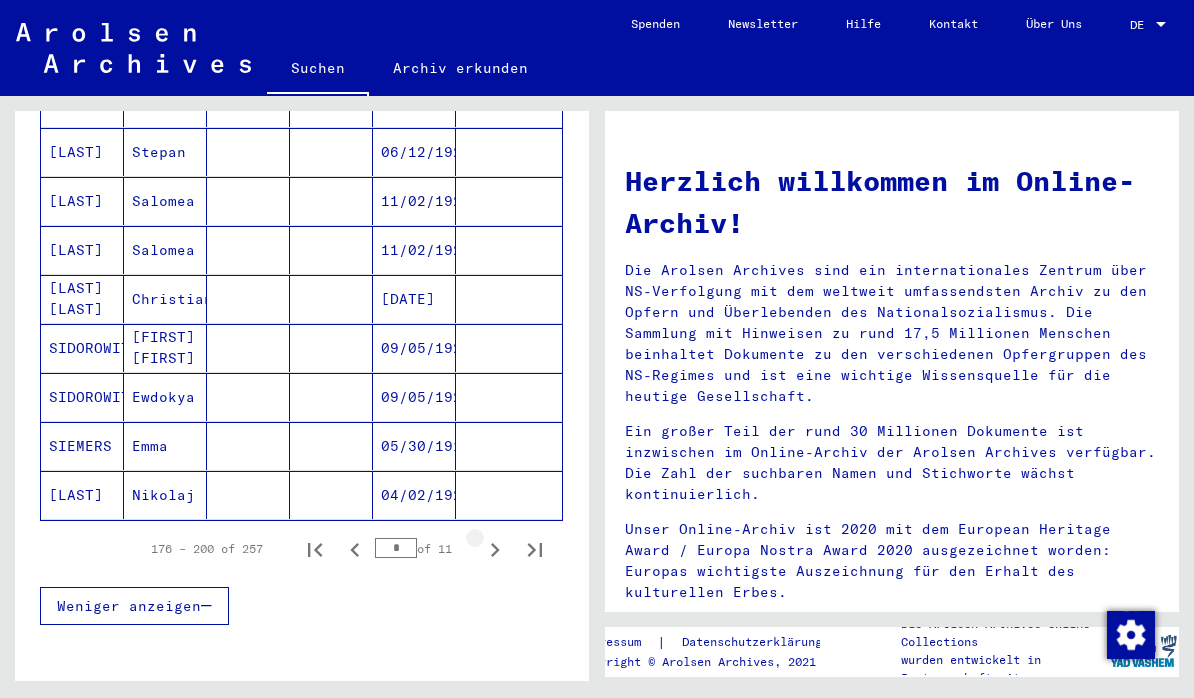 click 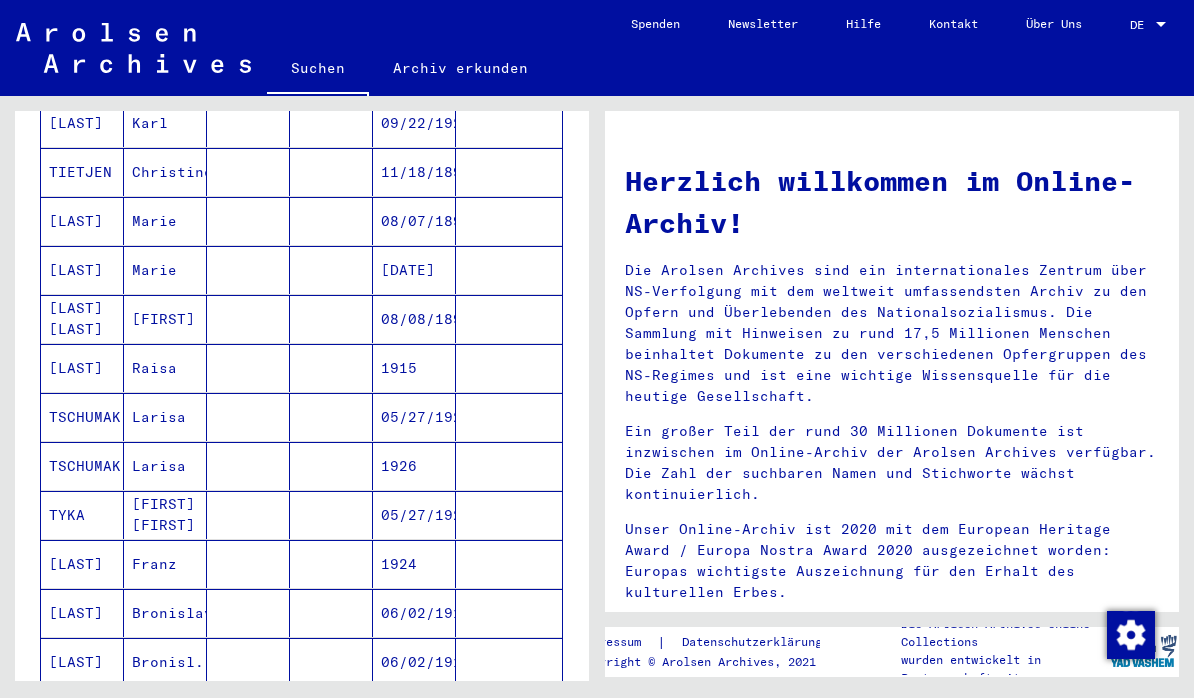 scroll, scrollTop: 965, scrollLeft: 0, axis: vertical 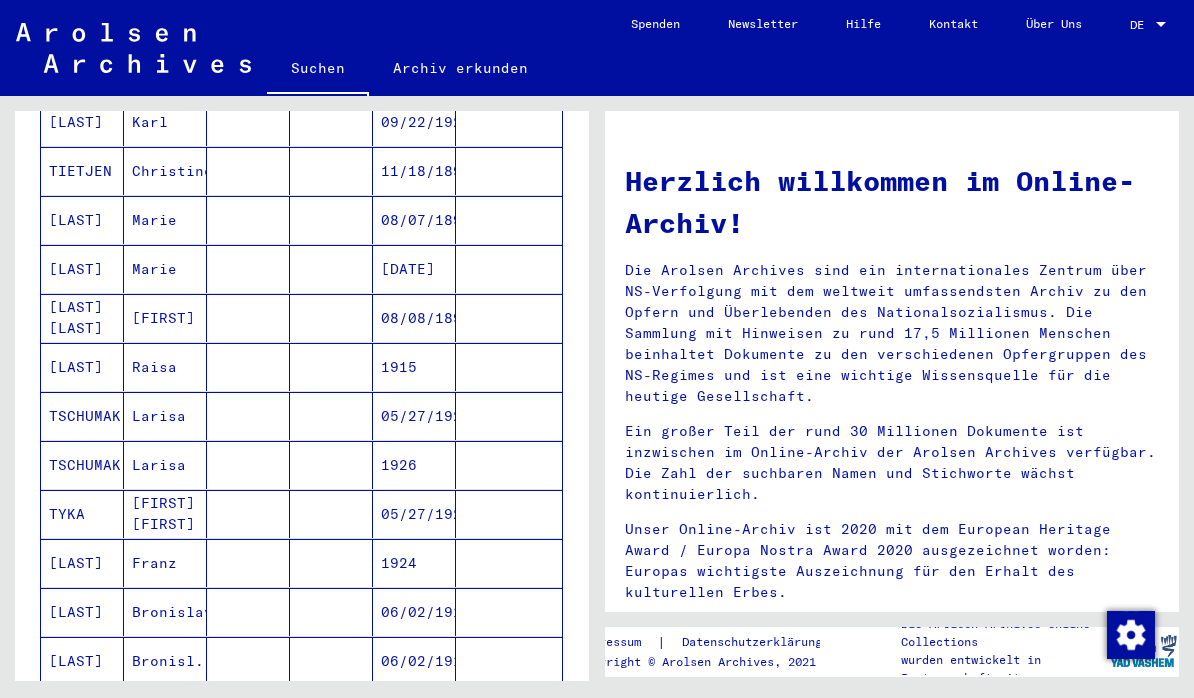 click 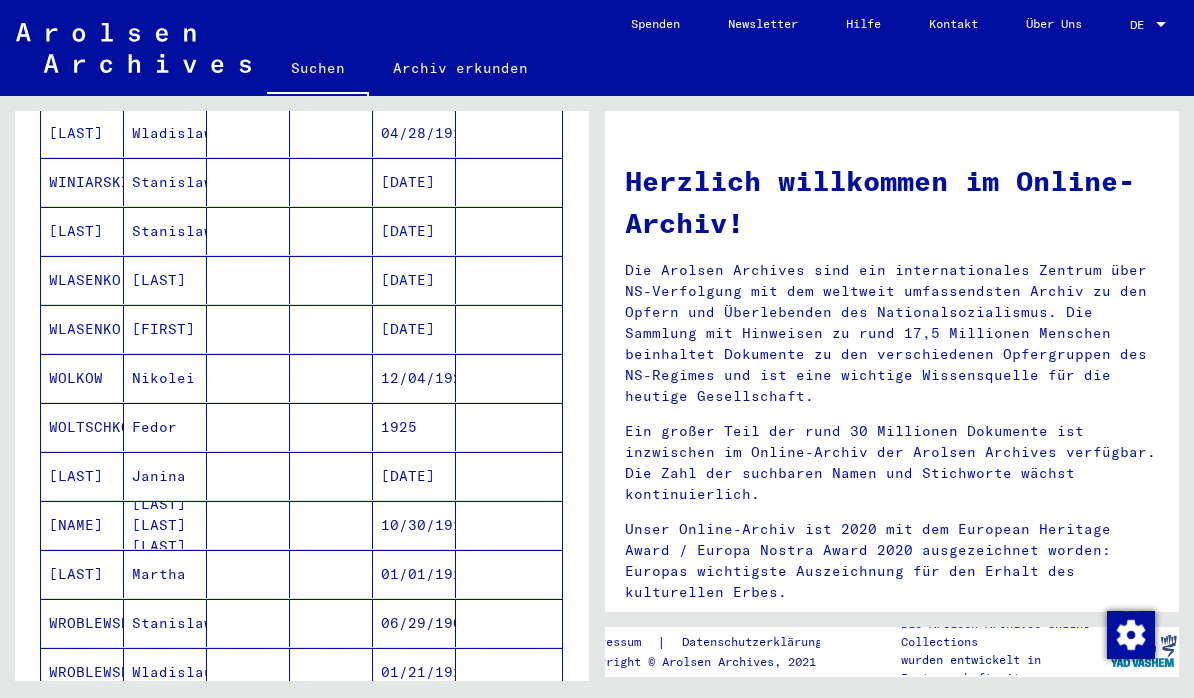 scroll, scrollTop: 937, scrollLeft: 0, axis: vertical 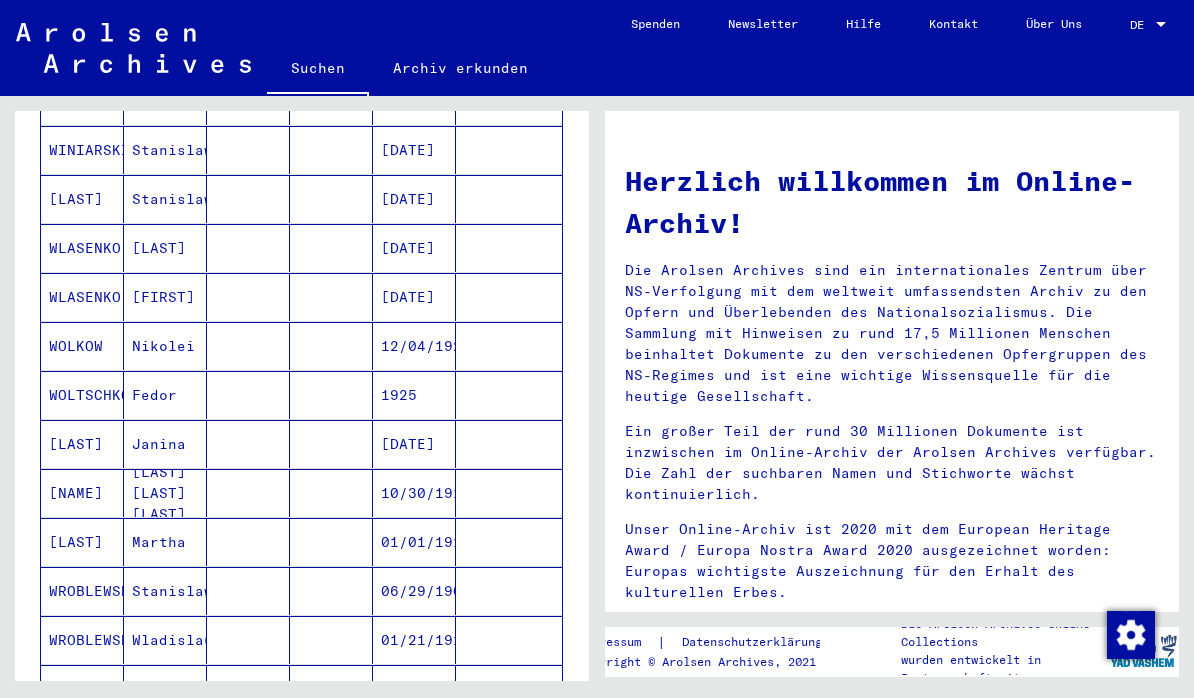 click 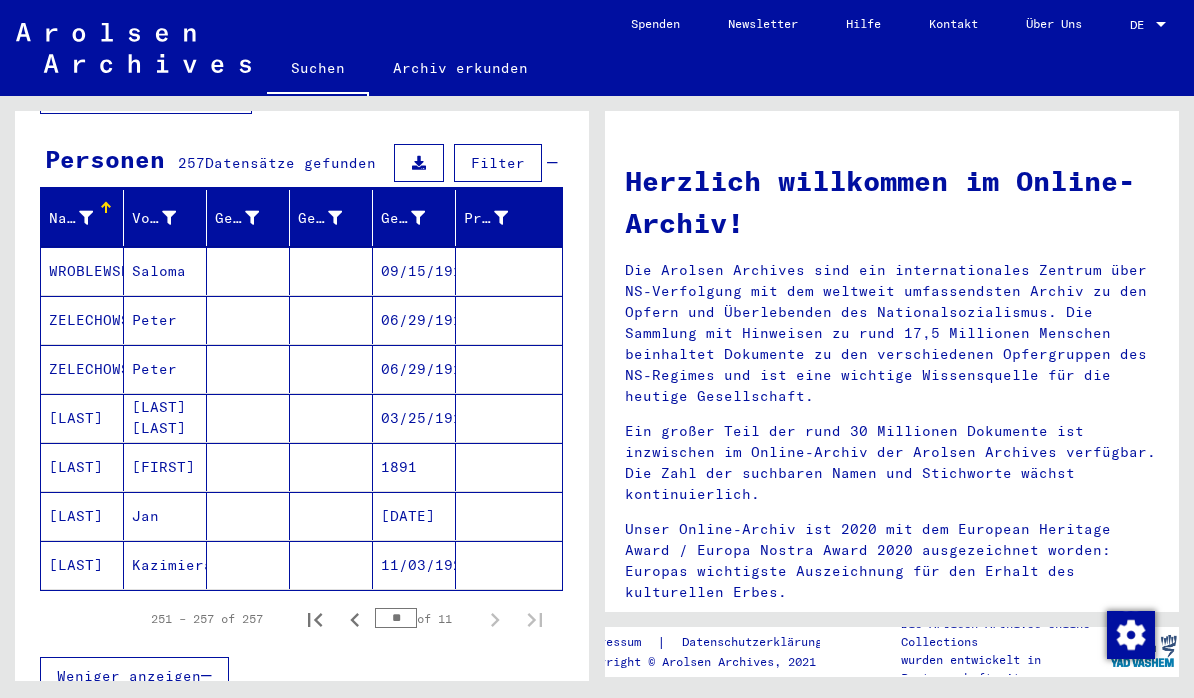 scroll, scrollTop: 177, scrollLeft: 0, axis: vertical 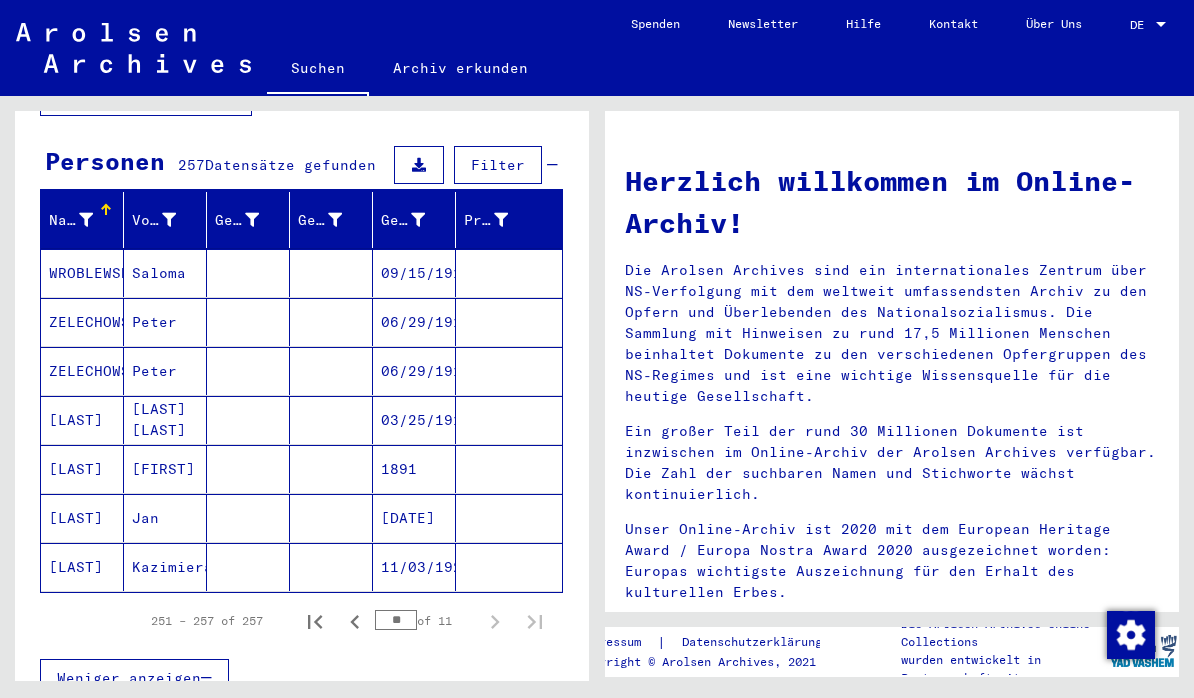 click at bounding box center (335, 220) 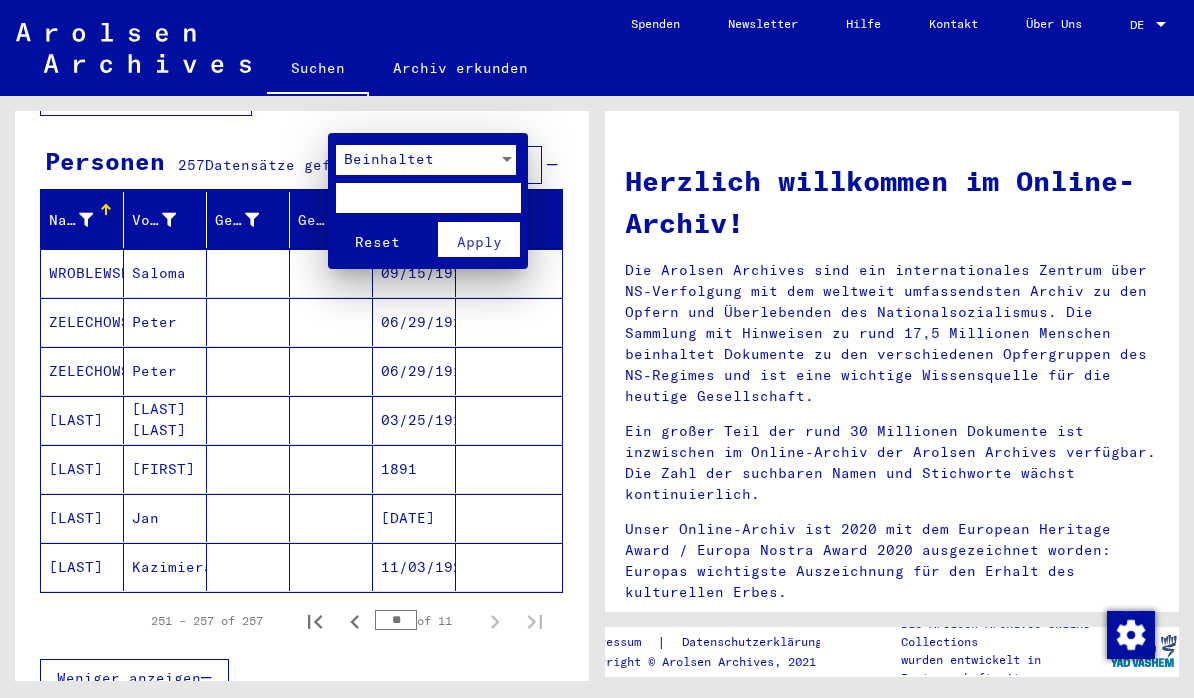 click at bounding box center (597, 349) 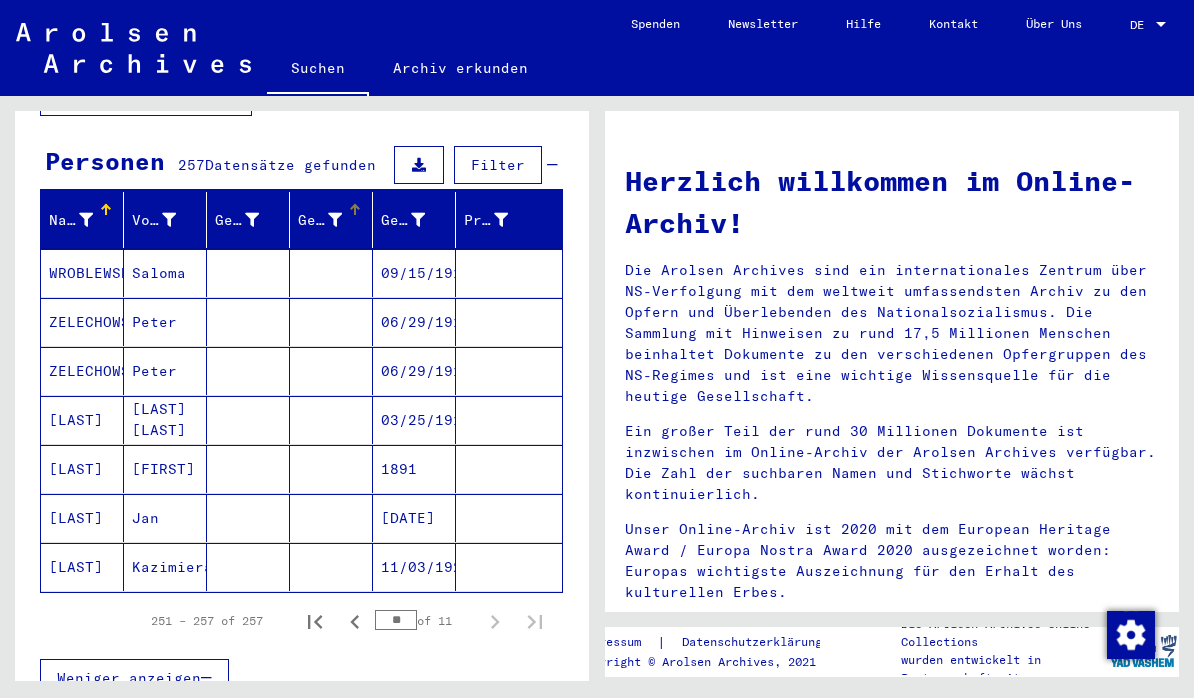 click at bounding box center (418, 220) 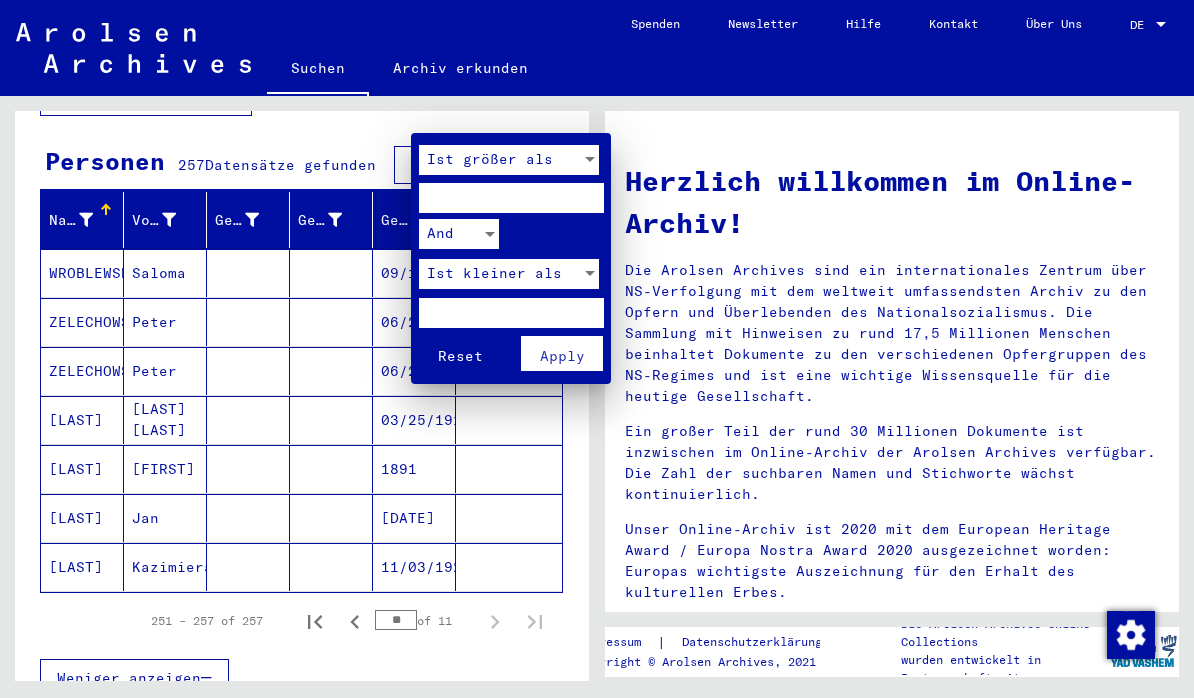 click at bounding box center (597, 349) 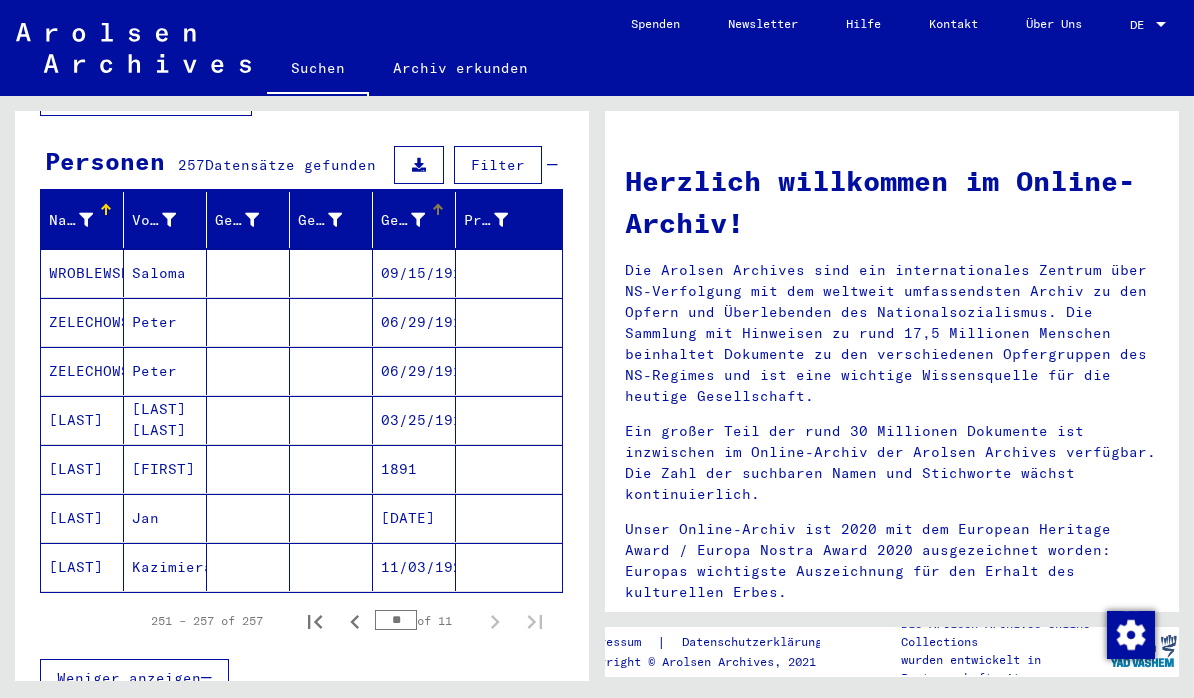 click on "Geburtsname" at bounding box center [237, 220] 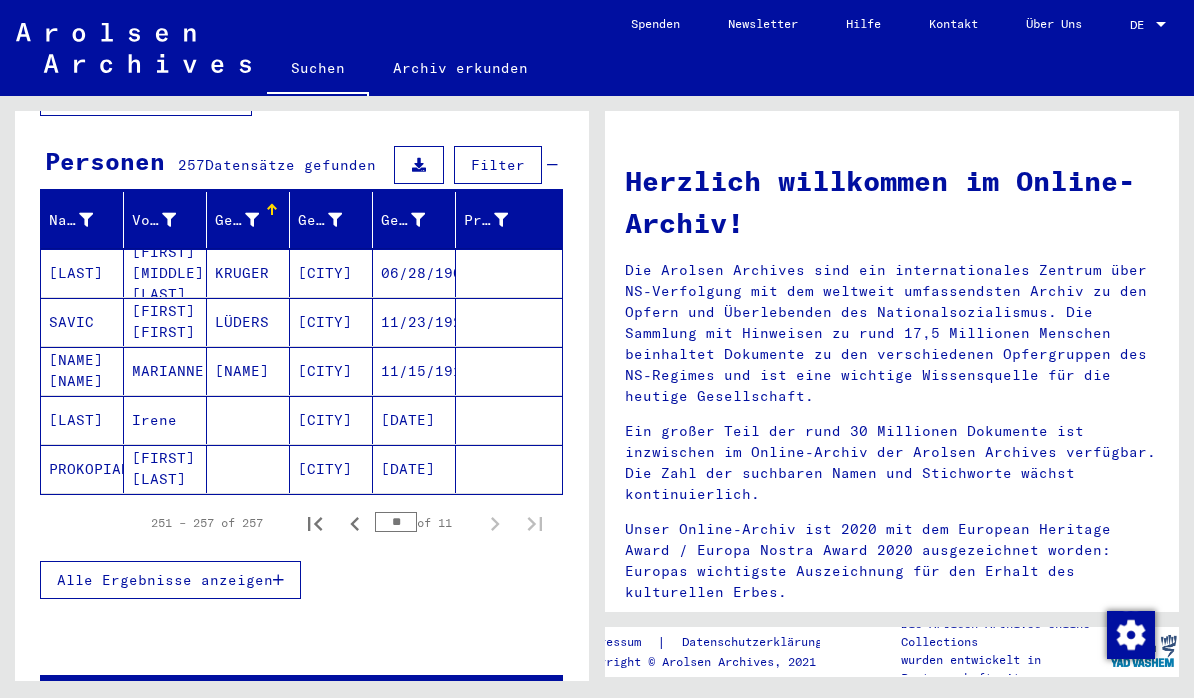 click at bounding box center (252, 220) 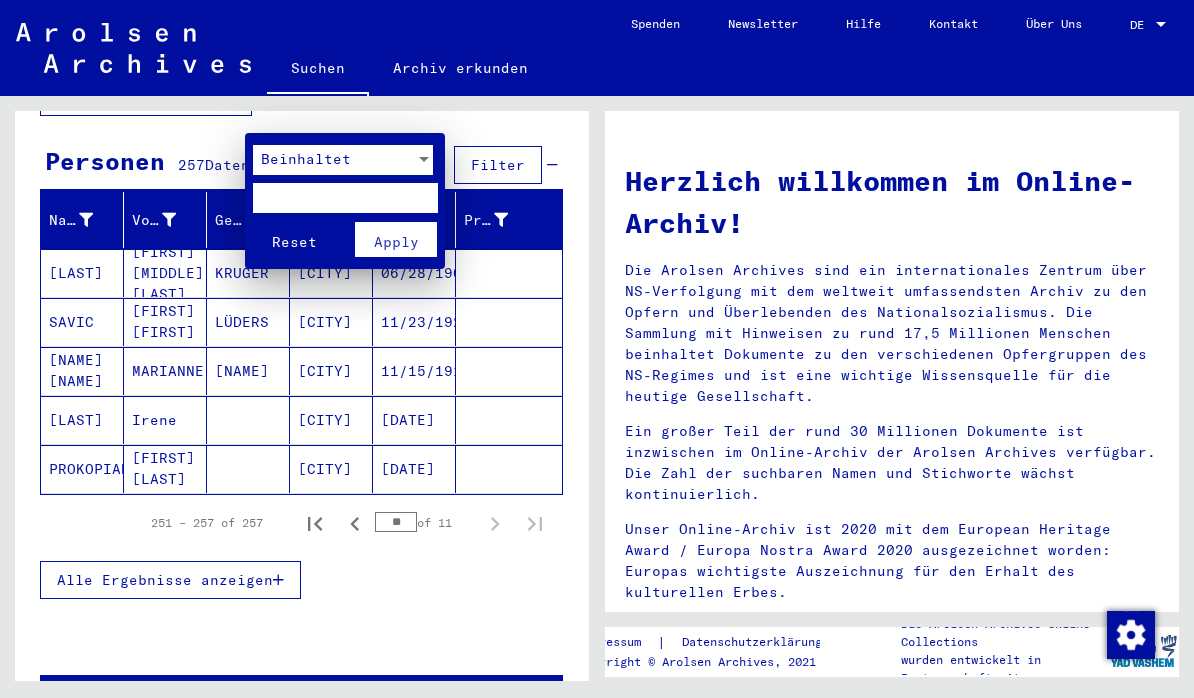 click at bounding box center [597, 349] 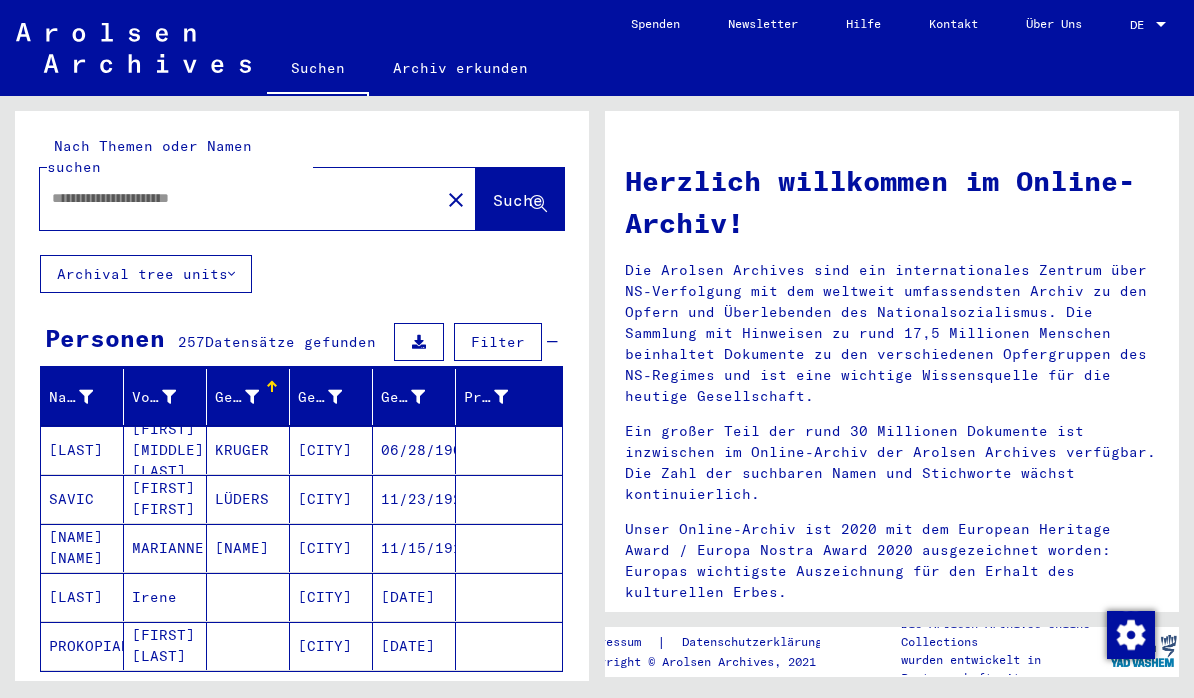scroll, scrollTop: -1, scrollLeft: 0, axis: vertical 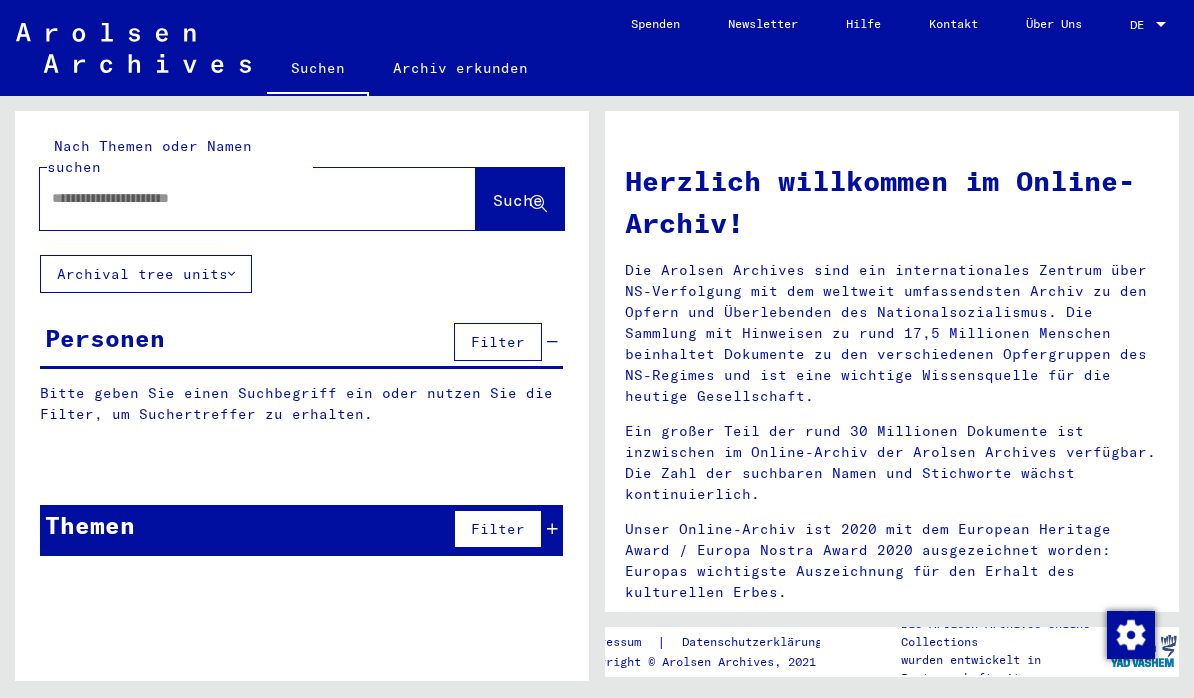 type on "******" 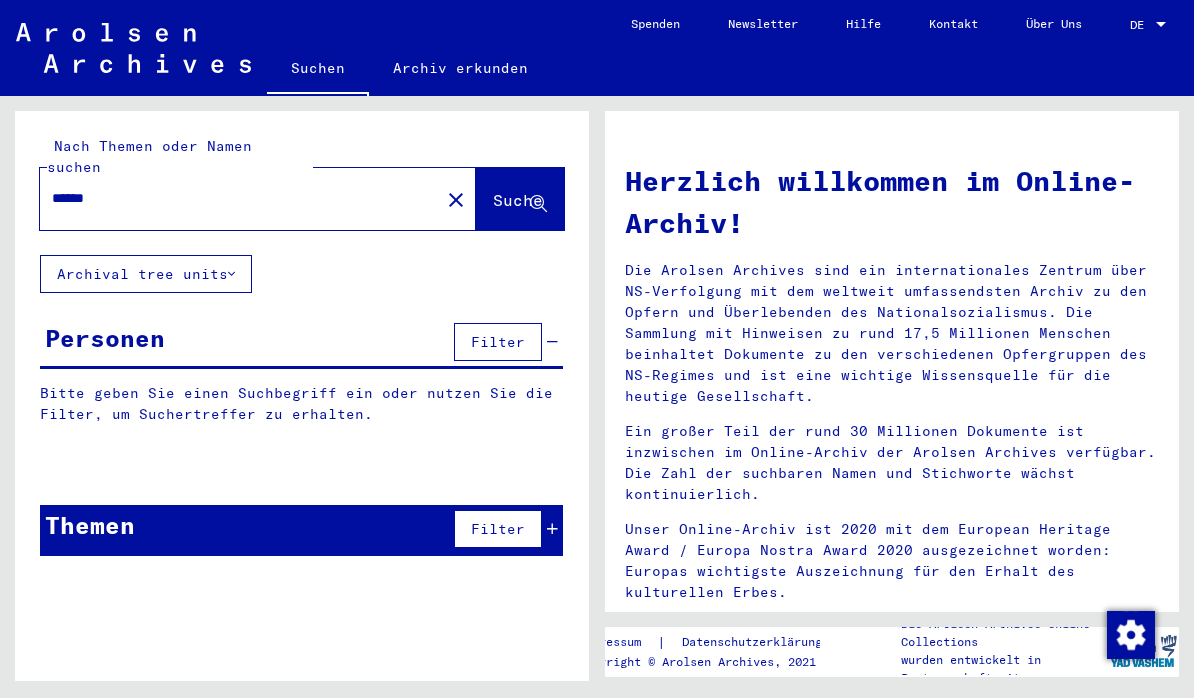 scroll, scrollTop: 0, scrollLeft: 0, axis: both 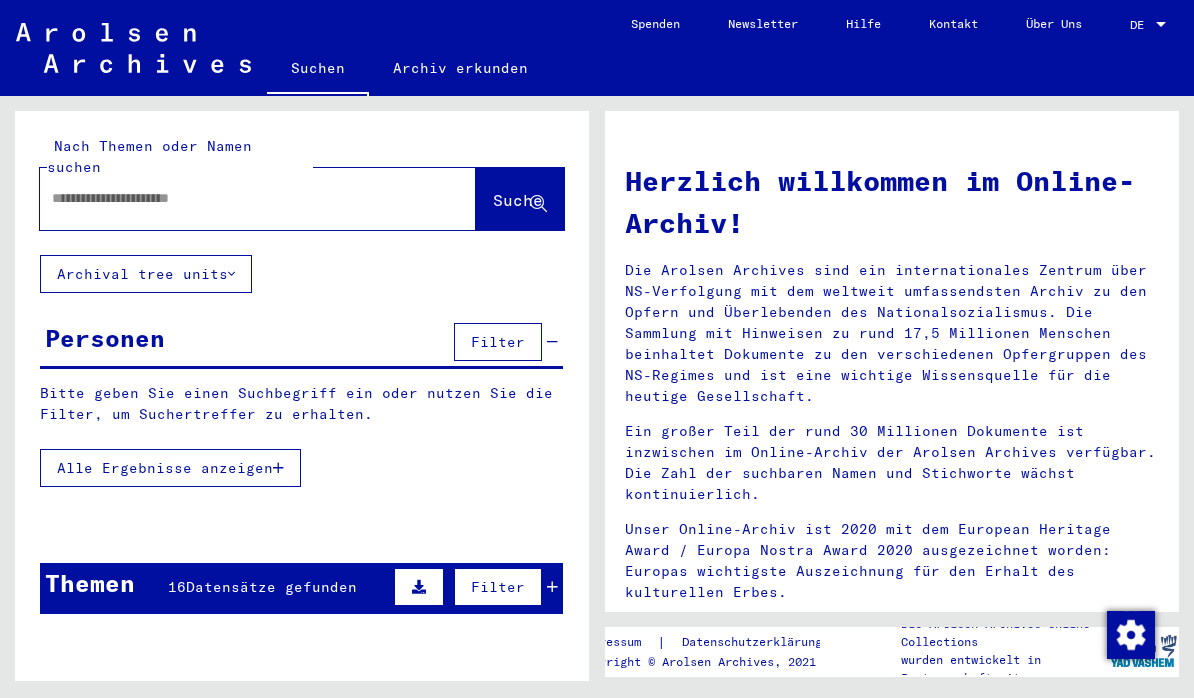 click at bounding box center [234, 198] 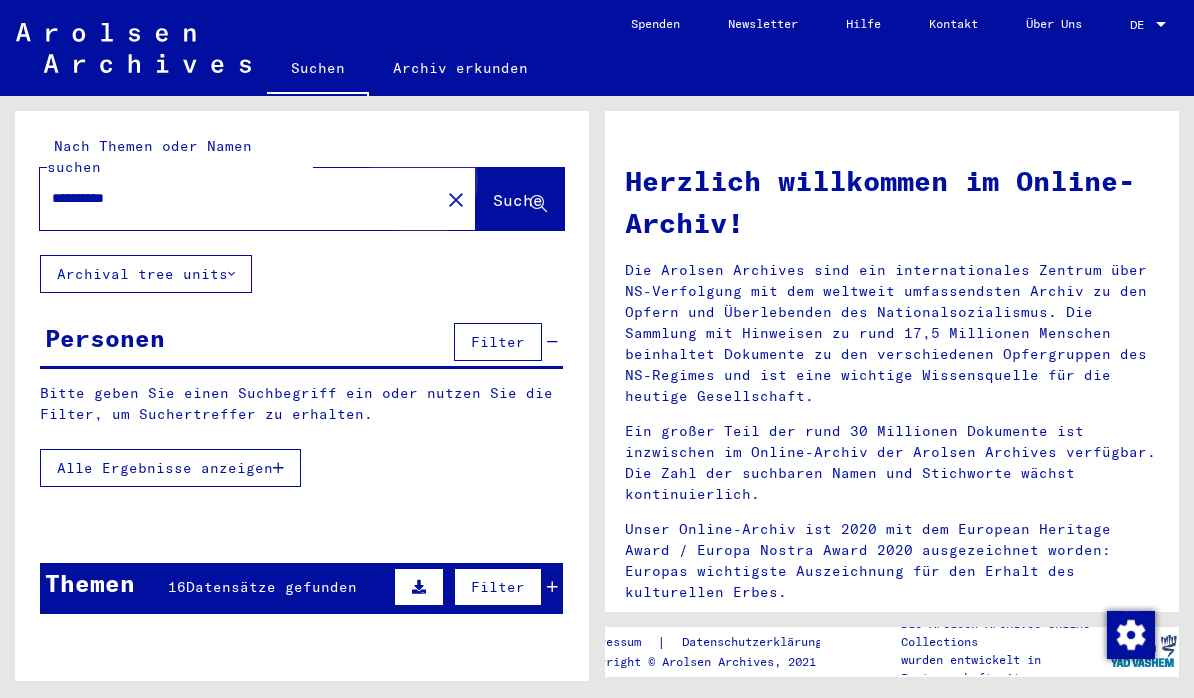 type on "**********" 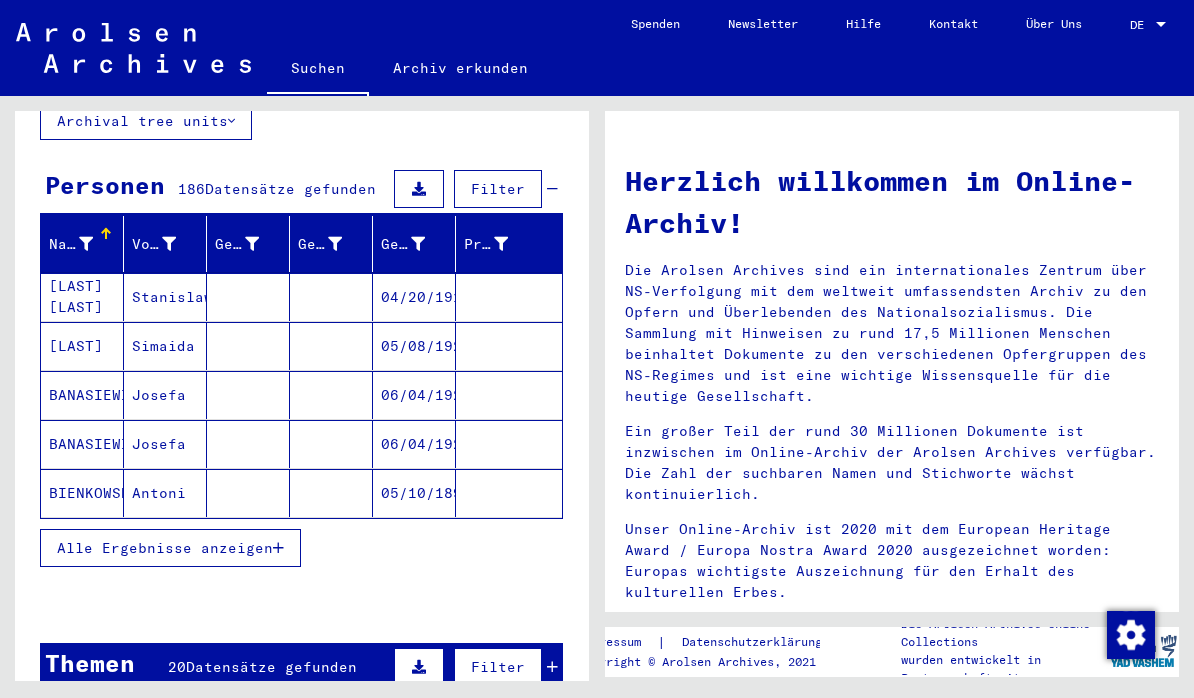 scroll, scrollTop: 150, scrollLeft: 0, axis: vertical 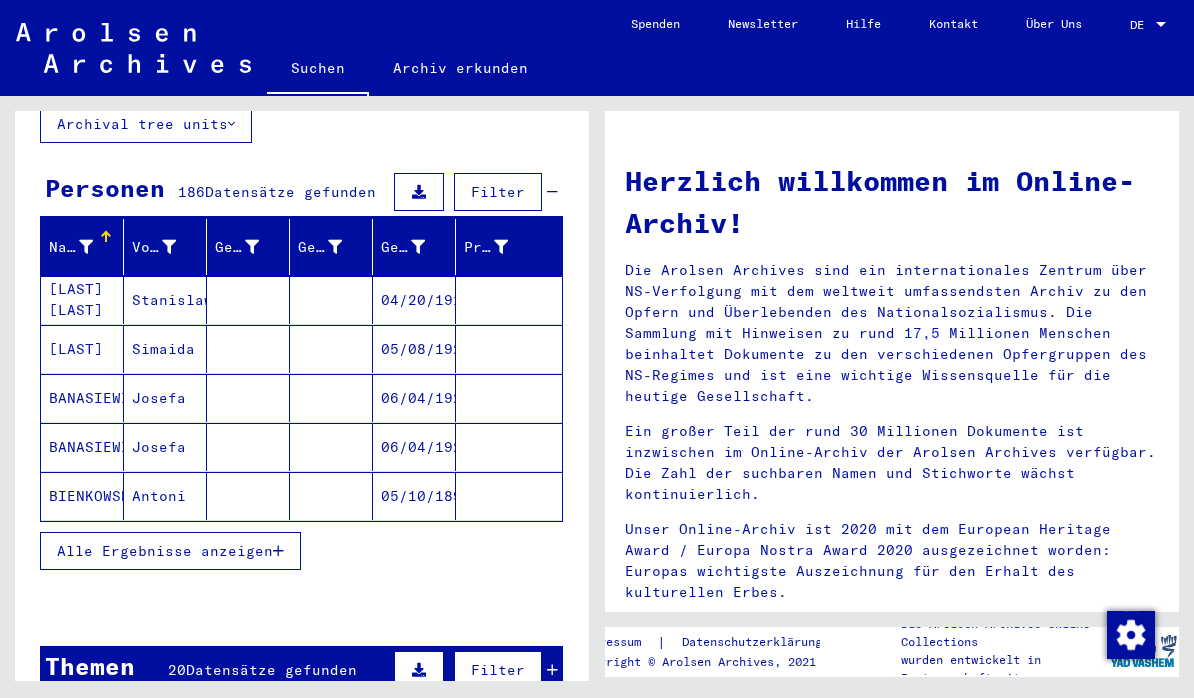 click on "Alle Ergebnisse anzeigen" at bounding box center (165, 551) 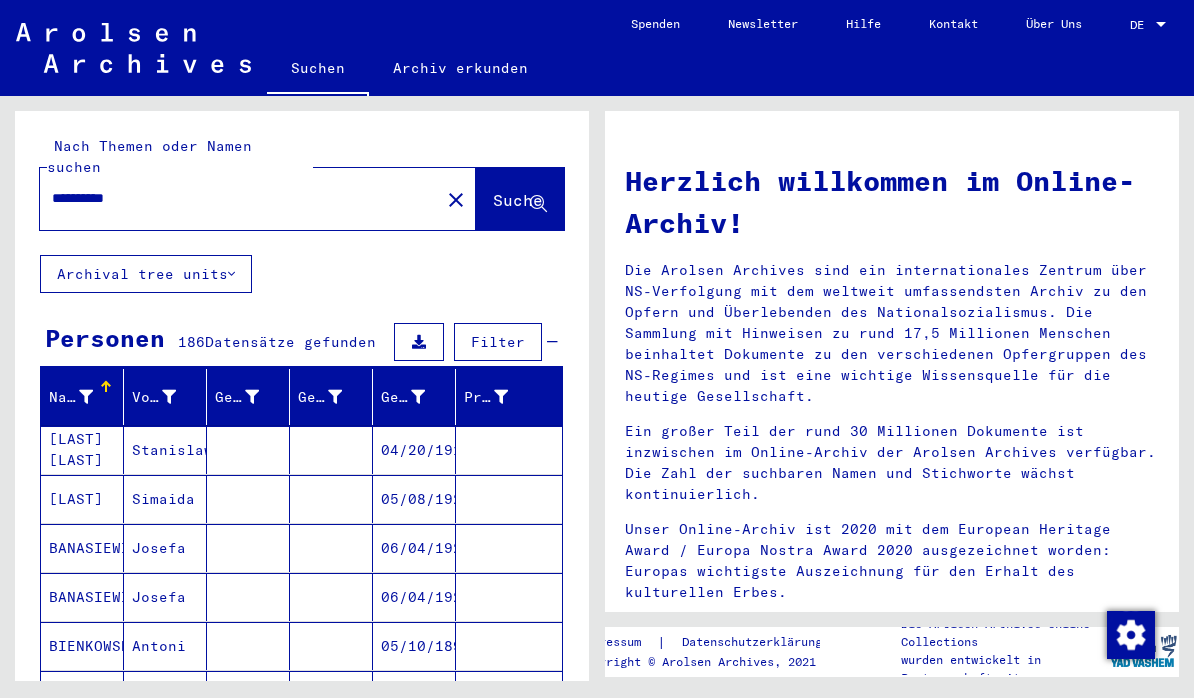 scroll, scrollTop: 0, scrollLeft: 0, axis: both 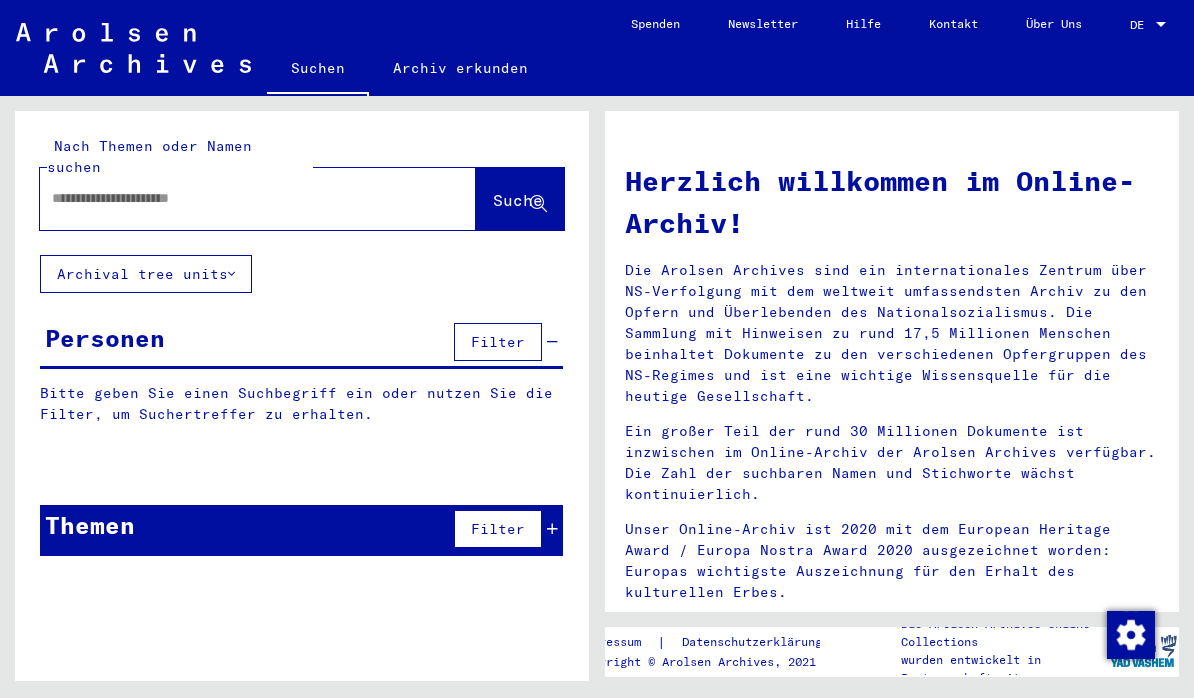click at bounding box center [234, 198] 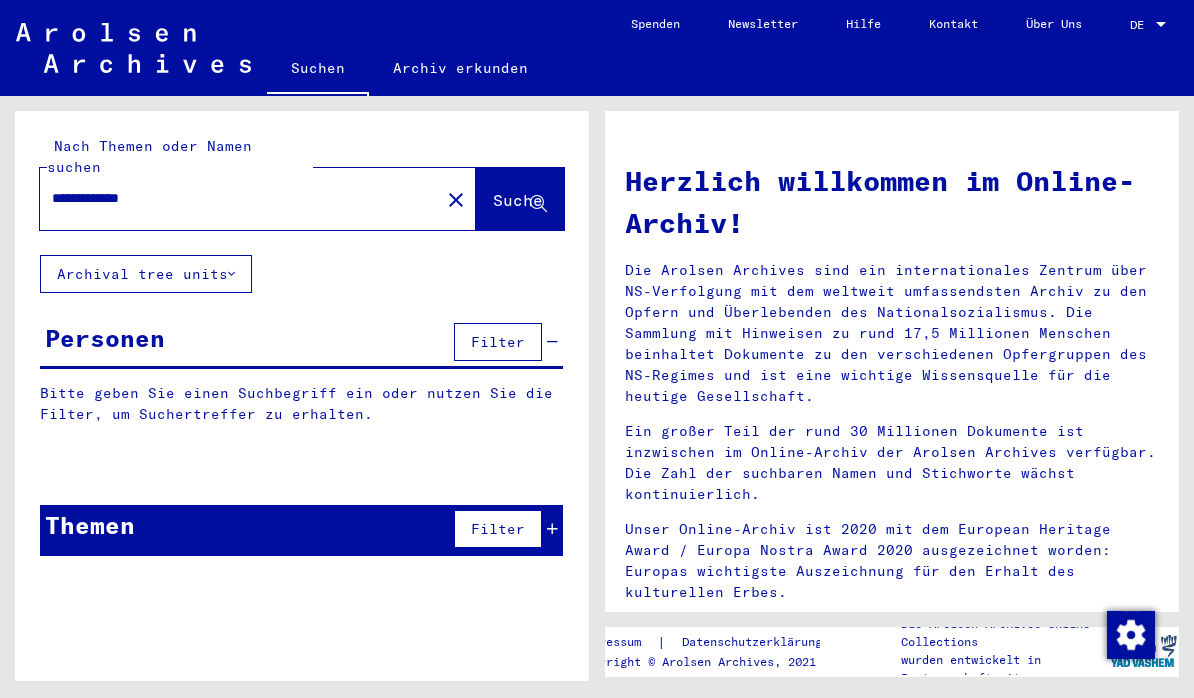 type on "**********" 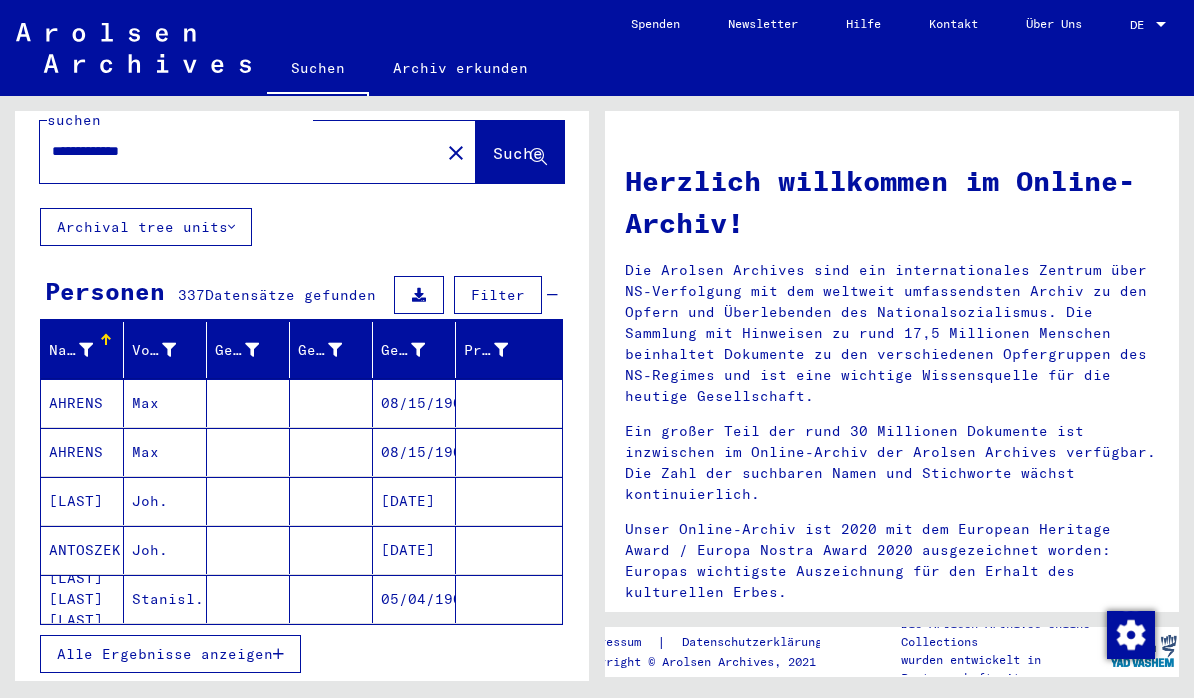 scroll, scrollTop: 65, scrollLeft: 0, axis: vertical 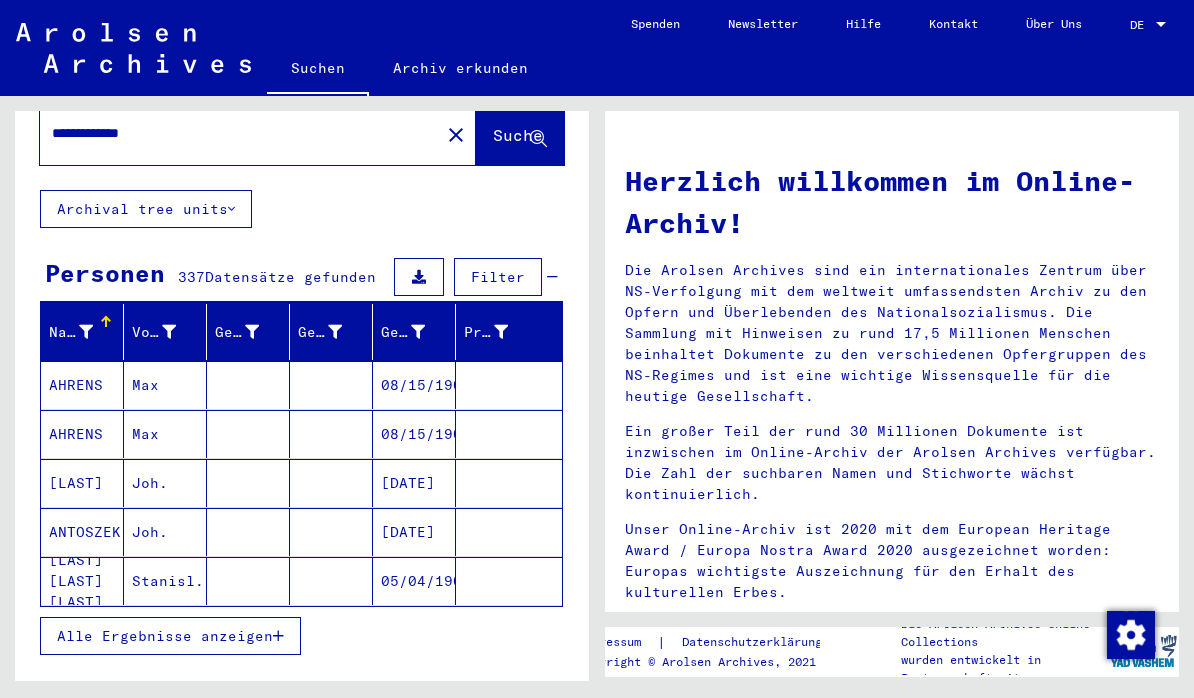 click on "Alle Ergebnisse anzeigen" at bounding box center (165, 636) 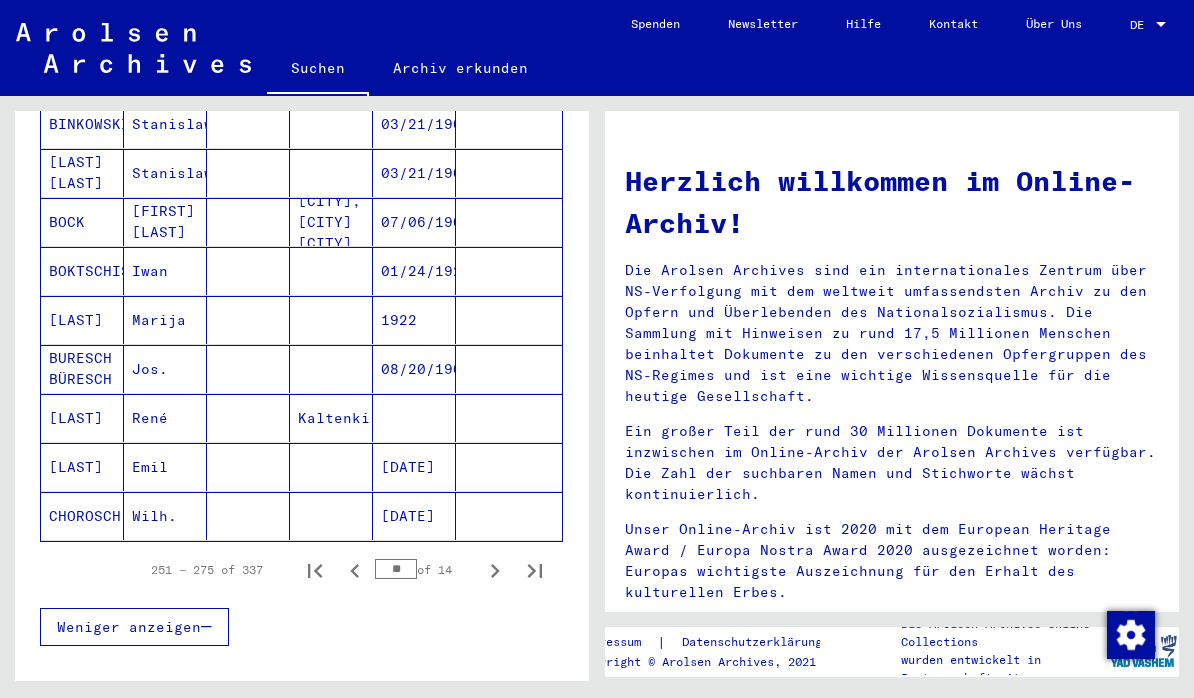 scroll, scrollTop: 1106, scrollLeft: 0, axis: vertical 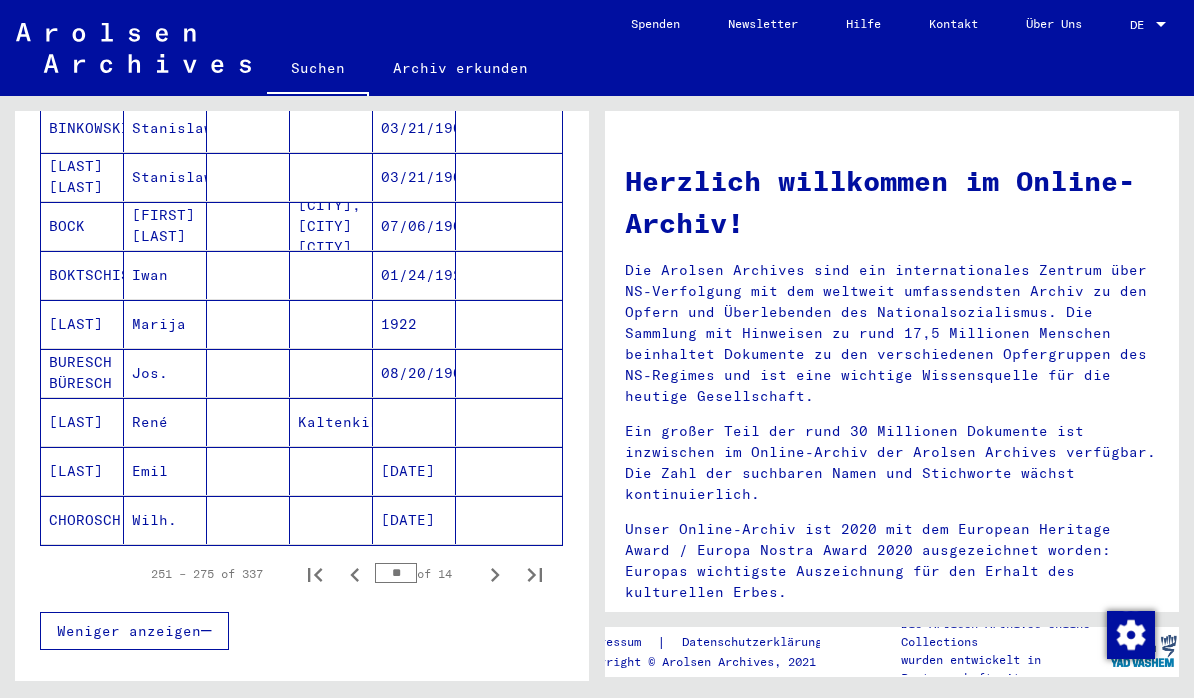 click 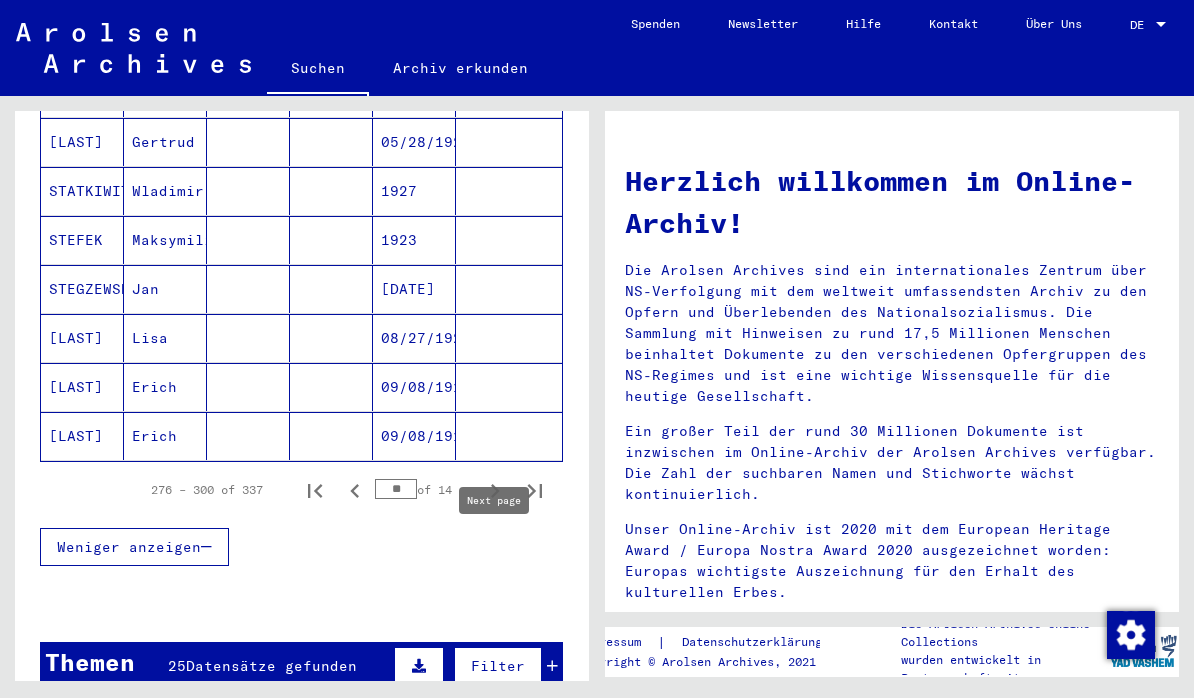 scroll, scrollTop: 1198, scrollLeft: 0, axis: vertical 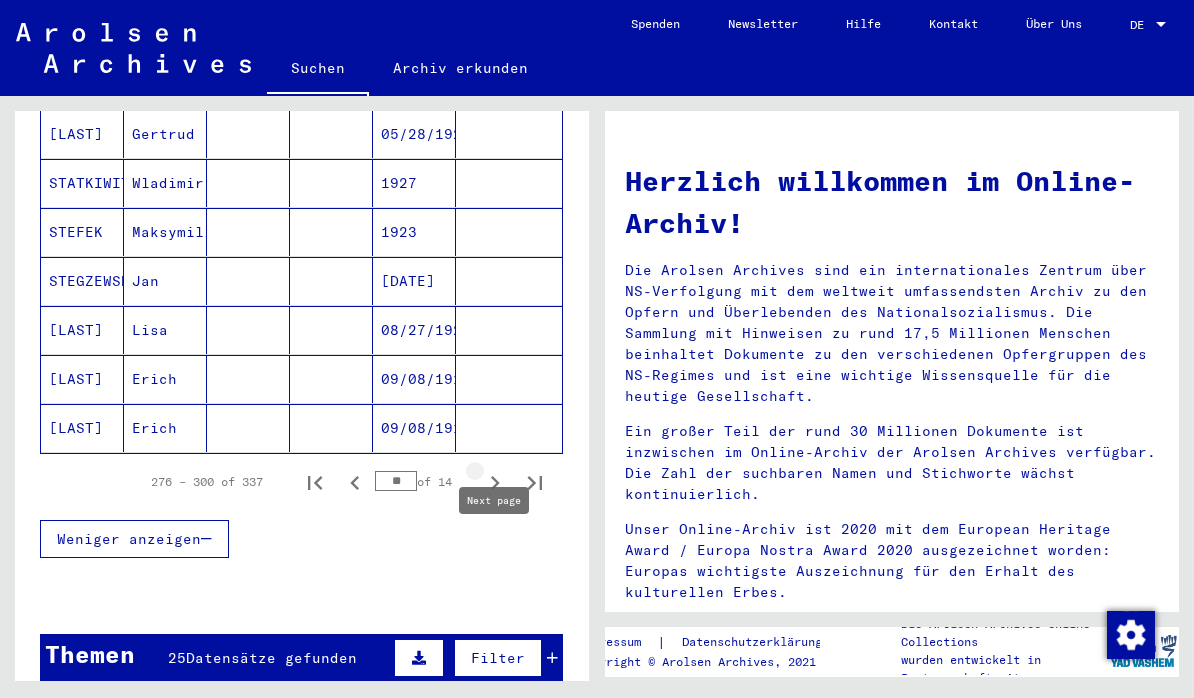 click 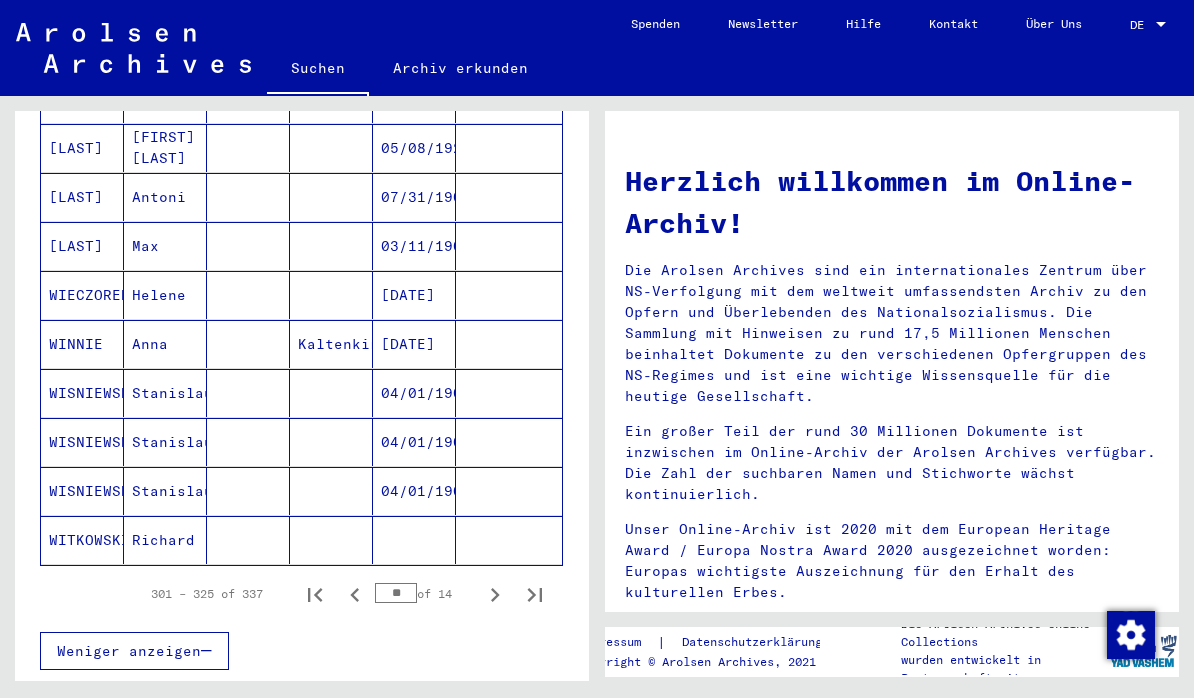 scroll, scrollTop: 1087, scrollLeft: 0, axis: vertical 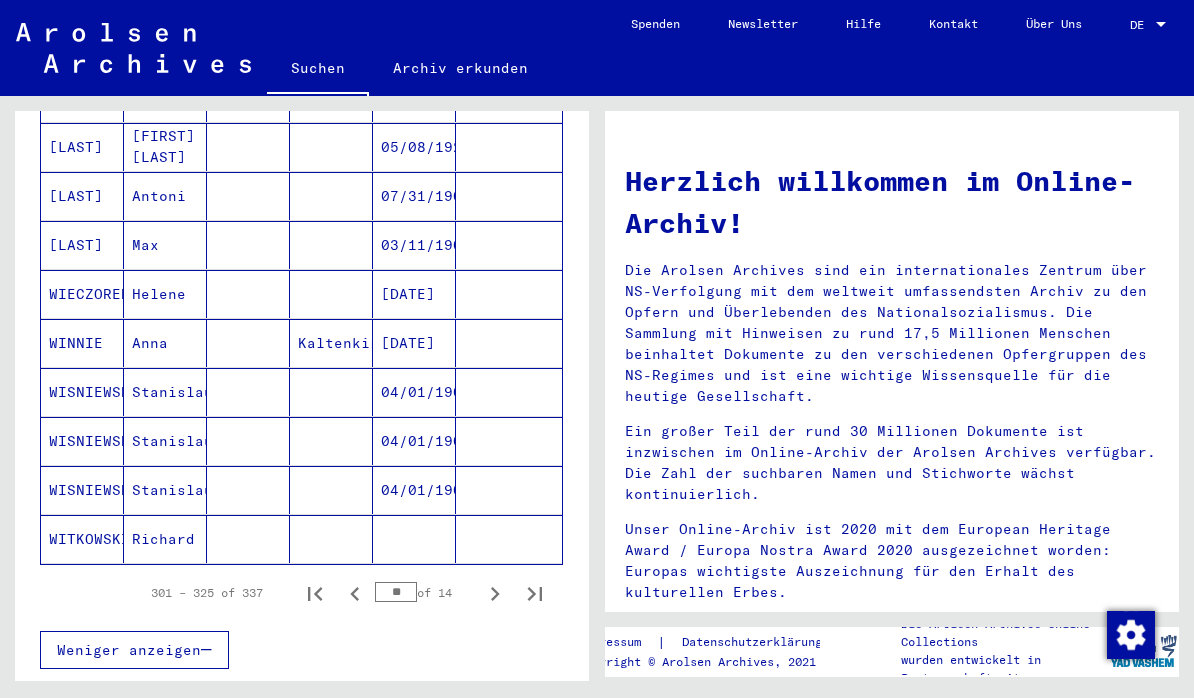 click 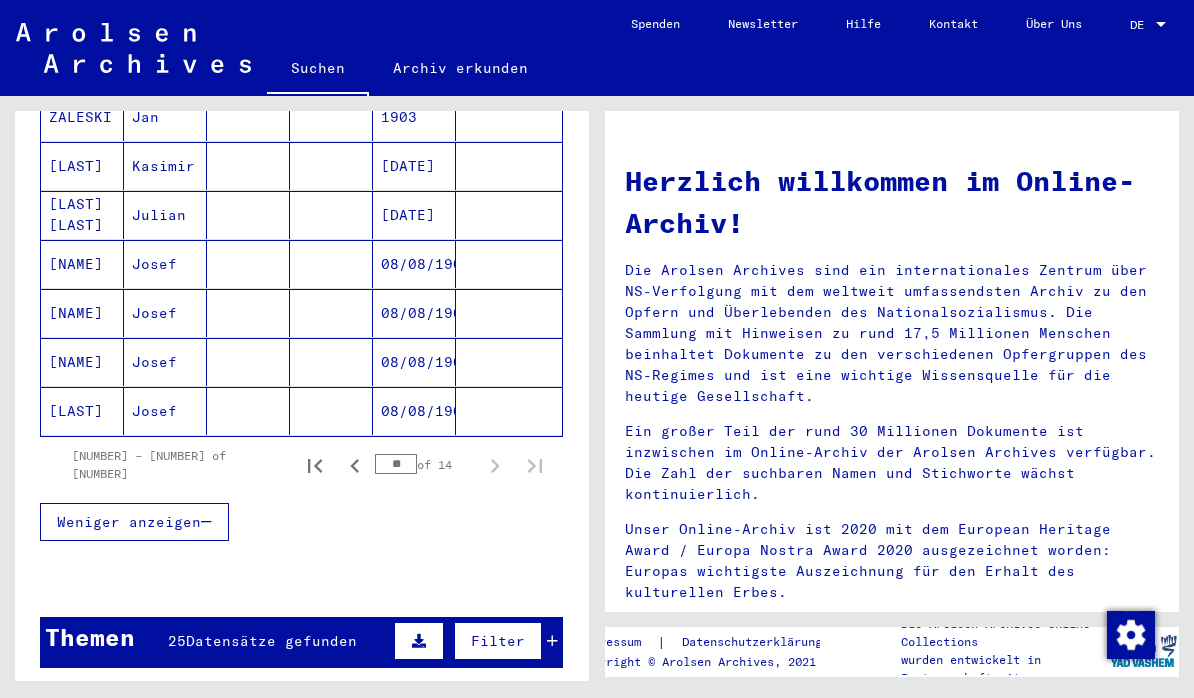 scroll, scrollTop: 572, scrollLeft: 0, axis: vertical 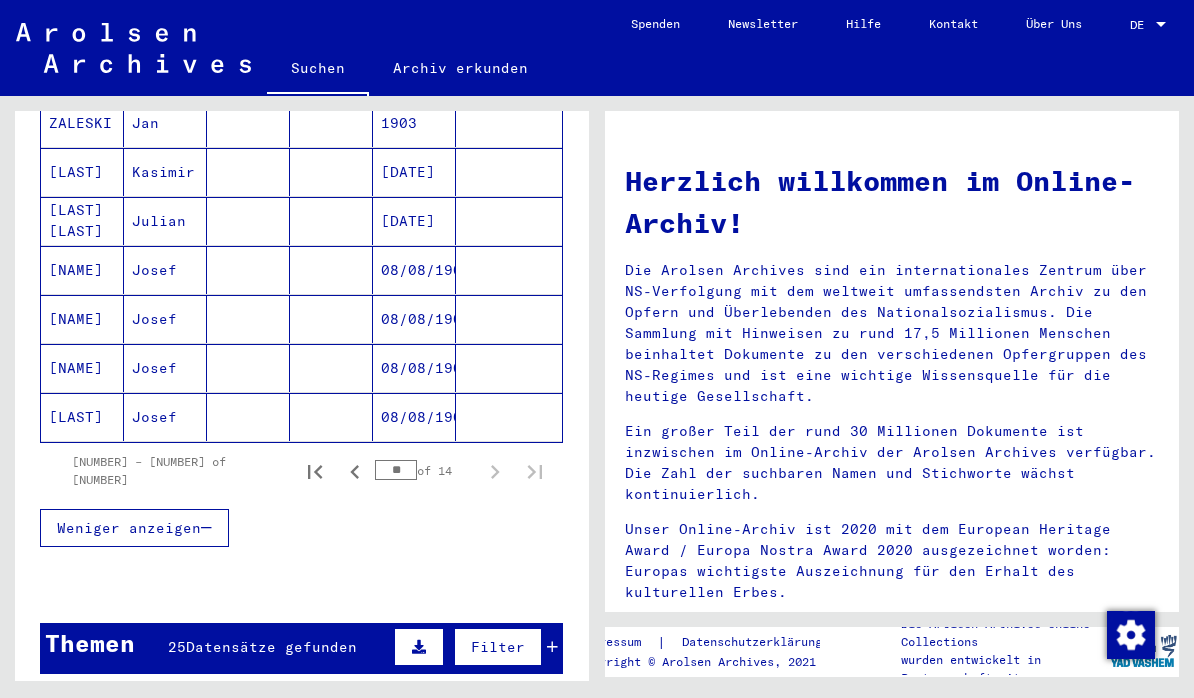 click 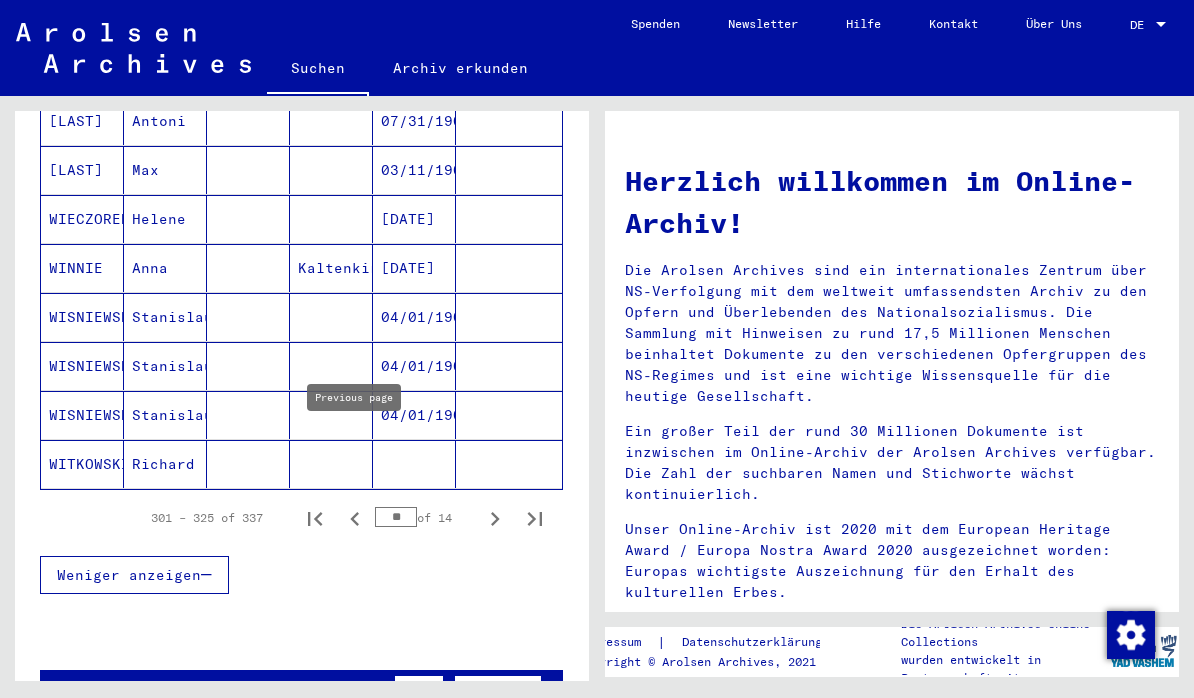 scroll, scrollTop: 1161, scrollLeft: 0, axis: vertical 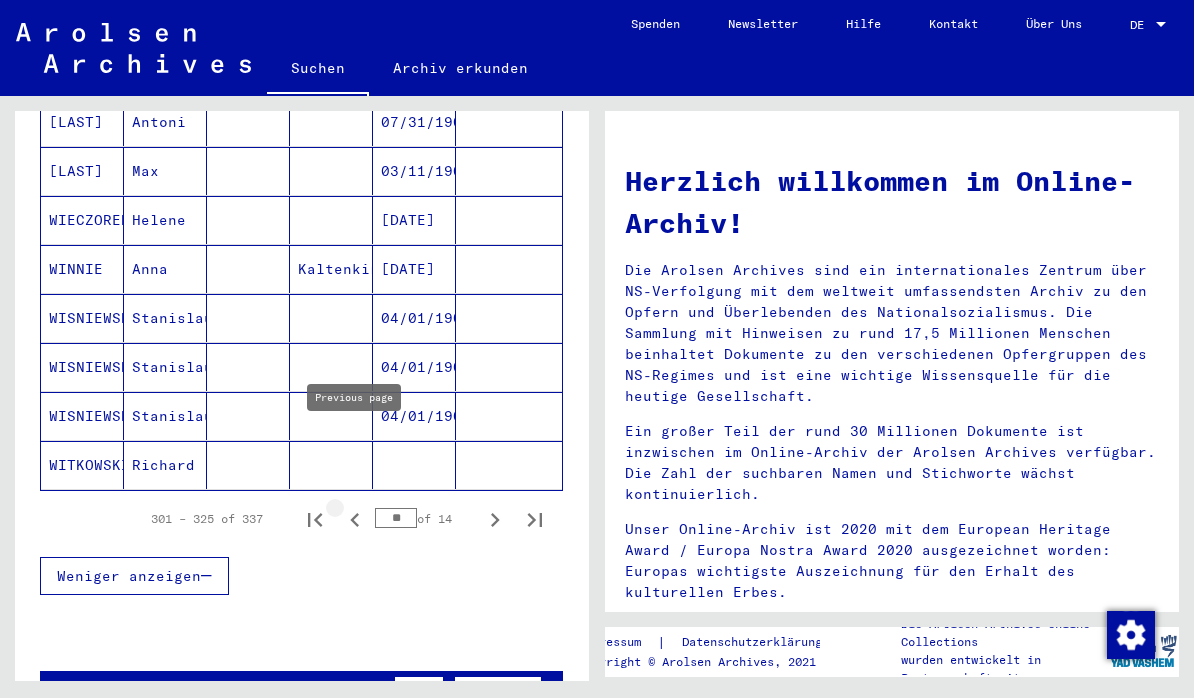 click 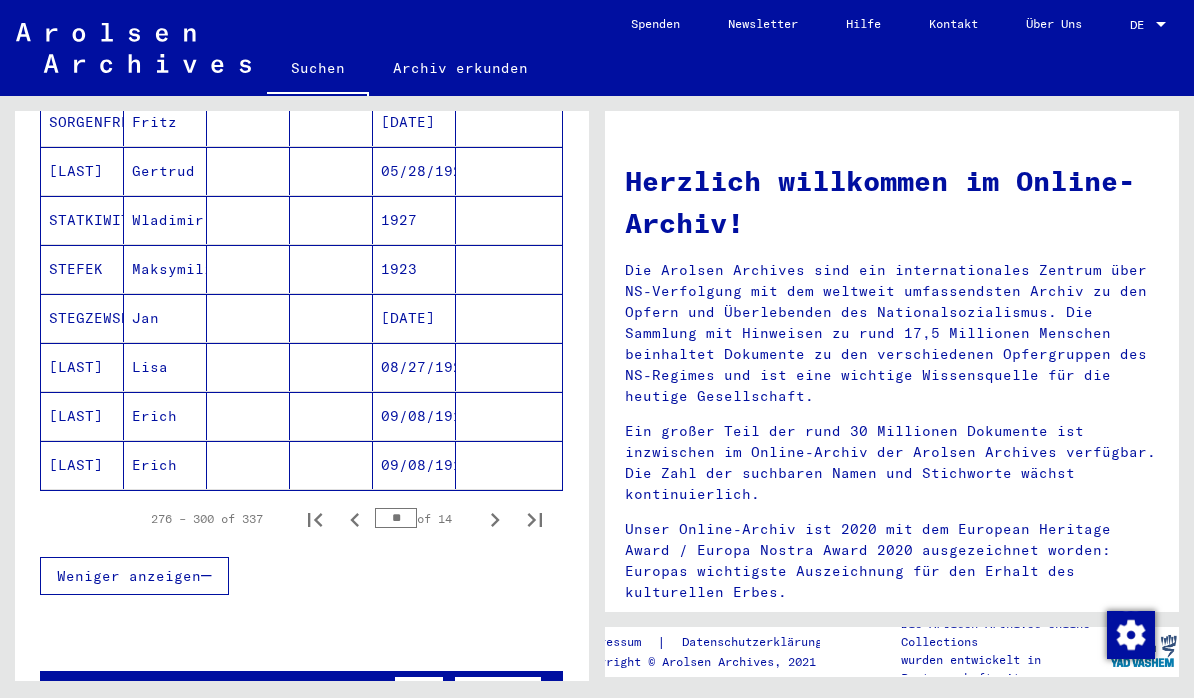 click 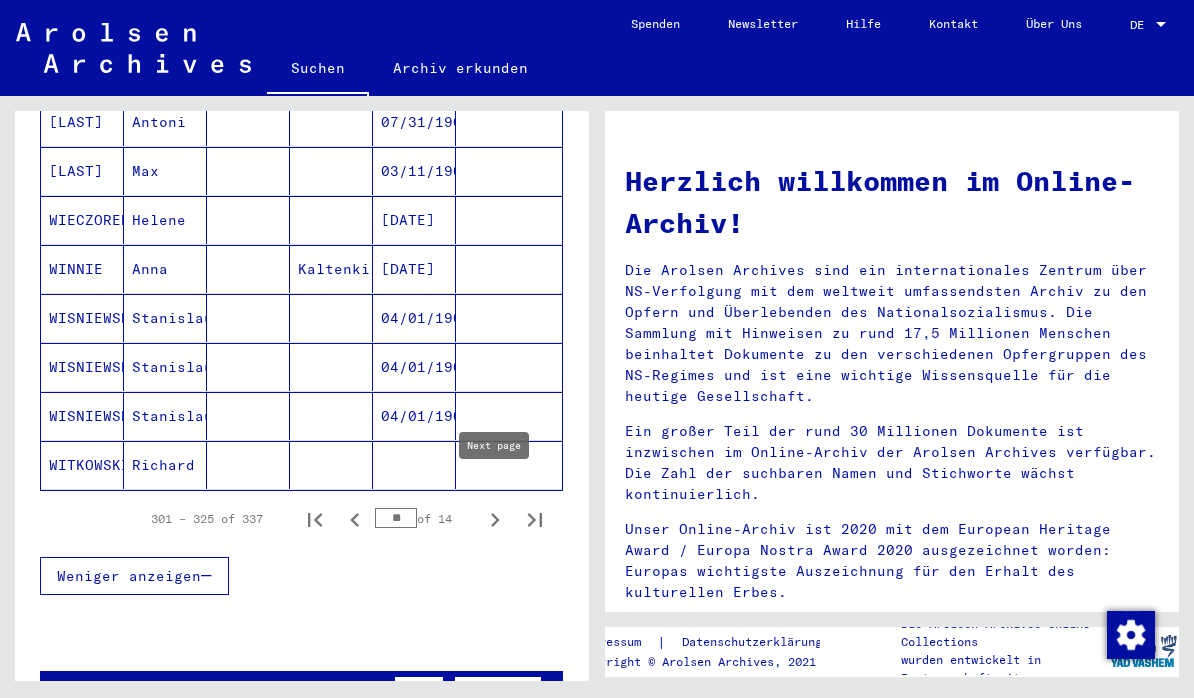 click on "Kaltenkirchen" at bounding box center (331, 318) 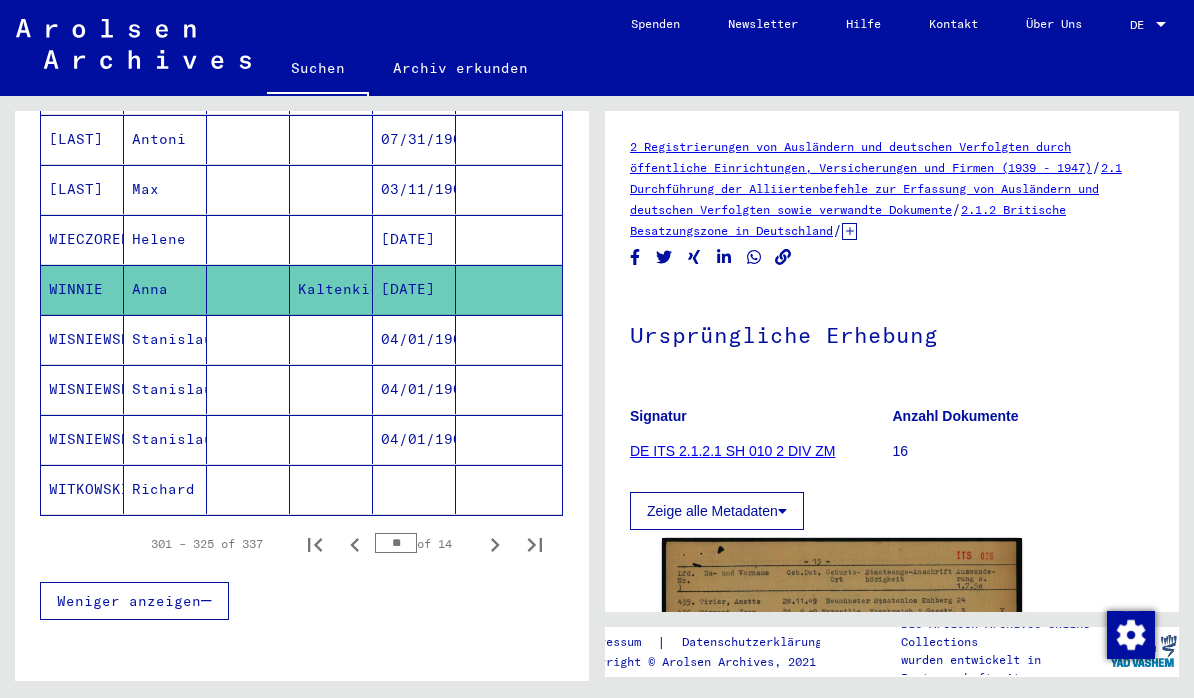scroll, scrollTop: 0, scrollLeft: 0, axis: both 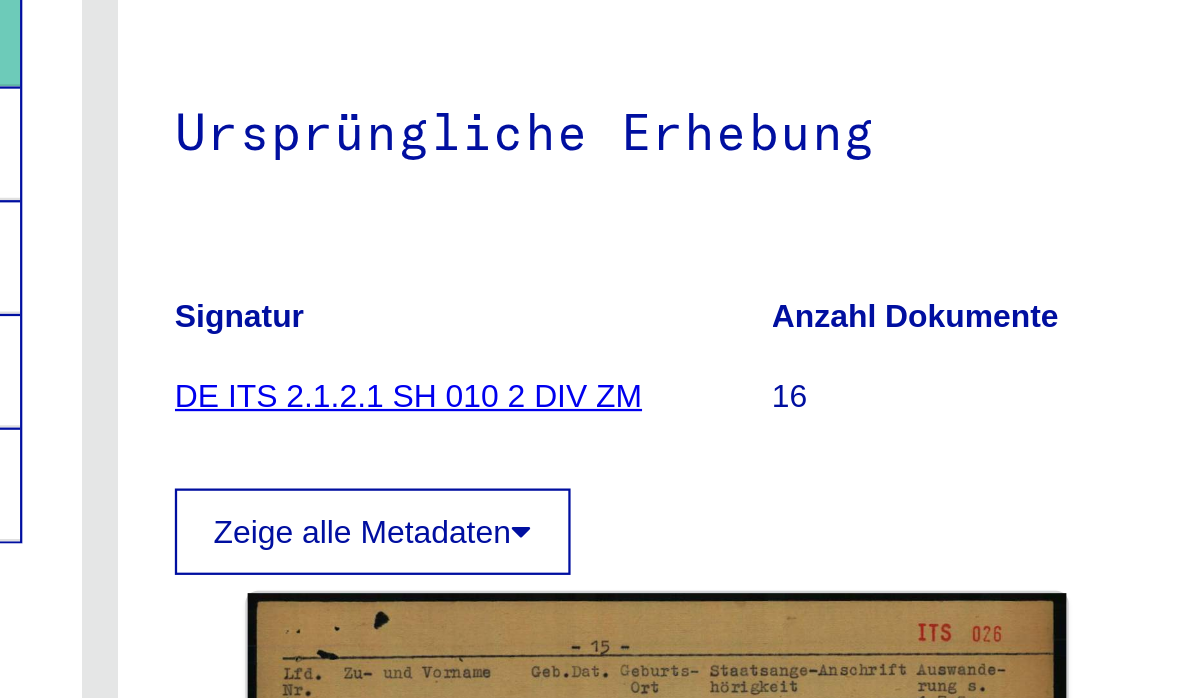 click on "DE ITS 2.1.2.1 SH 010 2 DIV ZM" 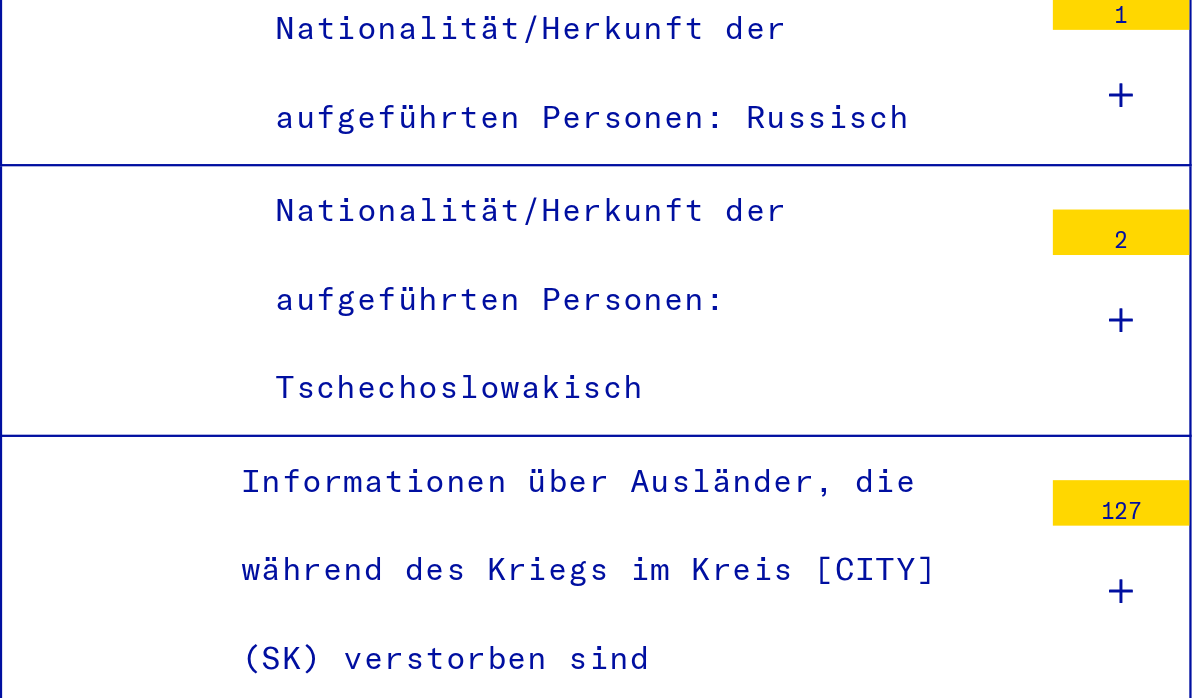 scroll, scrollTop: 2892, scrollLeft: 0, axis: vertical 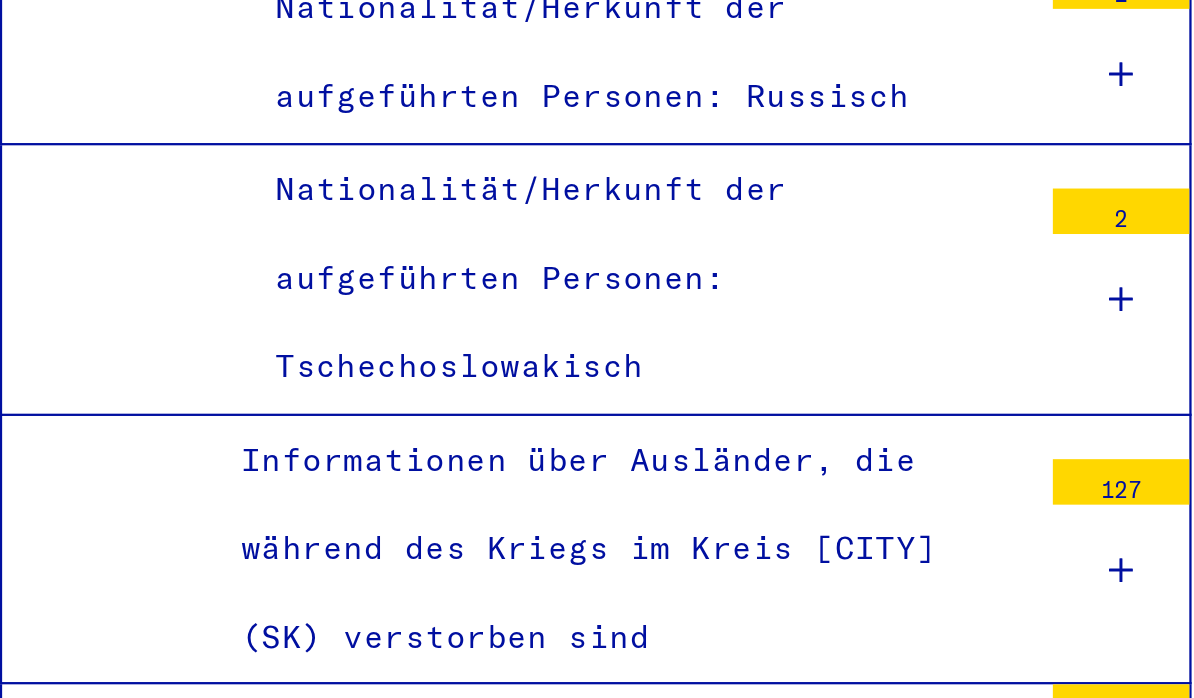 click on "Informationen über Ausländer, die während des Kriegs im Kreis [CITY] (SK) verstorben sind" at bounding box center (312, 519) 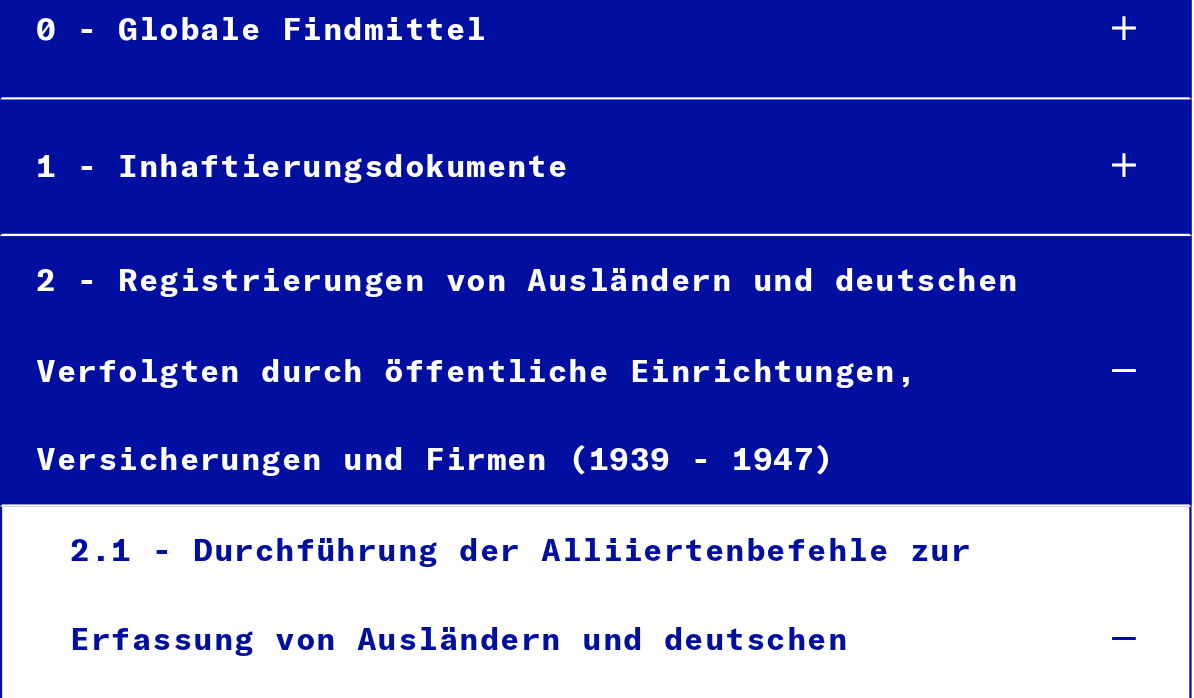 scroll, scrollTop: 0, scrollLeft: 0, axis: both 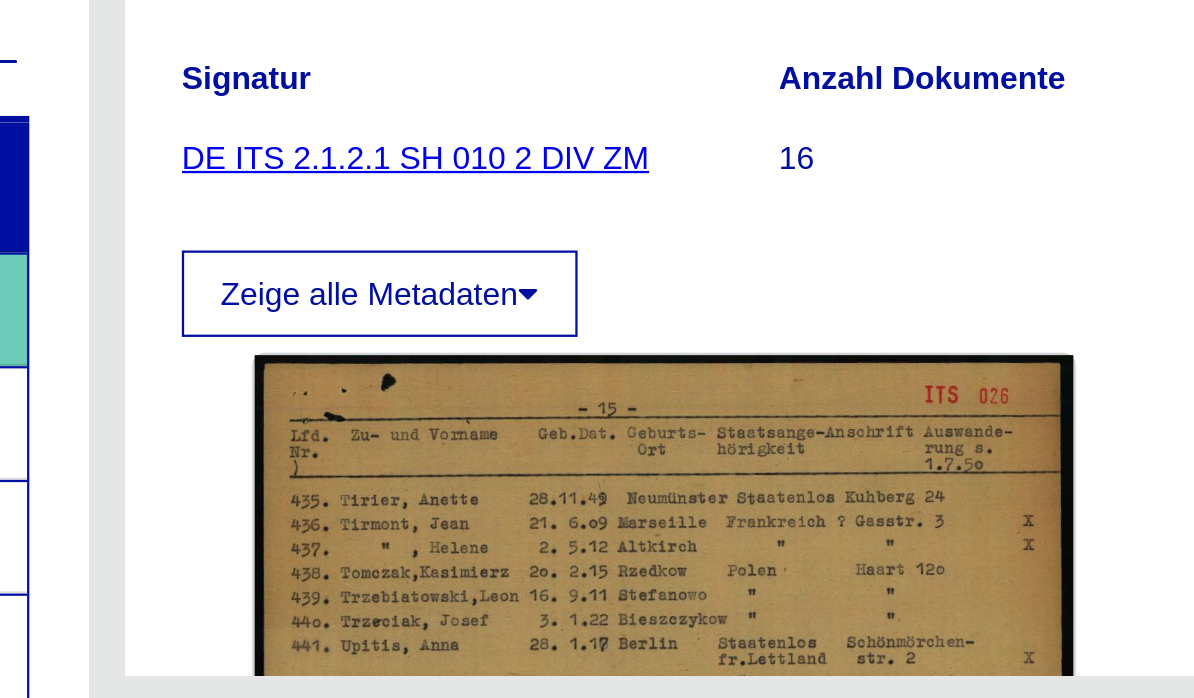 click 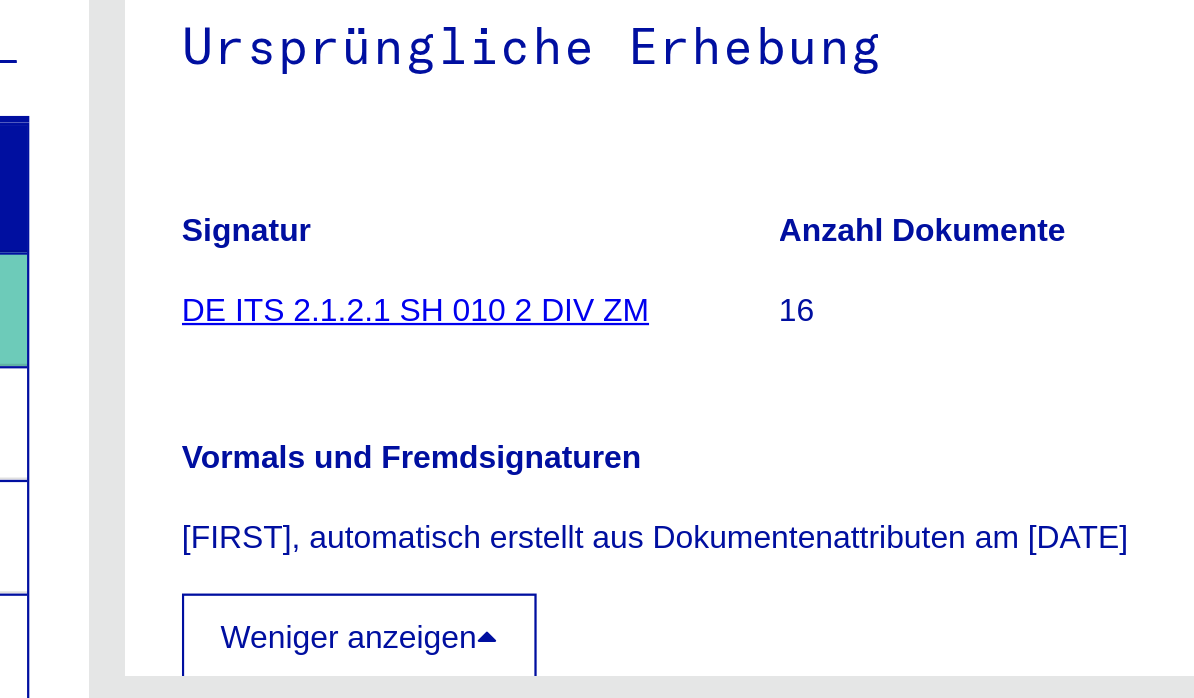 scroll, scrollTop: 0, scrollLeft: 0, axis: both 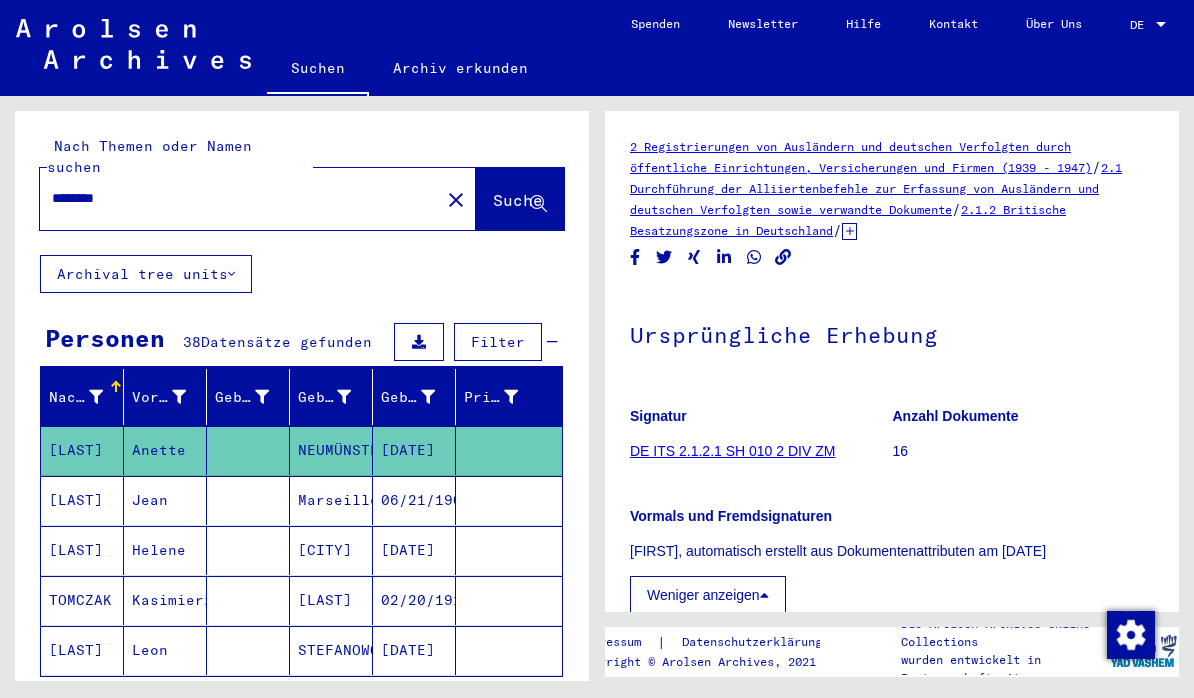 type on "**********" 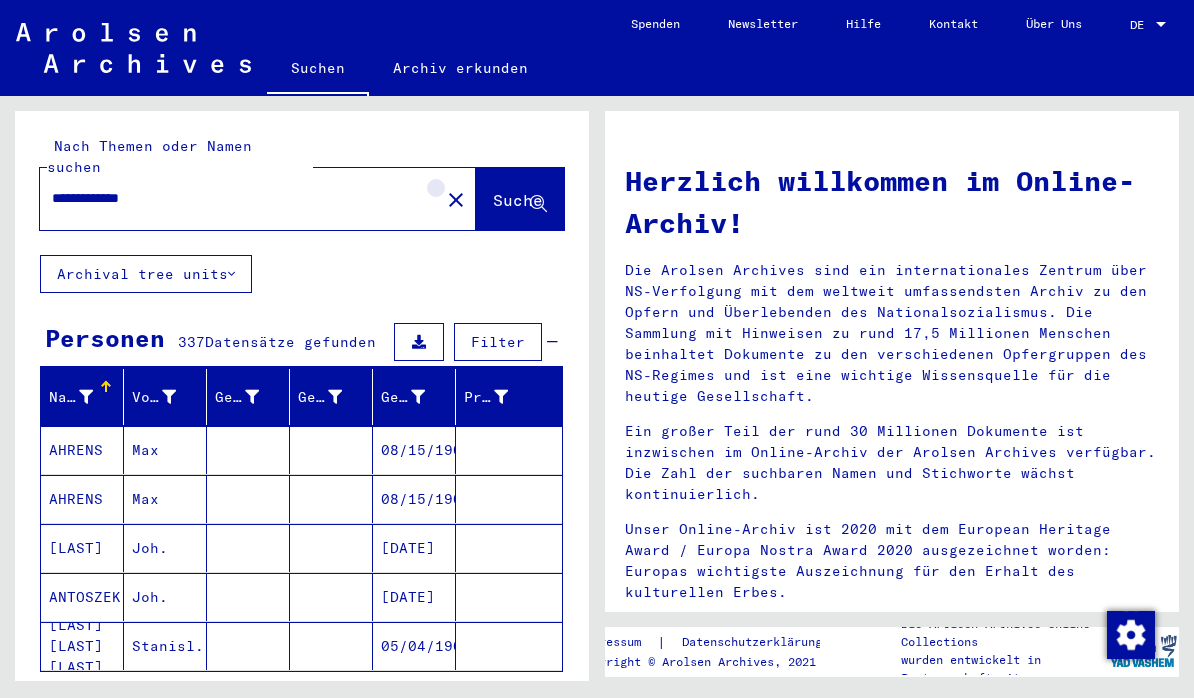 click on "close" 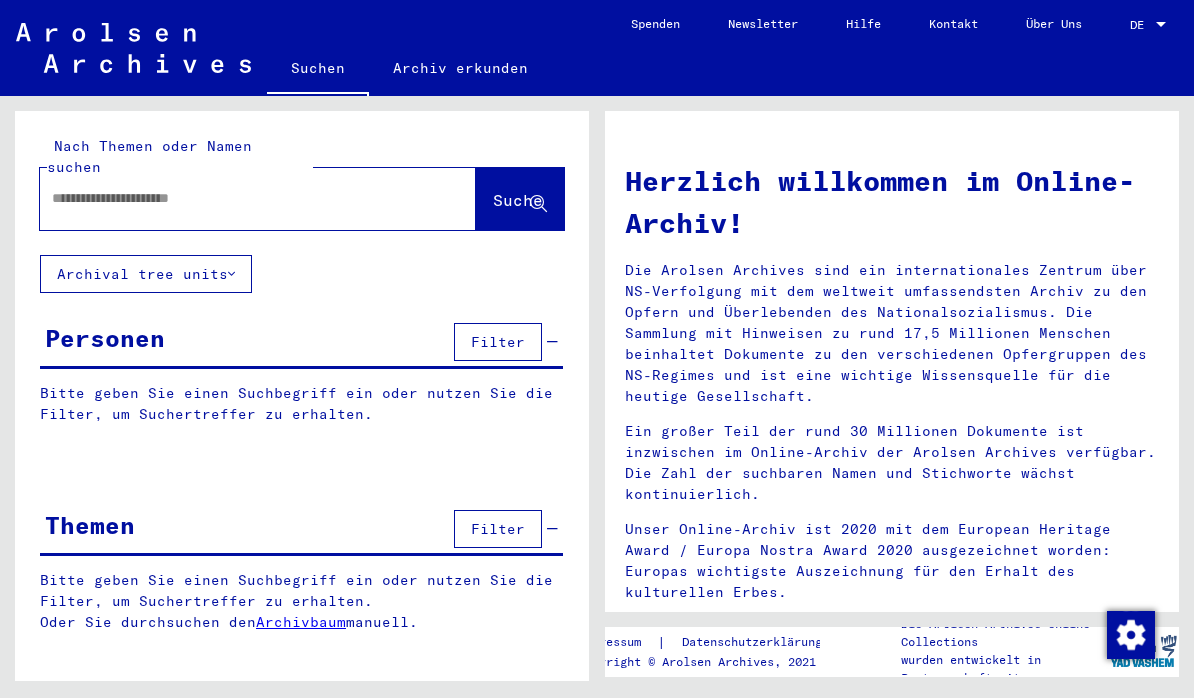 click at bounding box center (234, 198) 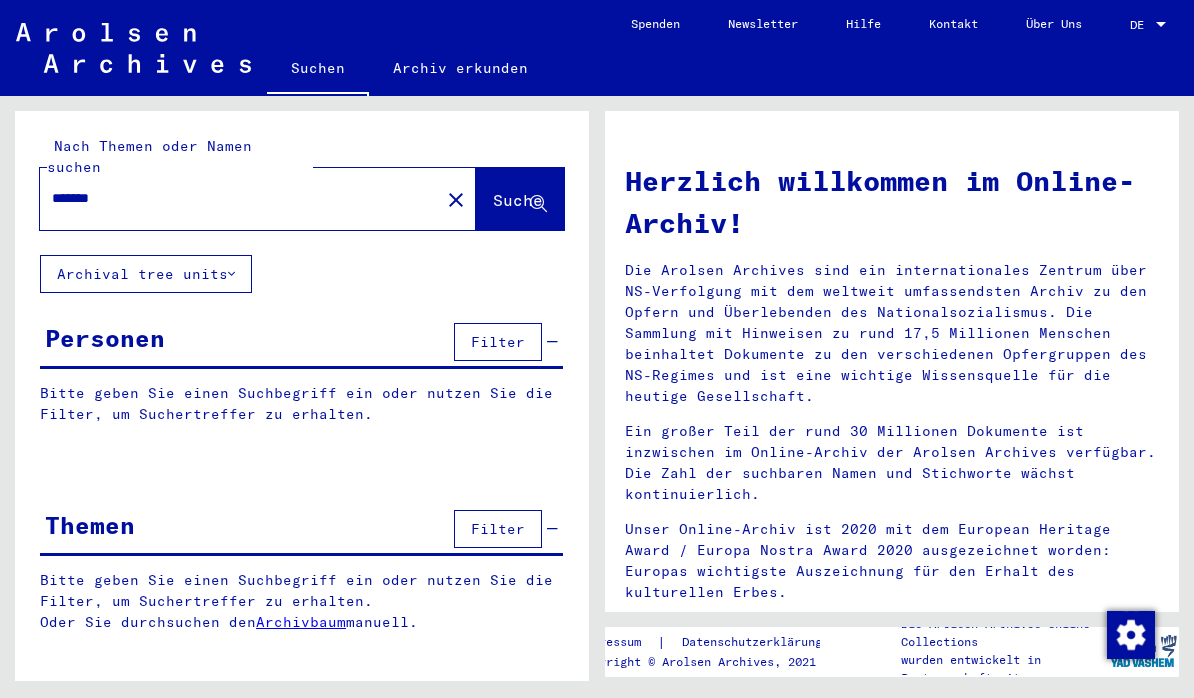 type on "*******" 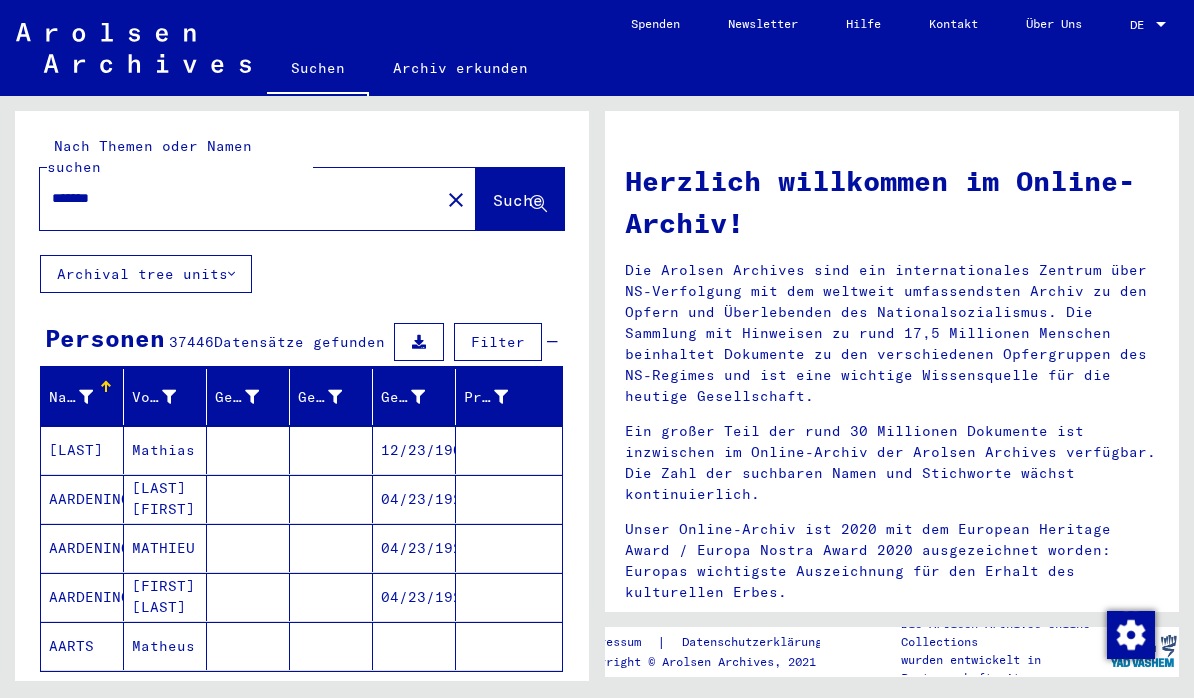 click on "Alle Ergebnisse anzeigen" at bounding box center [165, 701] 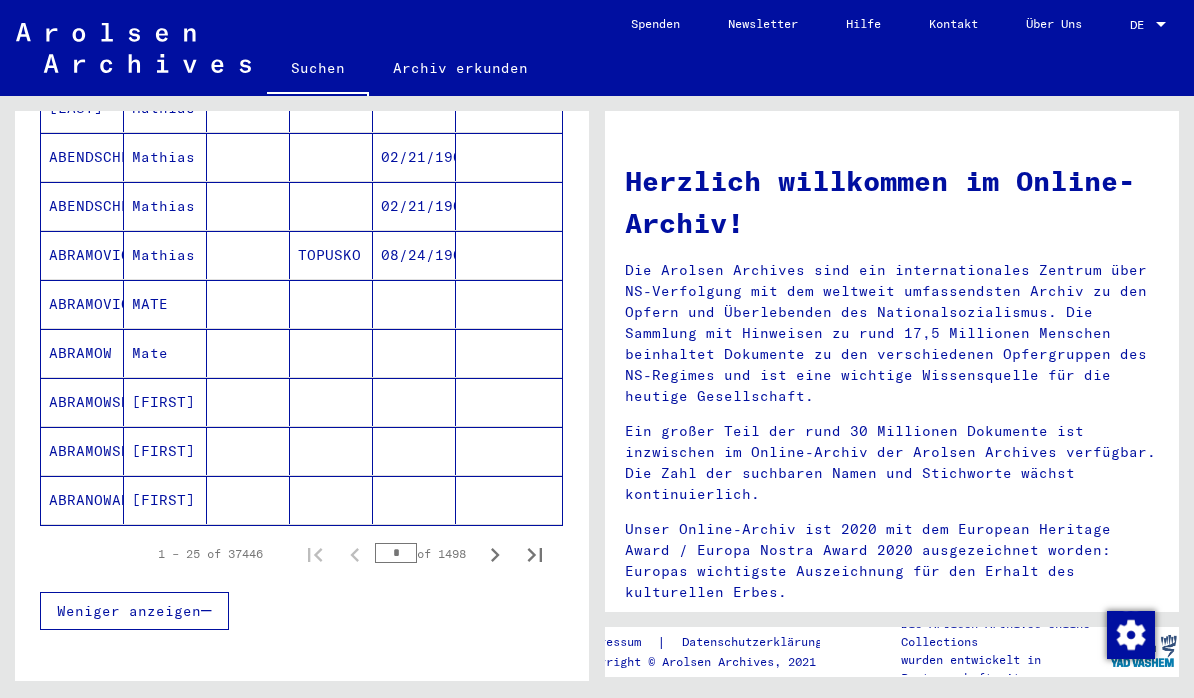 scroll, scrollTop: 1131, scrollLeft: 0, axis: vertical 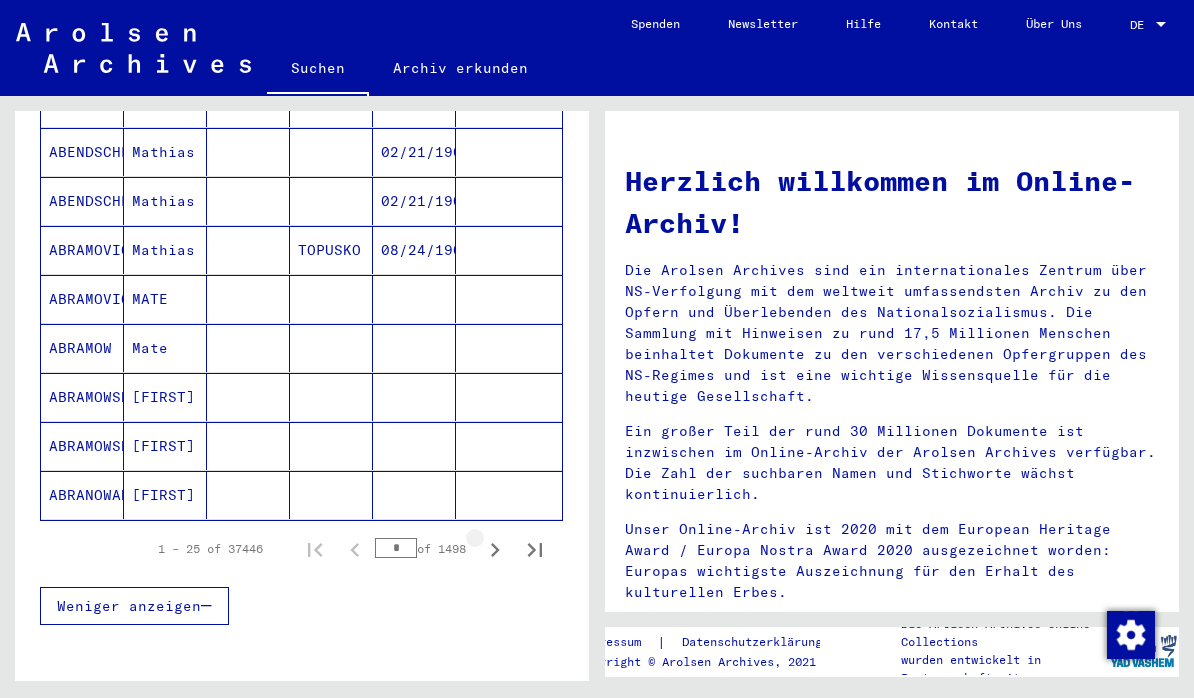 click 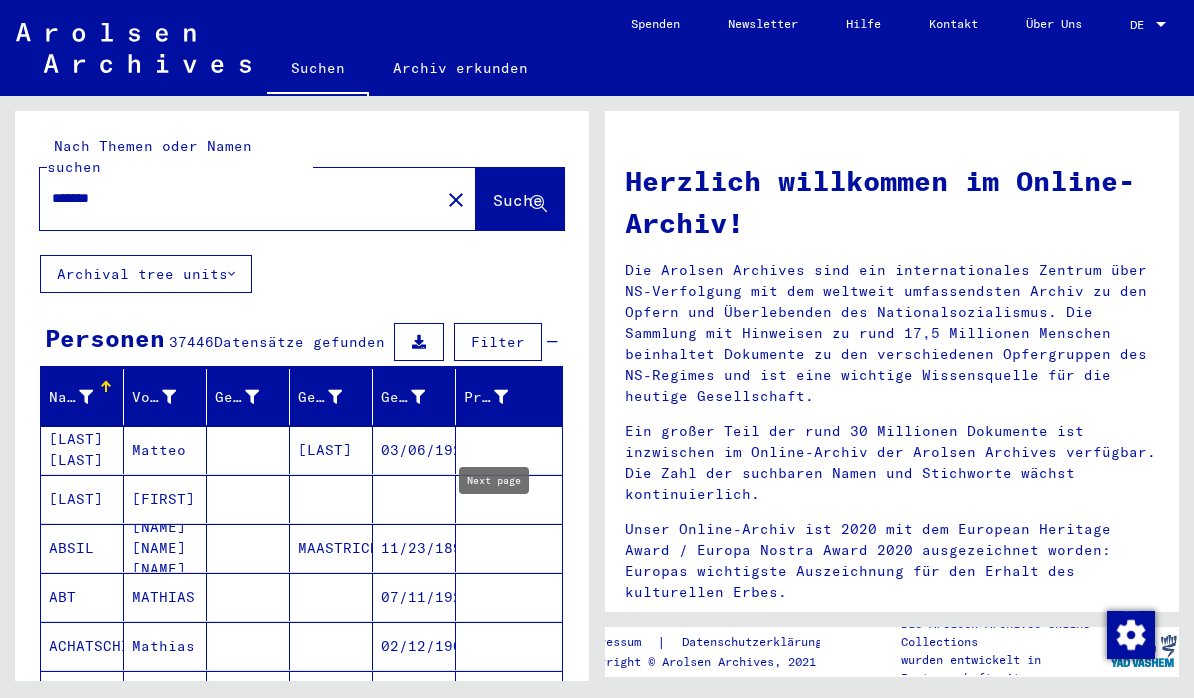 scroll, scrollTop: 0, scrollLeft: 0, axis: both 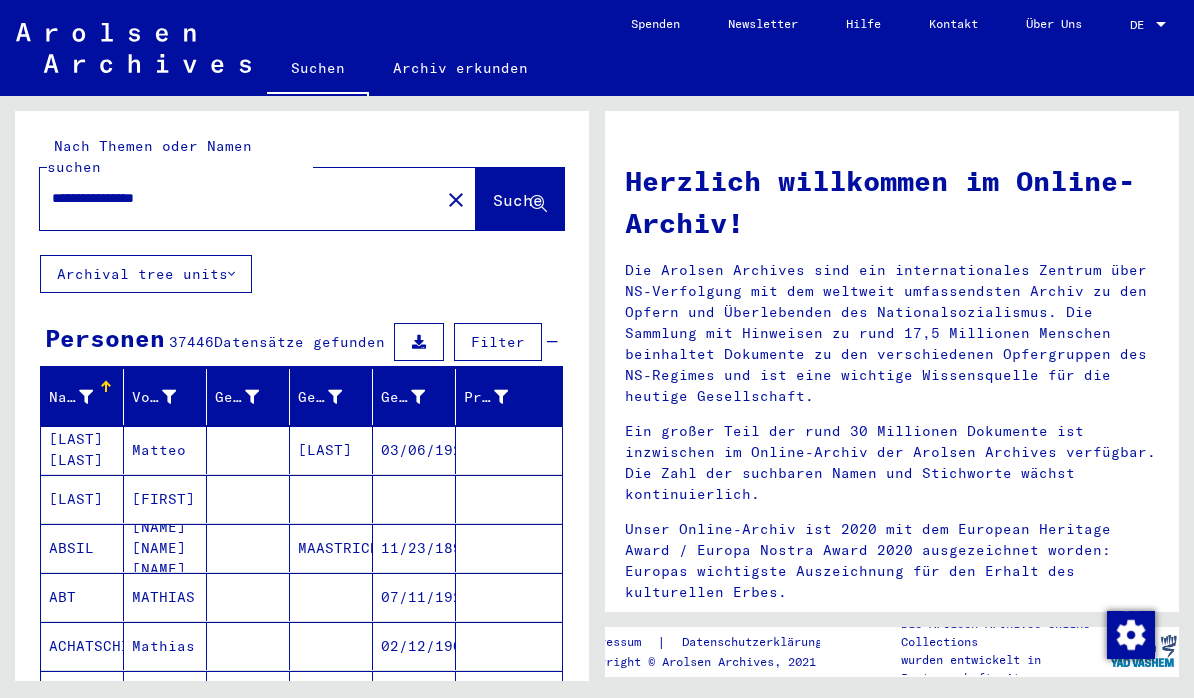 type on "**********" 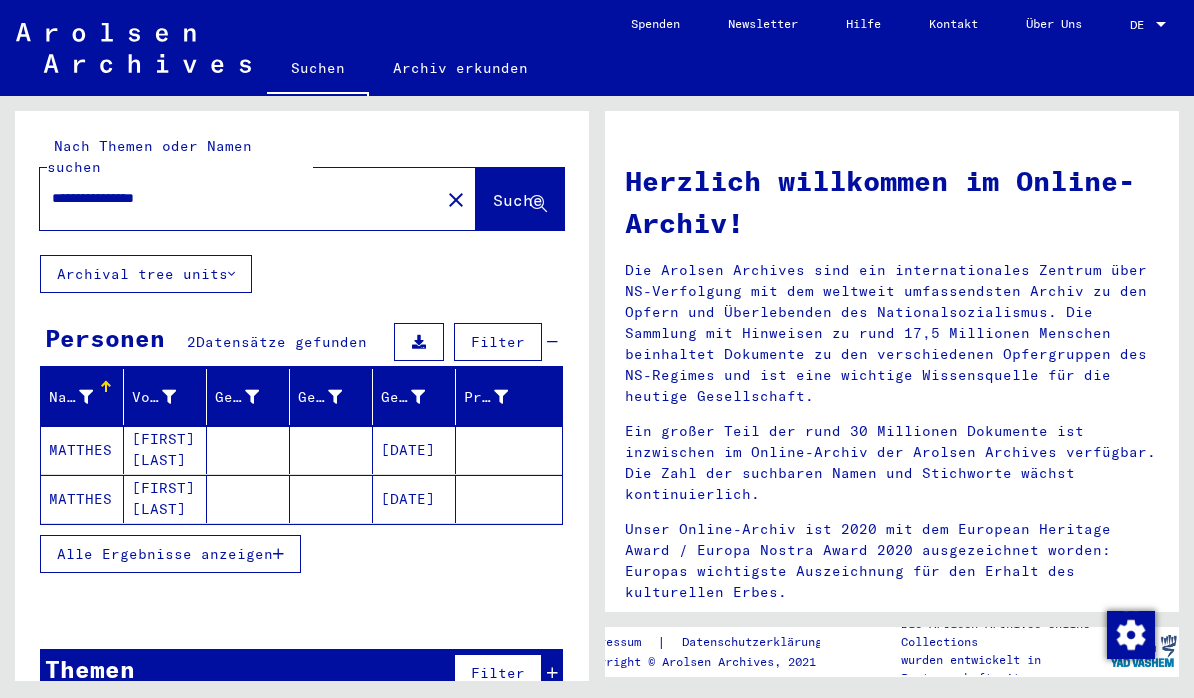 scroll, scrollTop: 73, scrollLeft: 0, axis: vertical 